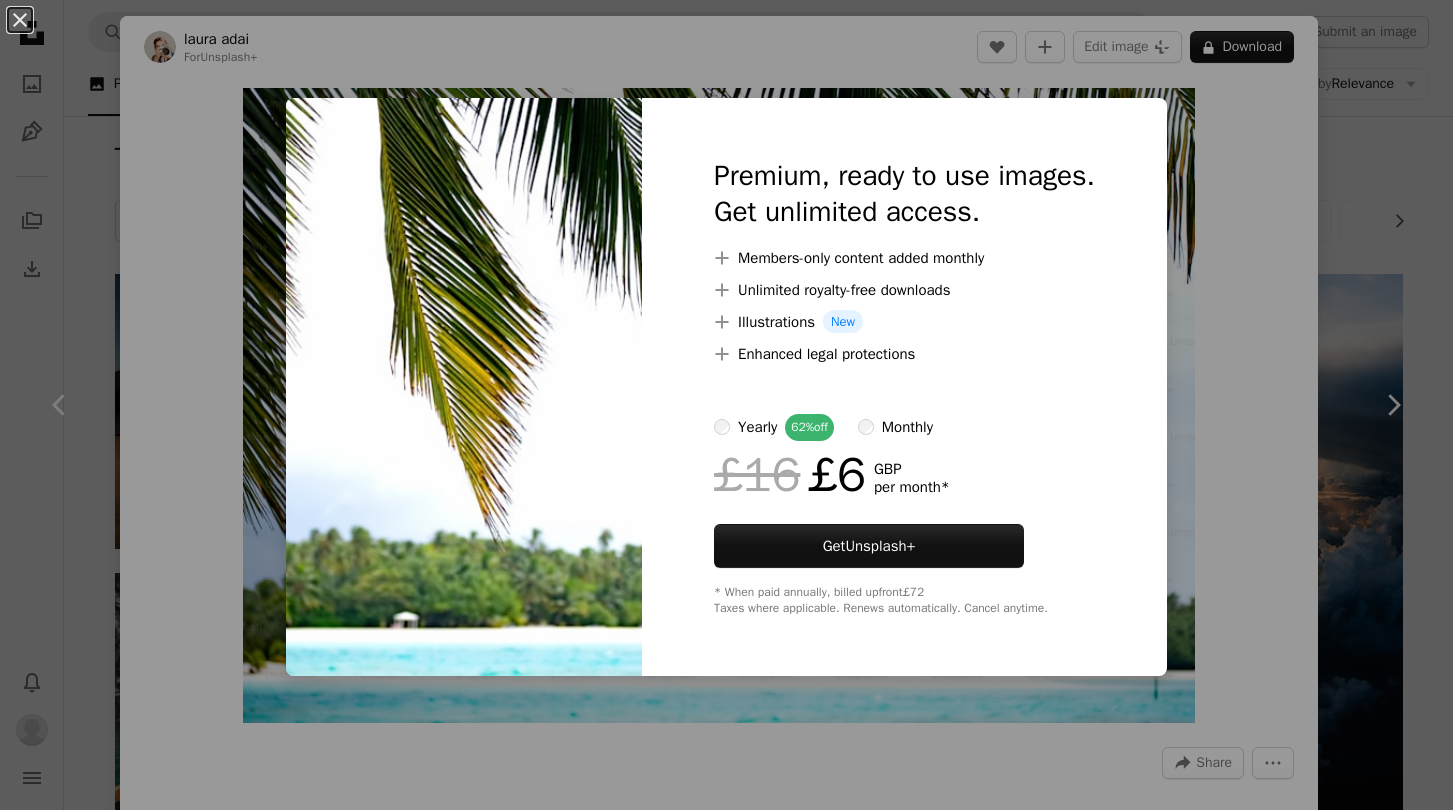 scroll, scrollTop: 845, scrollLeft: 0, axis: vertical 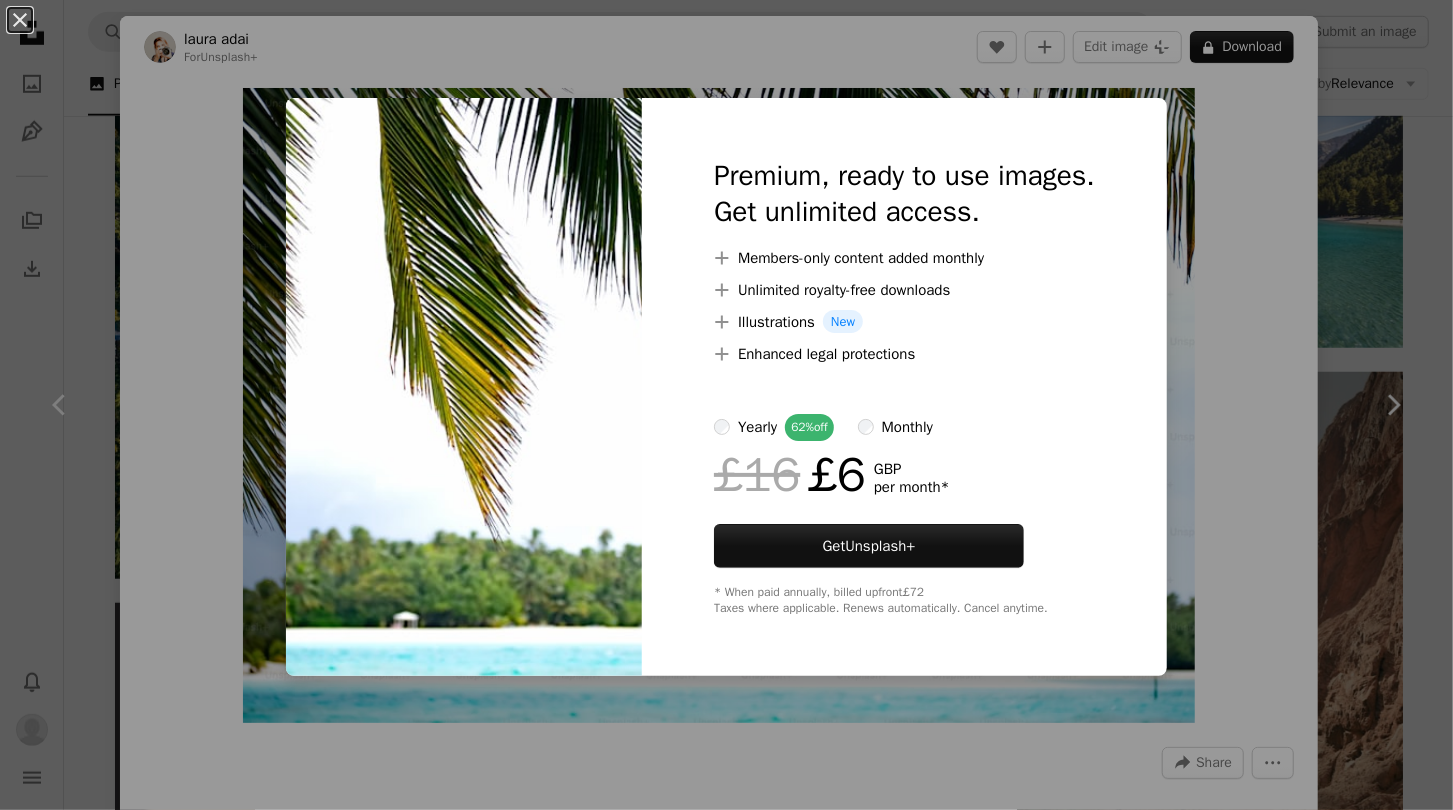 click on "An X shape Premium, ready to use images. Get unlimited access. A plus sign Members-only content added monthly A plus sign Unlimited royalty-free downloads A plus sign Illustrations  New A plus sign Enhanced legal protections yearly 62%  off monthly £16   £6 GBP per month * Get  Unsplash+ * When paid annually, billed upfront  £72 Taxes where applicable. Renews automatically. Cancel anytime." at bounding box center [726, 405] 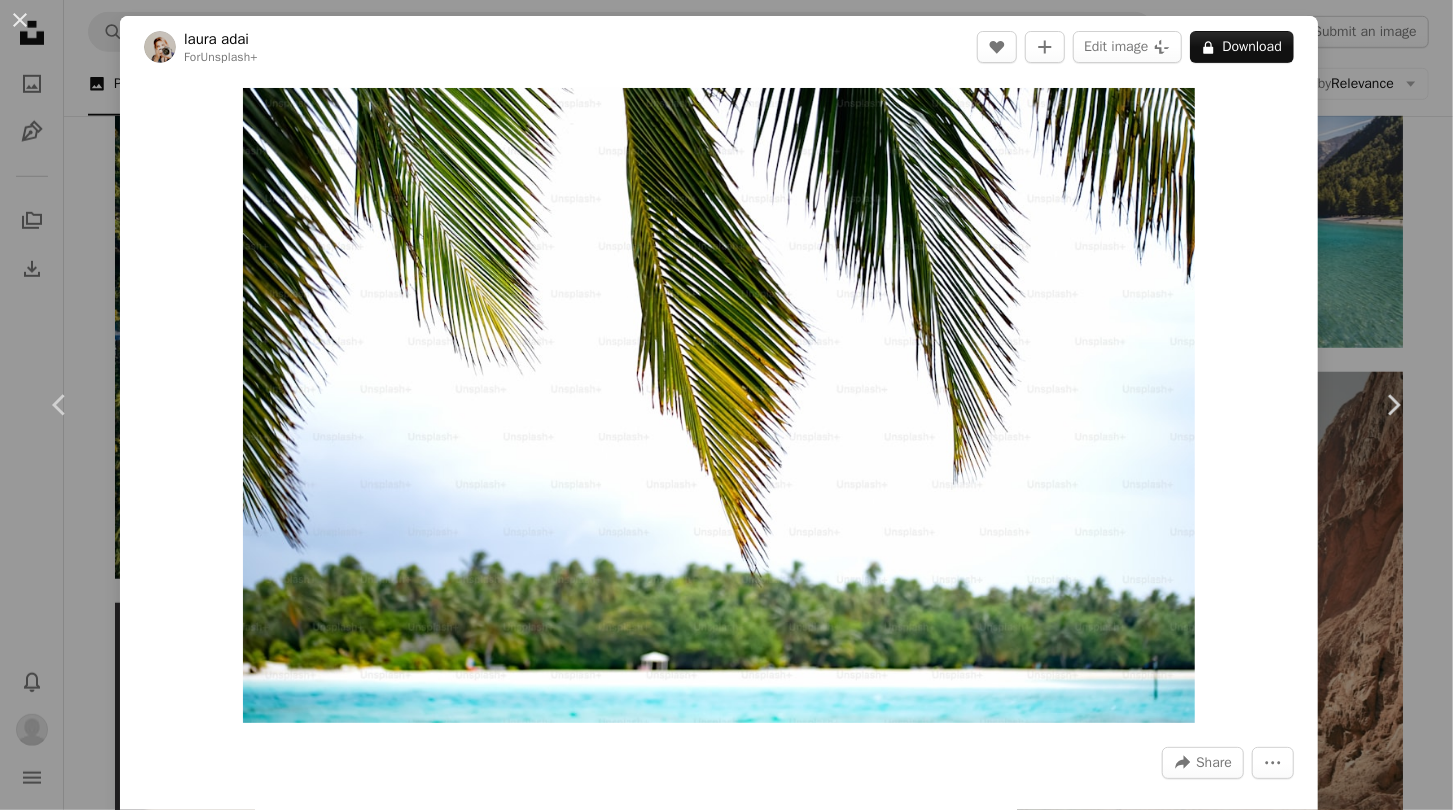 click on "An X shape Chevron left Chevron right [FIRST] [LAST] For  Unsplash+ A heart A plus sign Edit image   Plus sign for Unsplash+ A lock   Download Zoom in A forward-right arrow Share More Actions Calendar outlined Published on  [DATE], [YEAR] Safety Licensed under the  Unsplash+ License beach sea summer maldives holiday vacation island palm trees summer background summer aesthetic palm leaves tropical island summer vibes sea view summer holiday summer abstract coconut leaves abstract summer plam trees From this series Chevron right Plus sign for Unsplash+ Plus sign for Unsplash+ Plus sign for Unsplash+ Plus sign for Unsplash+ Plus sign for Unsplash+ Plus sign for Unsplash+ Related images Plus sign for Unsplash+ A heart A plus sign [FIRST] [LAST] For  Unsplash+ A lock   Download Plus sign for Unsplash+ A heart A plus sign Summer Time For  Unsplash+ A lock   Download Plus sign for Unsplash+ A heart A plus sign [FIRST] [LAST] For  Unsplash+ A lock   Download Plus sign for Unsplash+ A heart A plus sign Curated Lifestyle For" at bounding box center (726, 405) 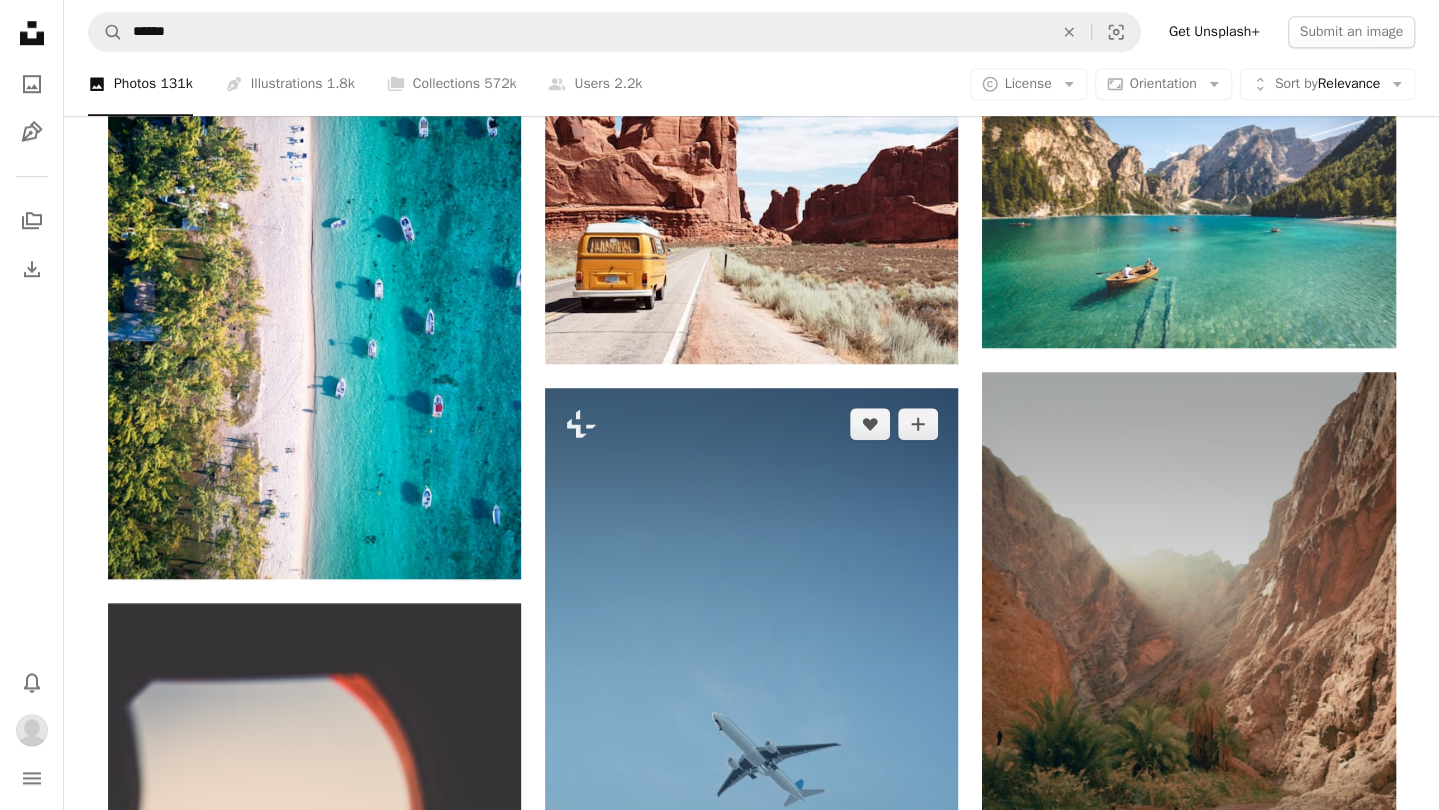 click at bounding box center (751, 755) 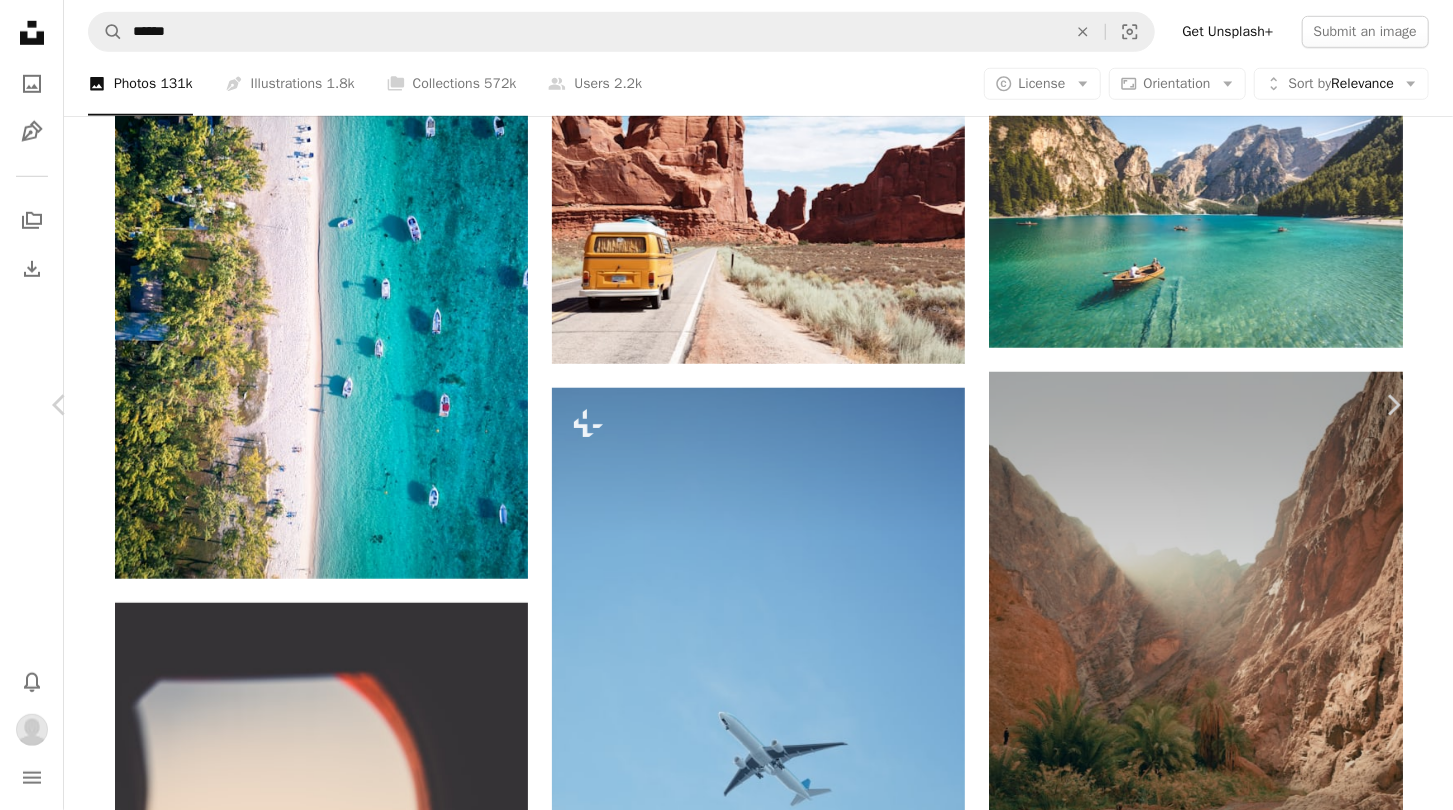 click on "An X shape Chevron left Chevron right [FIRST] [LAST] For  Unsplash+ A heart A plus sign Edit image   Plus sign for Unsplash+ A lock   Download Zoom in A forward-right arrow Share More Actions Calendar outlined Published on  [MONTH] [DAY], [YEAR] Safety Licensed under the  Unsplash+ License wallpaper background iphone wallpaper wallpaper 4k full hd wallpaper sunset sun cloud airplane airport flight aircraft jet flying fly airliner landing takeoff From this series Chevron right Plus sign for Unsplash+ Plus sign for Unsplash+ Plus sign for Unsplash+ Plus sign for Unsplash+ Plus sign for Unsplash+ Plus sign for Unsplash+ Plus sign for Unsplash+ Plus sign for Unsplash+ Plus sign for Unsplash+ Plus sign for Unsplash+ Related images Plus sign for Unsplash+ A heart A plus sign [FIRST] [LAST] For  Unsplash+ A lock   Download Plus sign for Unsplash+ A heart A plus sign [FIRST] [LAST] For  Unsplash+ A lock   Download Plus sign for Unsplash+ A heart A plus sign [FIRST] [LAST] For  Unsplash+ A lock   Download A heart A plus sign" at bounding box center (726, 6566) 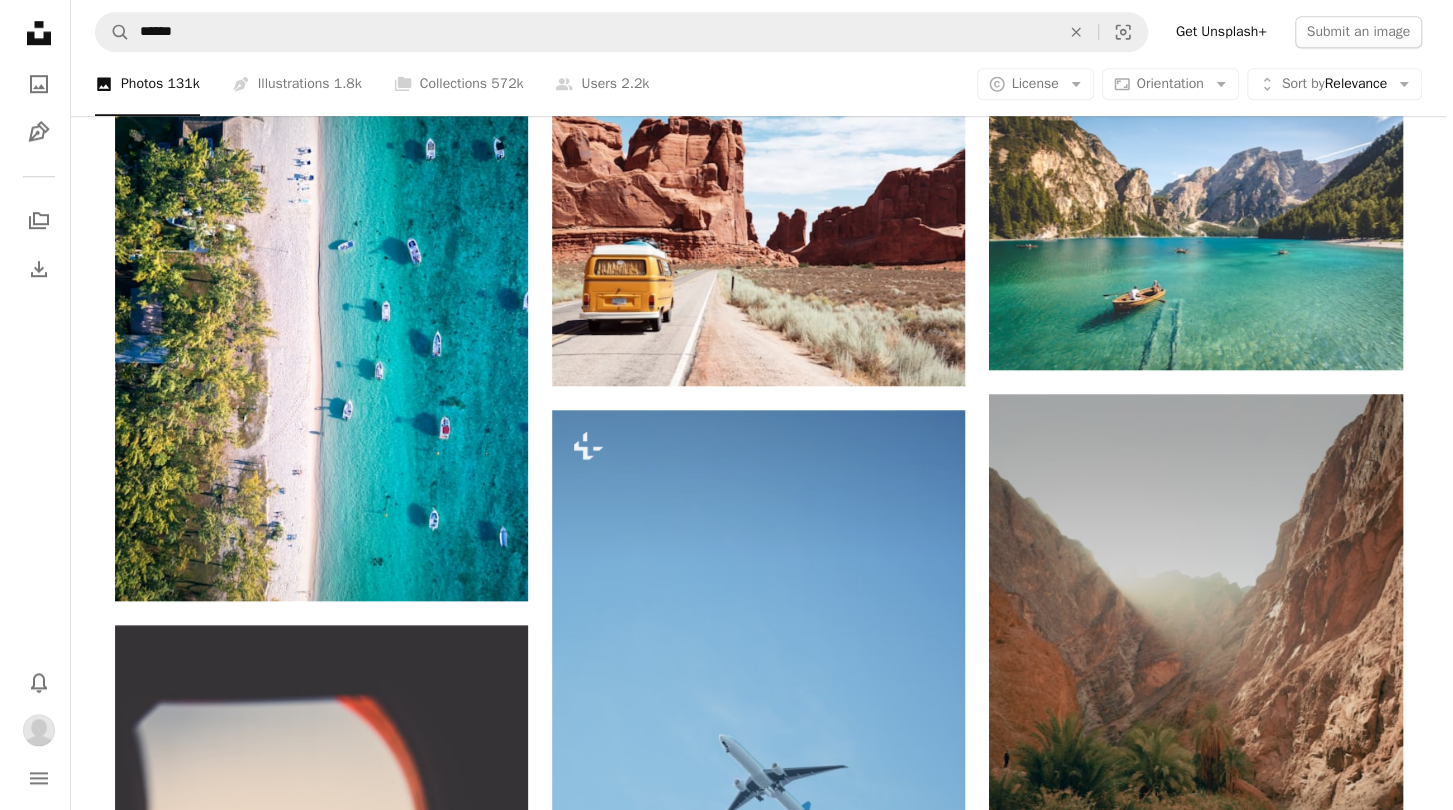 scroll, scrollTop: 847, scrollLeft: 0, axis: vertical 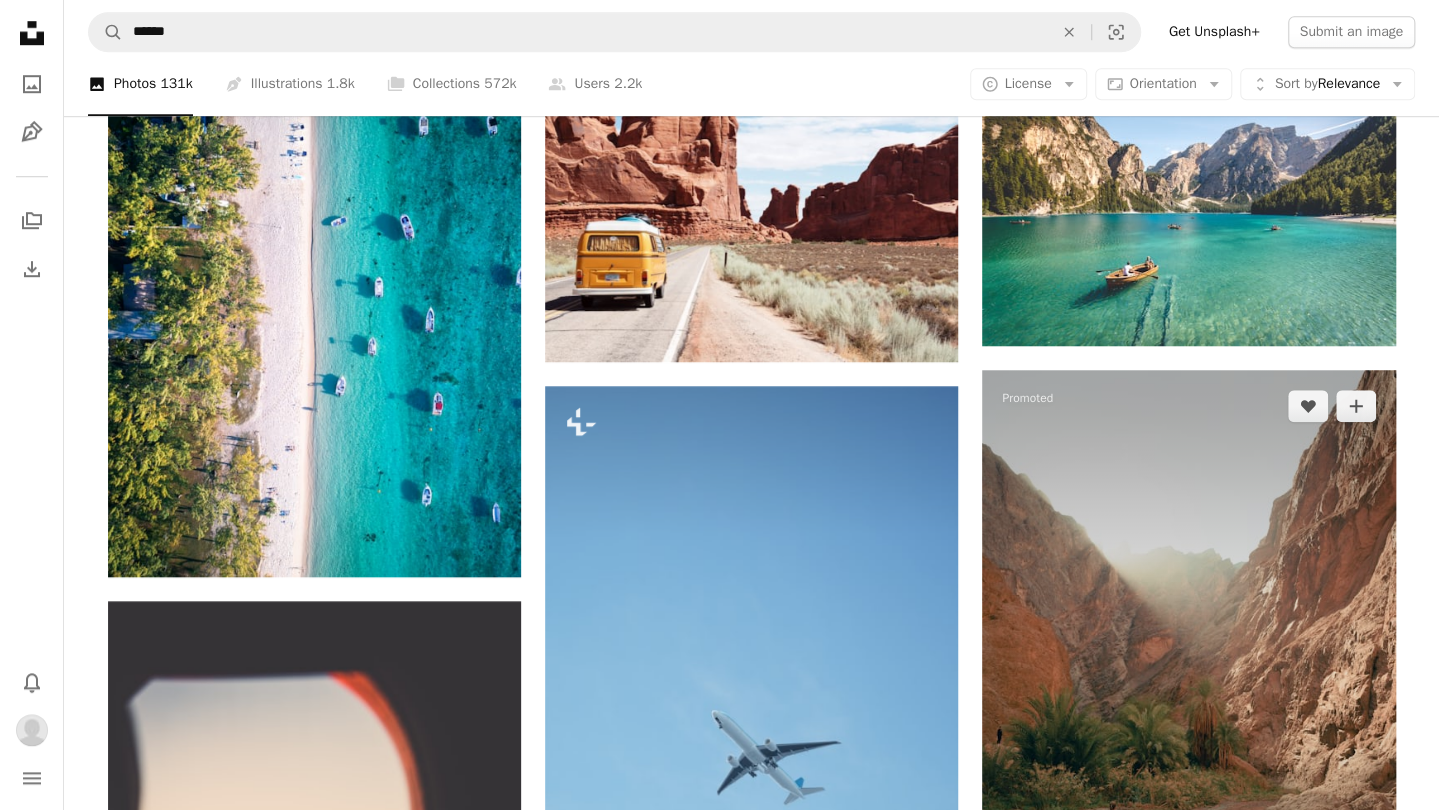 click at bounding box center [1188, 680] 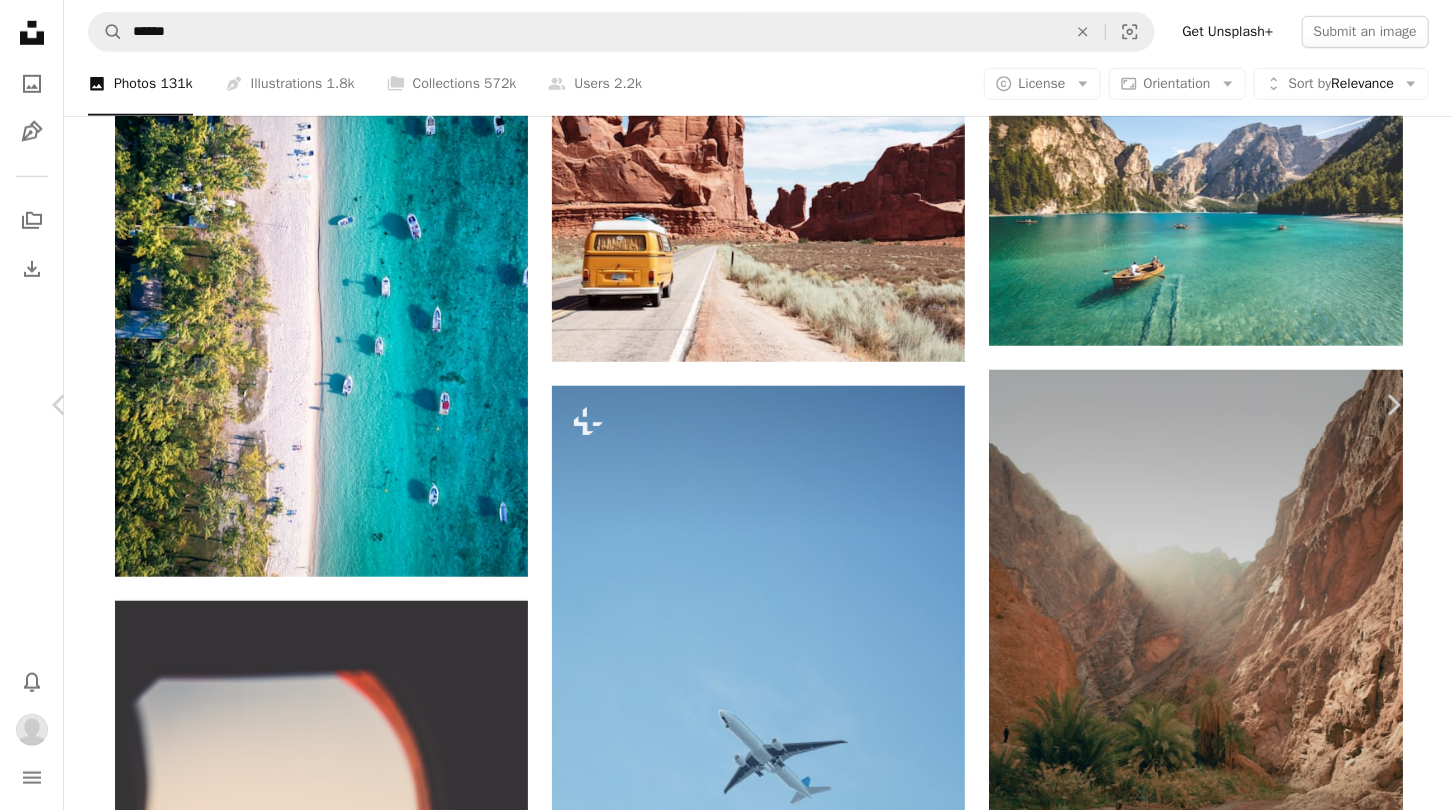 scroll, scrollTop: 1211, scrollLeft: 0, axis: vertical 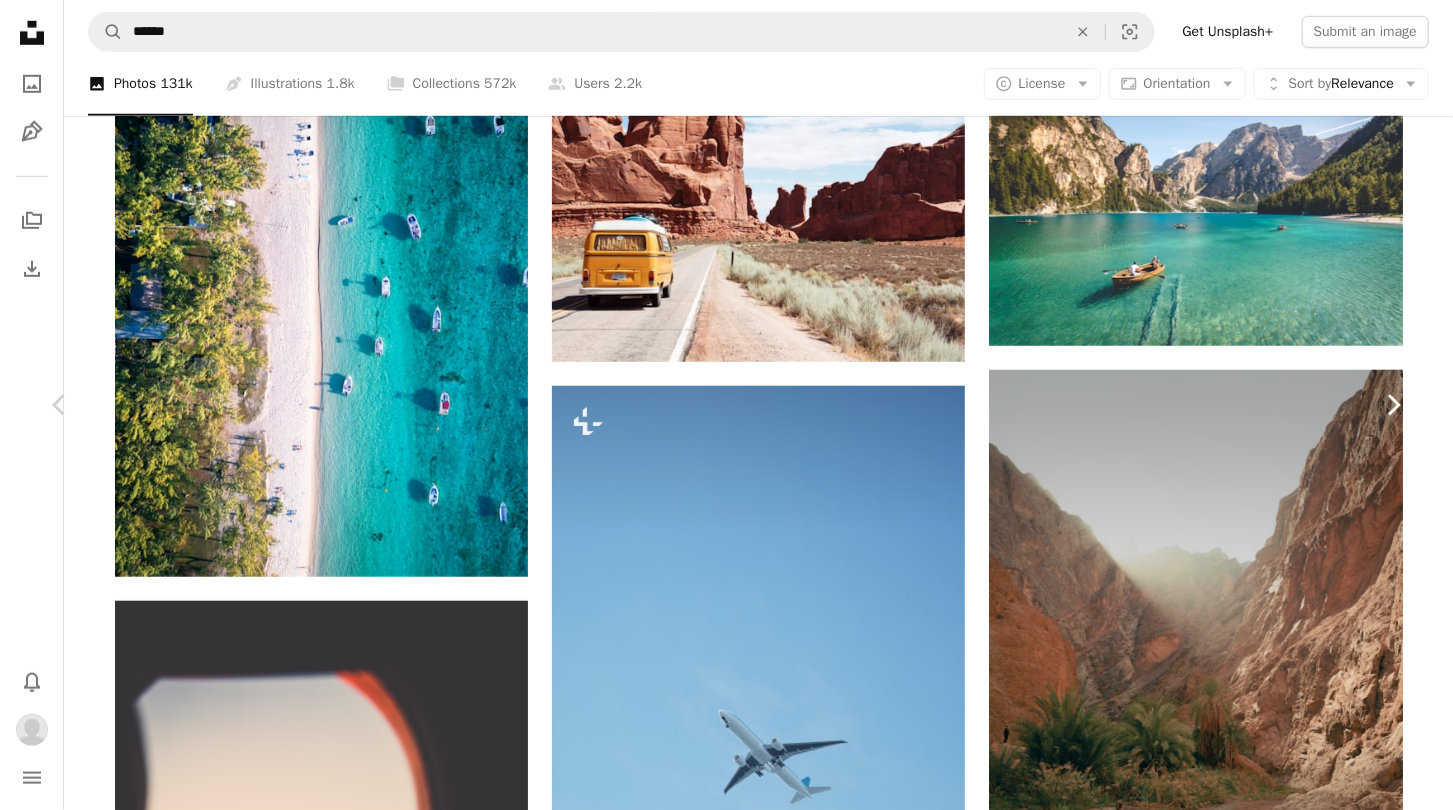 click on "Chevron right" at bounding box center (1393, 405) 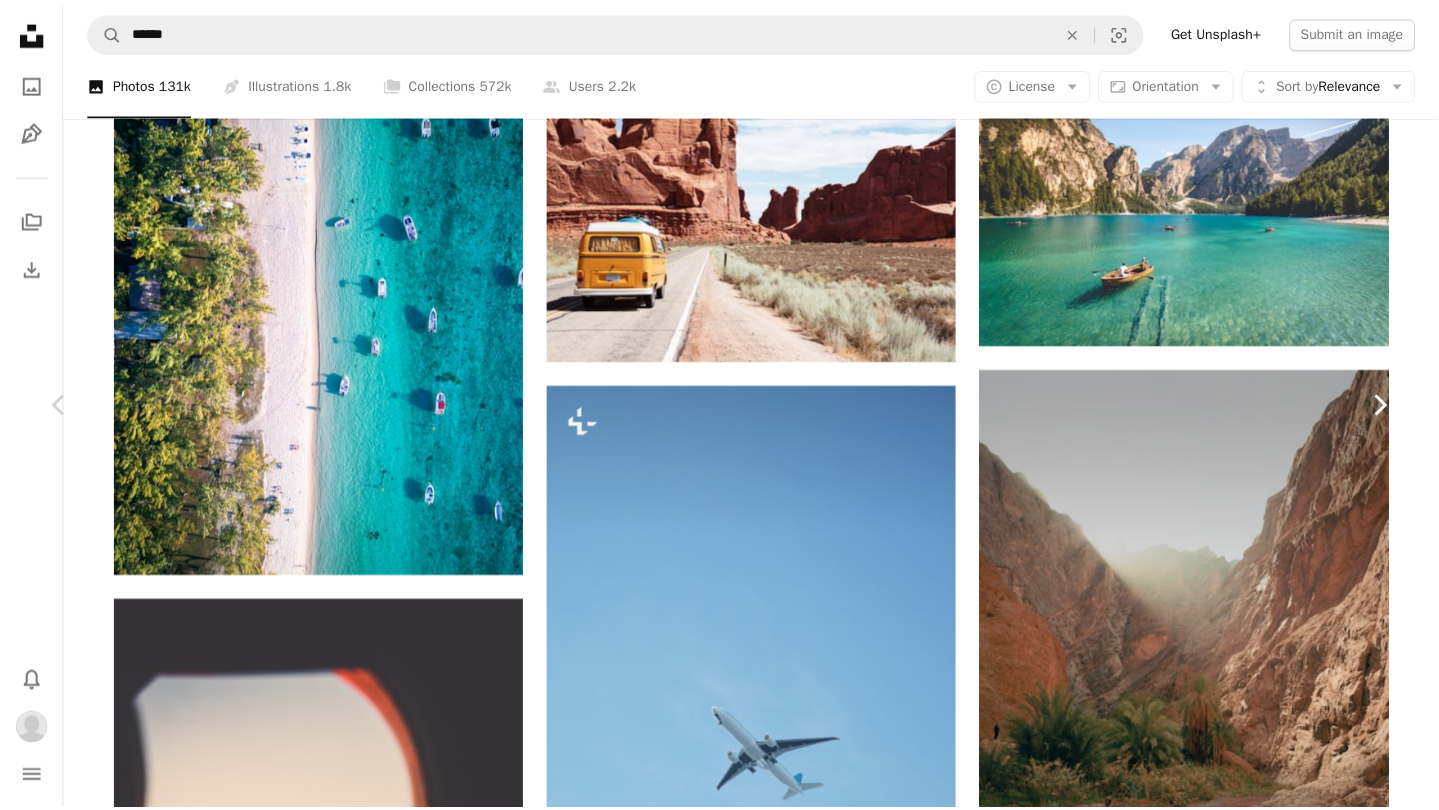 scroll, scrollTop: 0, scrollLeft: 0, axis: both 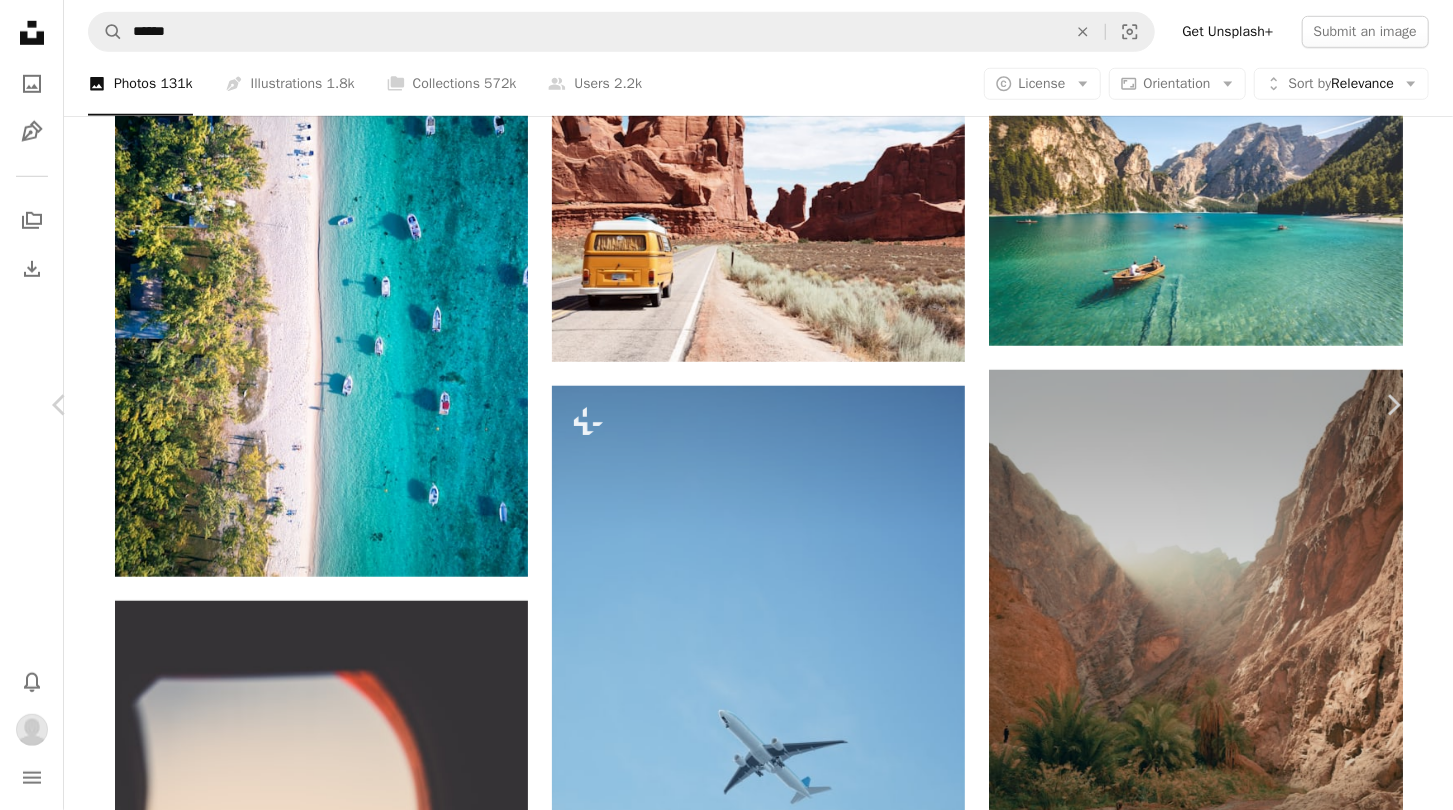 click on "Unsplash logo Unsplash Home A photo Pen Tool A stack of folders Download Bell navigation menu A magnifying glass ****** An X shape Visual search Get Unsplash+ Submit an image A photo Photos   131k Pen Tool Illustrations   1.8k A stack of folders Collections   572k A group of people Users   2.2k A copyright icon © License Arrow down Aspect ratio Orientation Arrow down Unfold Sort by  Relevance Arrow down Filters Filters Travel Chevron right nature adventure traveling desktop wallpaper bali beach 4k wallpaper airport plane hotel japan airplane Promoted A heart A plus sign NEOM Made to Change   ↗ Arrow pointing down A heart A plus sign [FIRST] [LAST] Arrow pointing down Plus sign for Unsplash+ A heart A plus sign [FIRST] [LAST] For  Unsplash+ A lock   Download A heart A plus sign [FIRST] [LAST] Arrow pointing down Plus sign for Unsplash+ A heart A plus sign A. C. For  Unsplash+ A lock   Download A heart A plus sign [FIRST] [LAST] Arrow pointing down Promoted A heart A plus sign NEOM Made to Change   ↗ A heart For" at bounding box center [726, 2656] 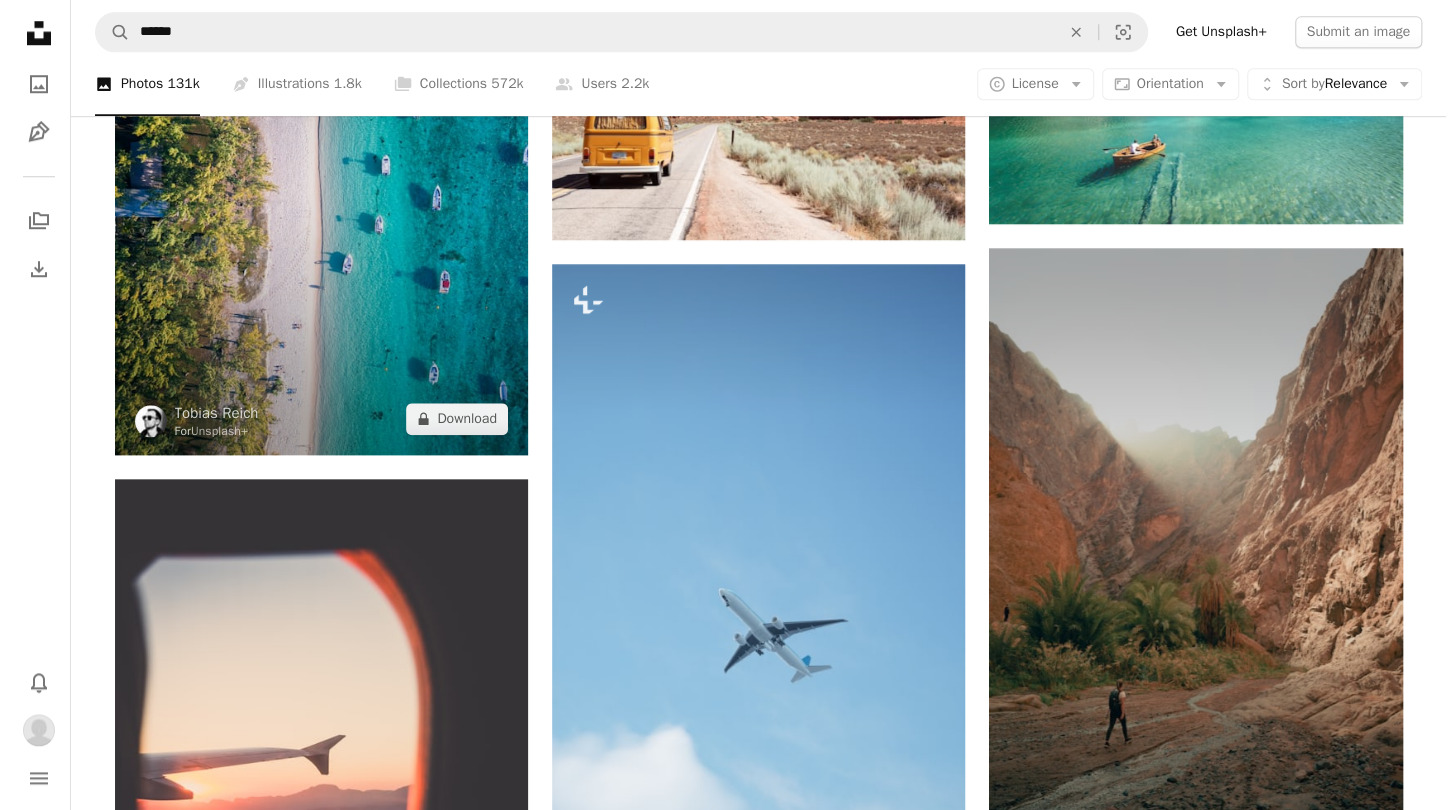 scroll, scrollTop: 905, scrollLeft: 0, axis: vertical 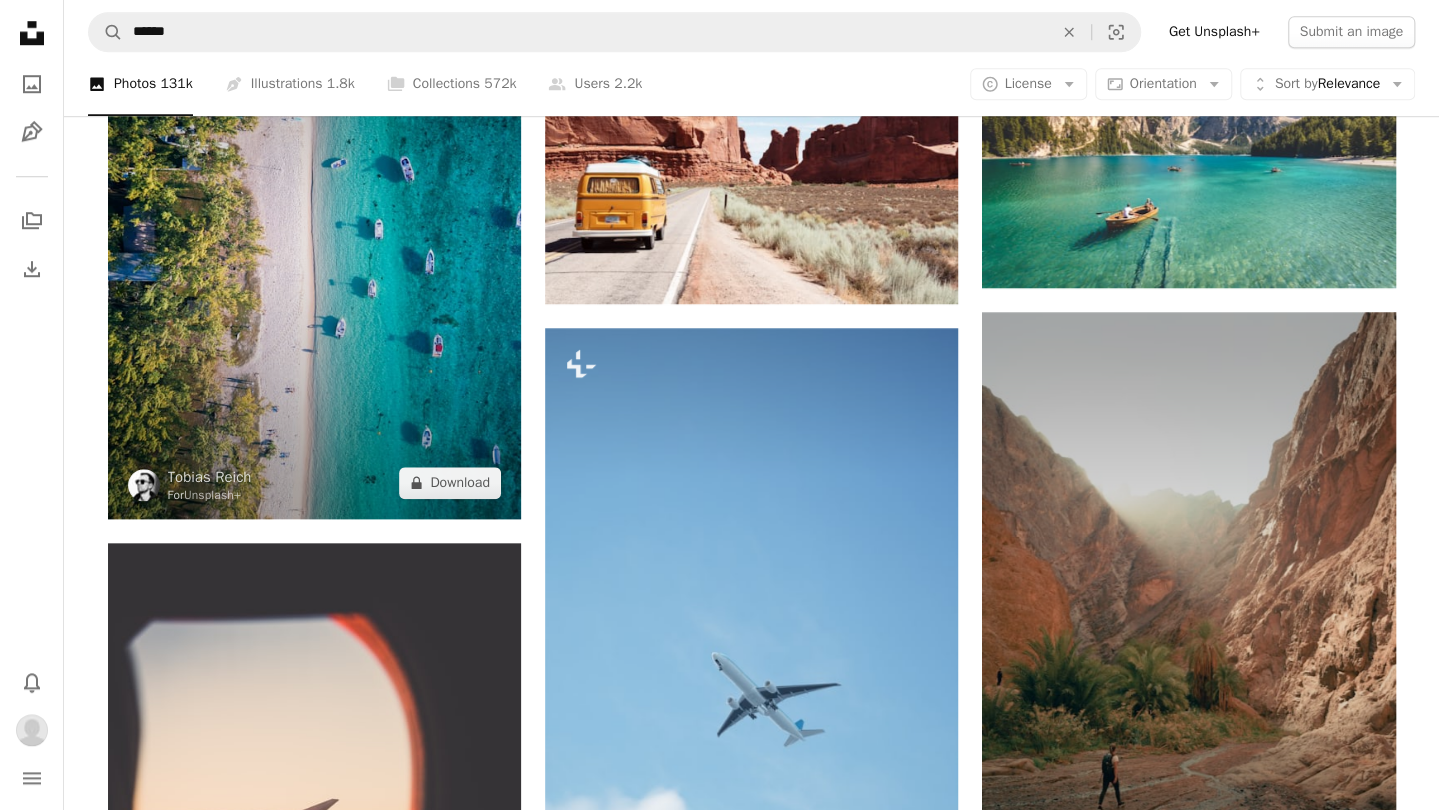 click at bounding box center [314, 243] 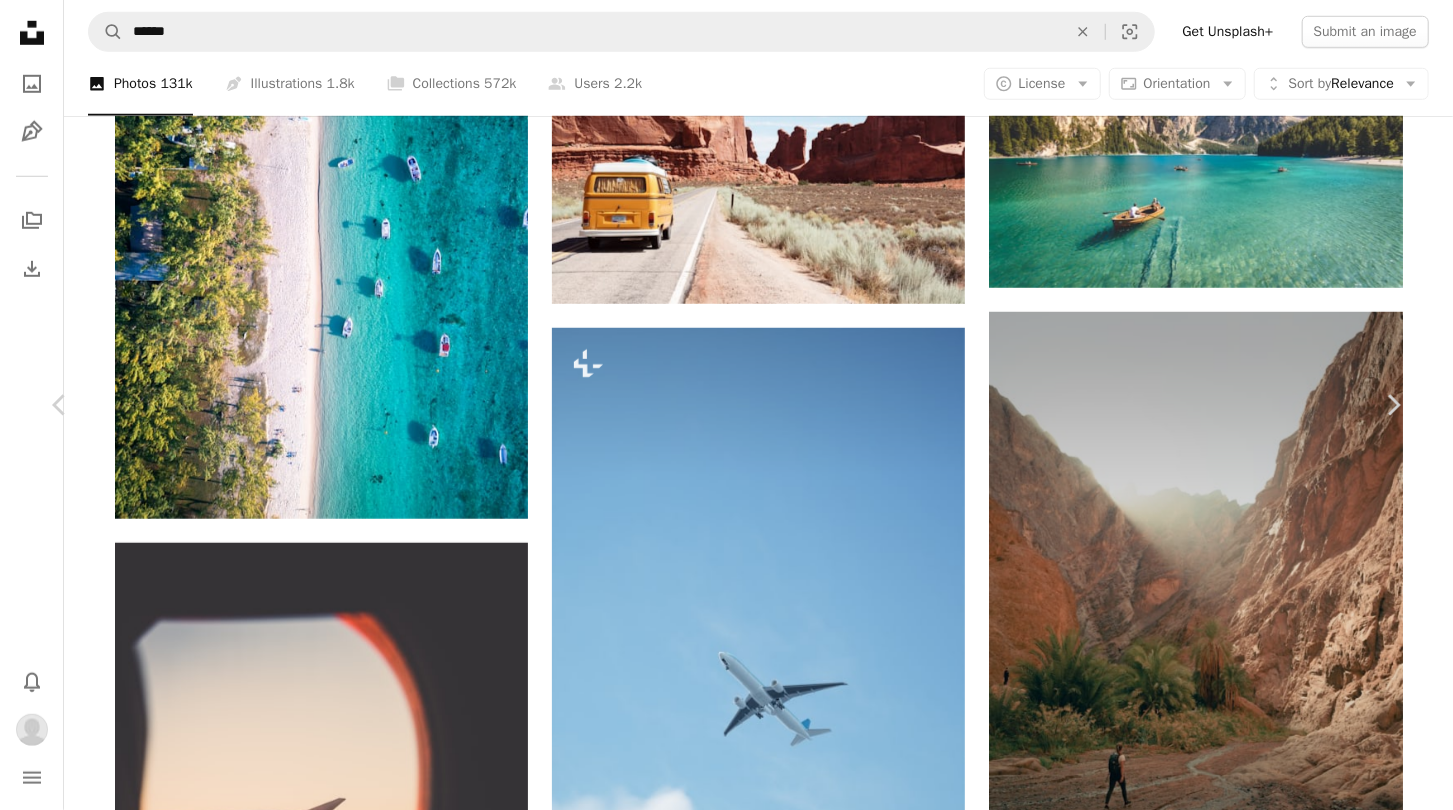 click at bounding box center (719, 6506) 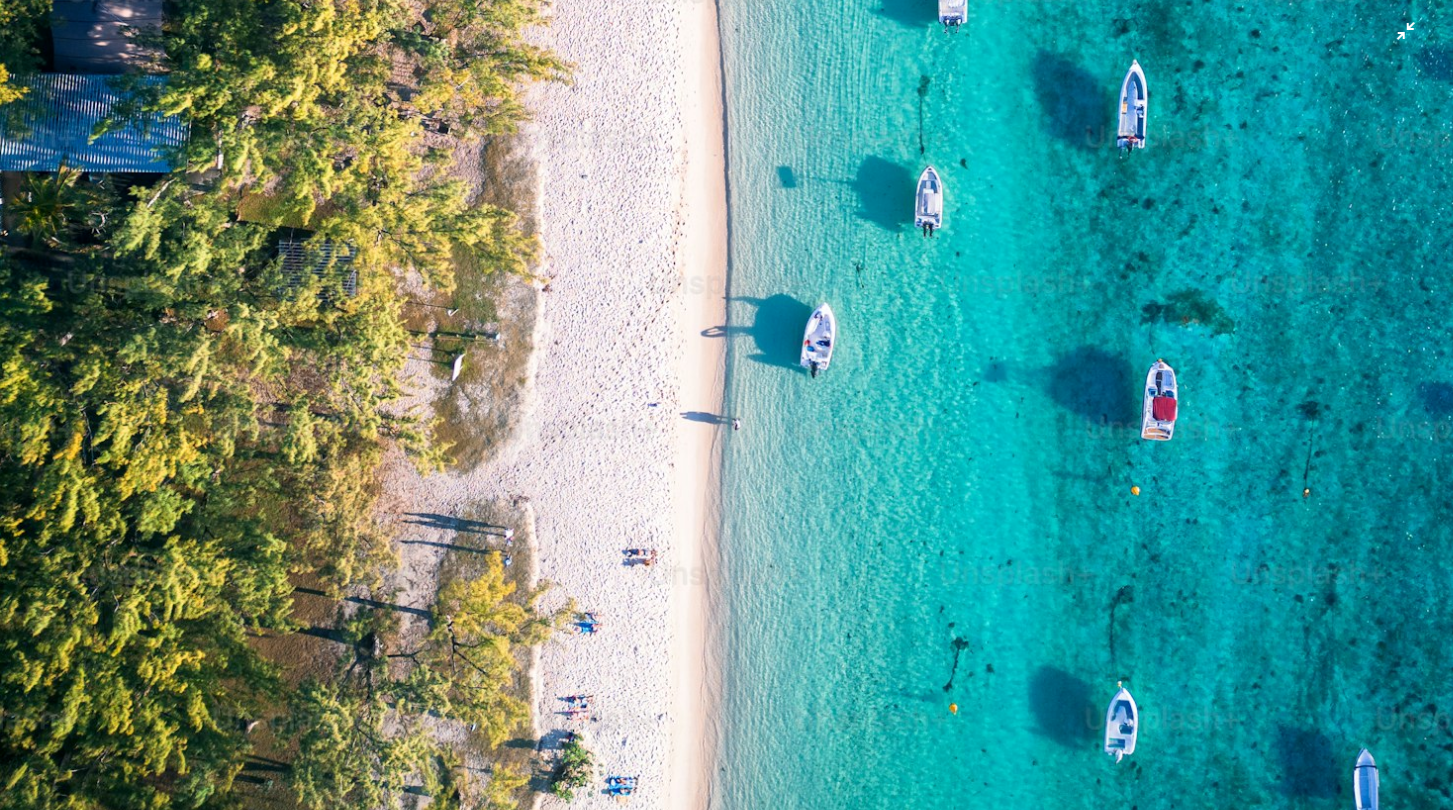 scroll, scrollTop: 1108, scrollLeft: 0, axis: vertical 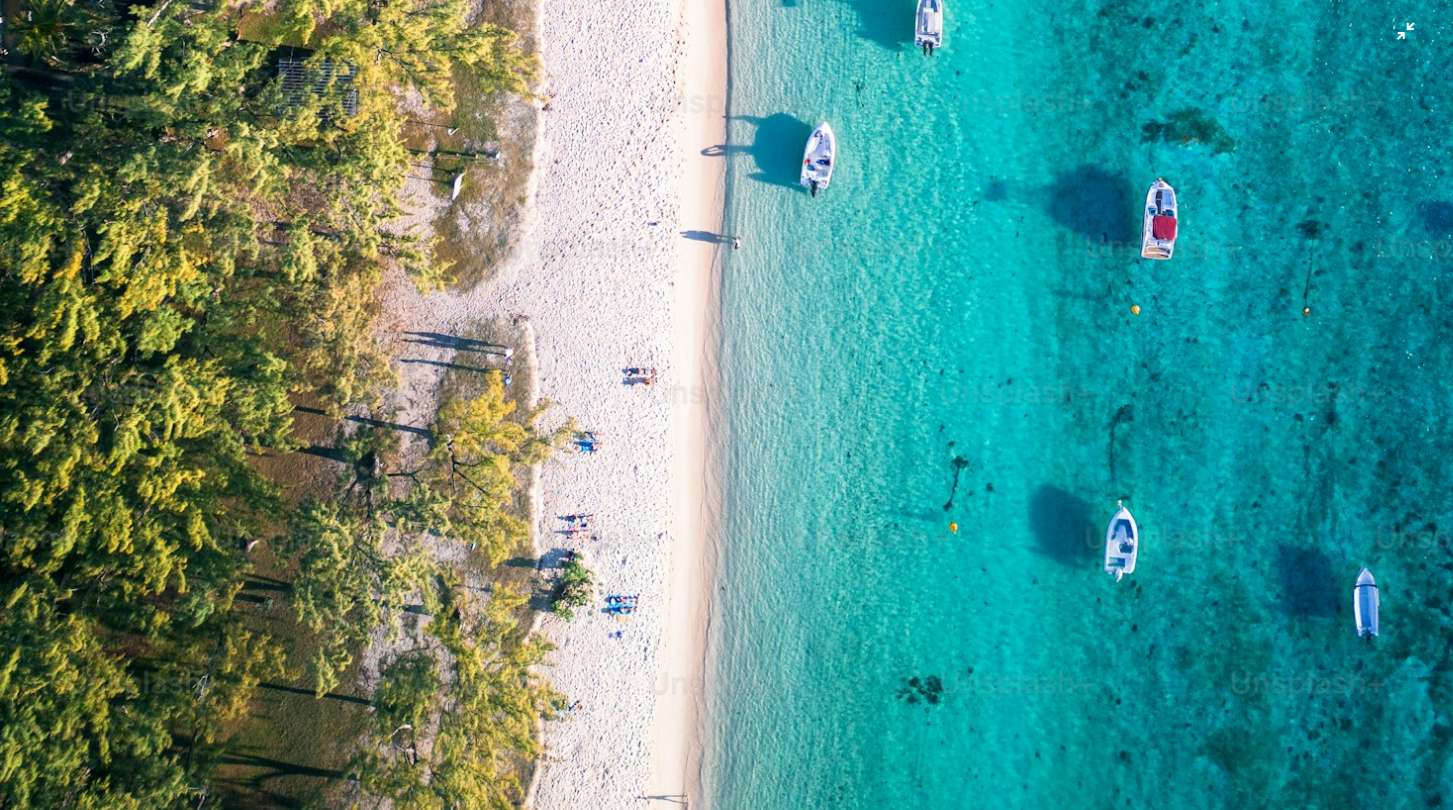 click at bounding box center [726, -139] 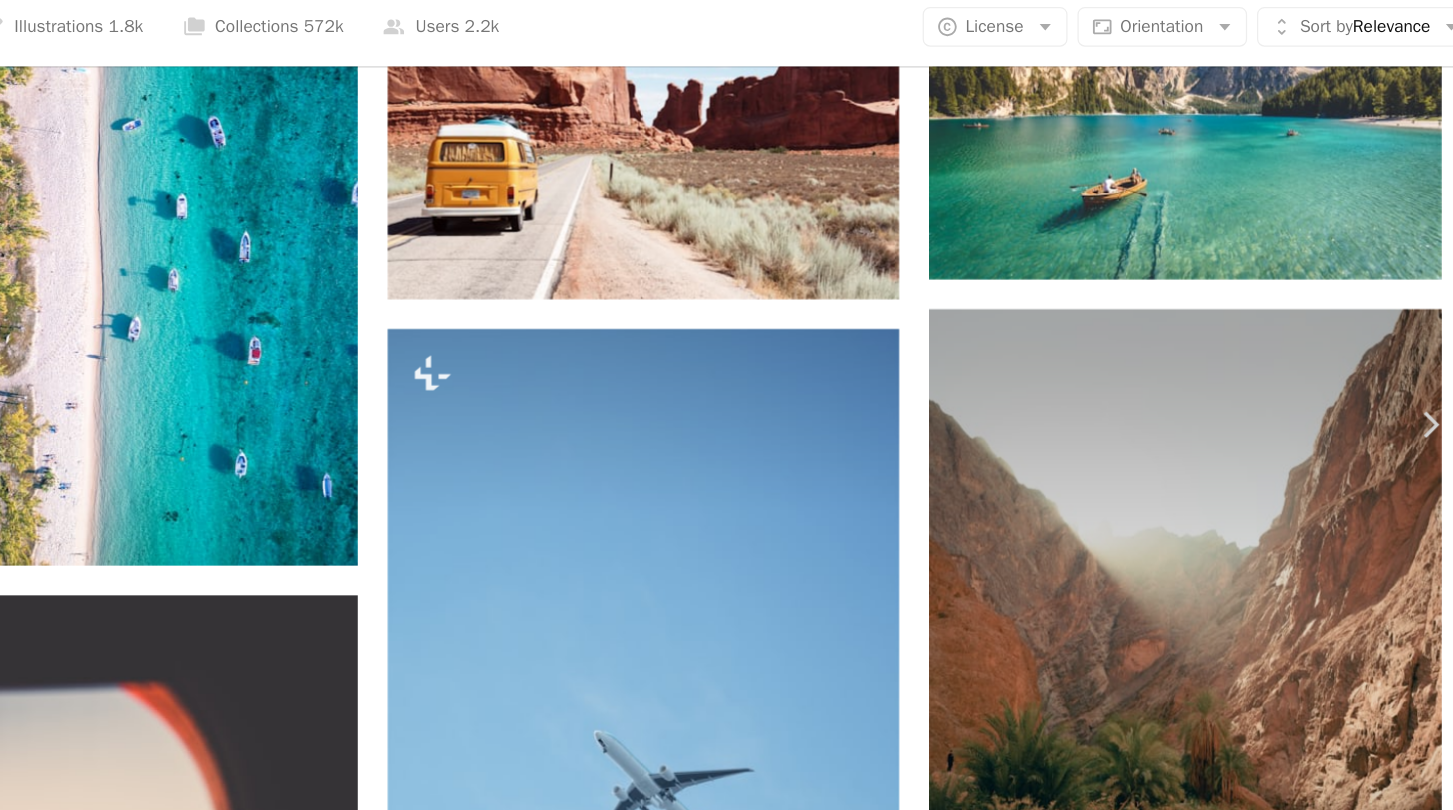 scroll, scrollTop: 905, scrollLeft: 0, axis: vertical 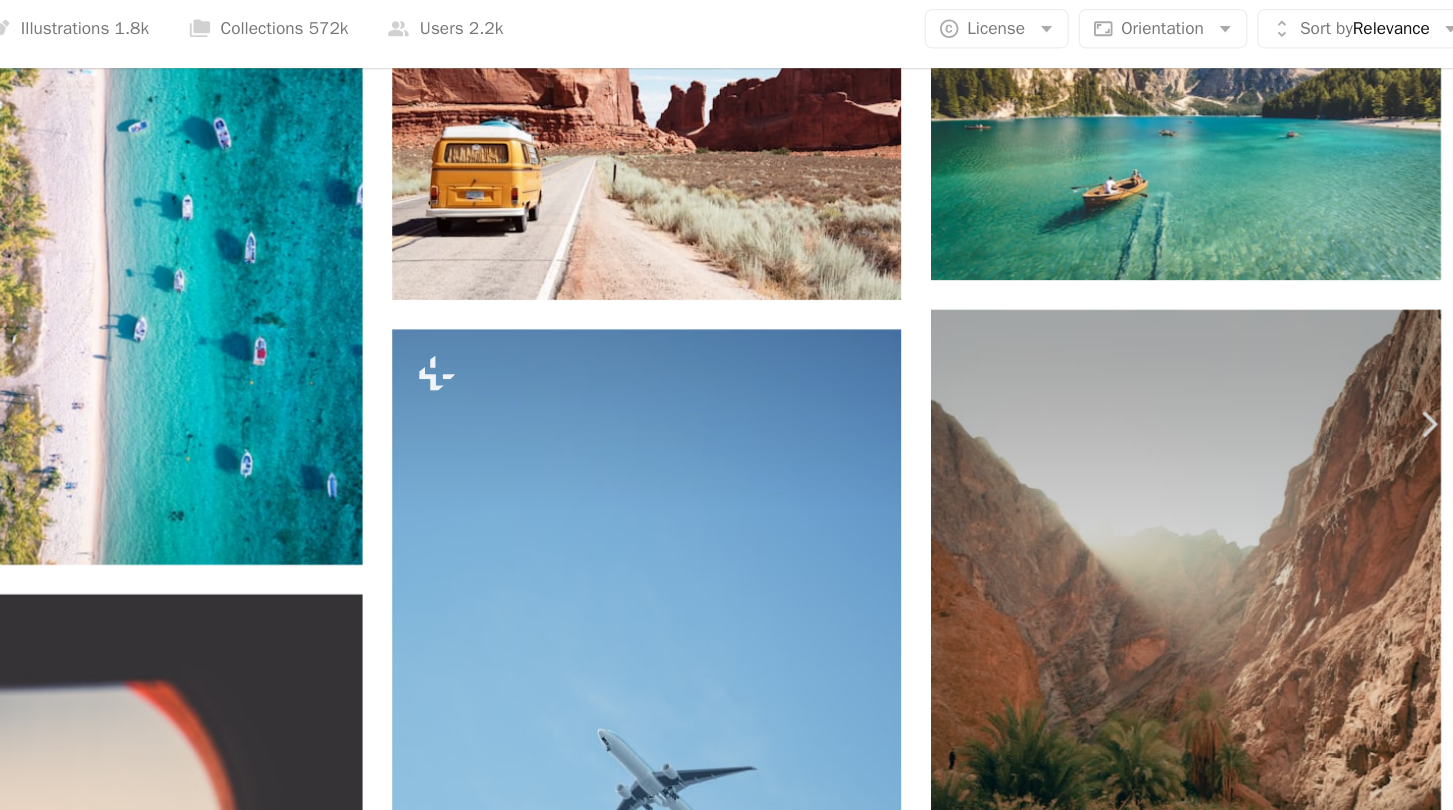 type 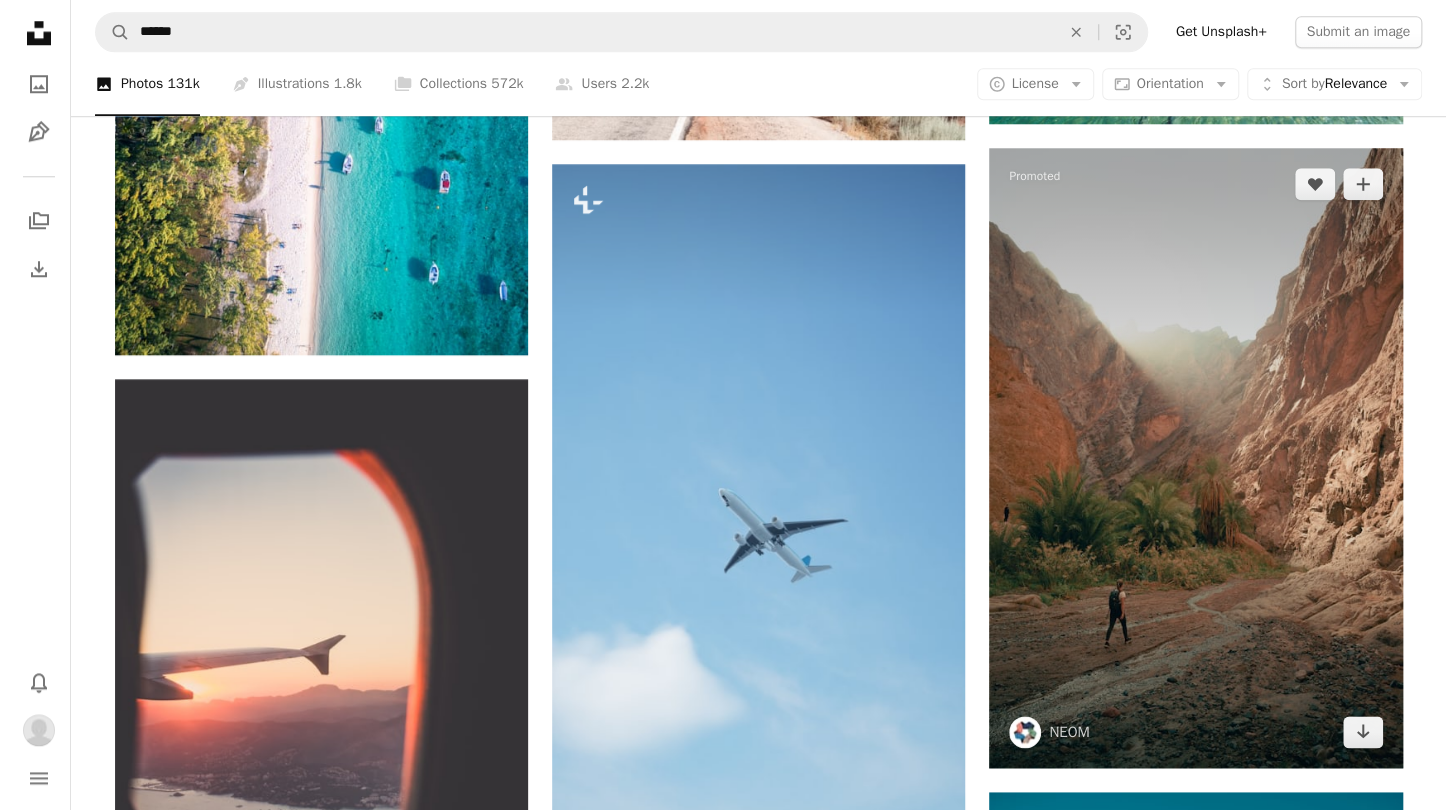 scroll, scrollTop: 1070, scrollLeft: 0, axis: vertical 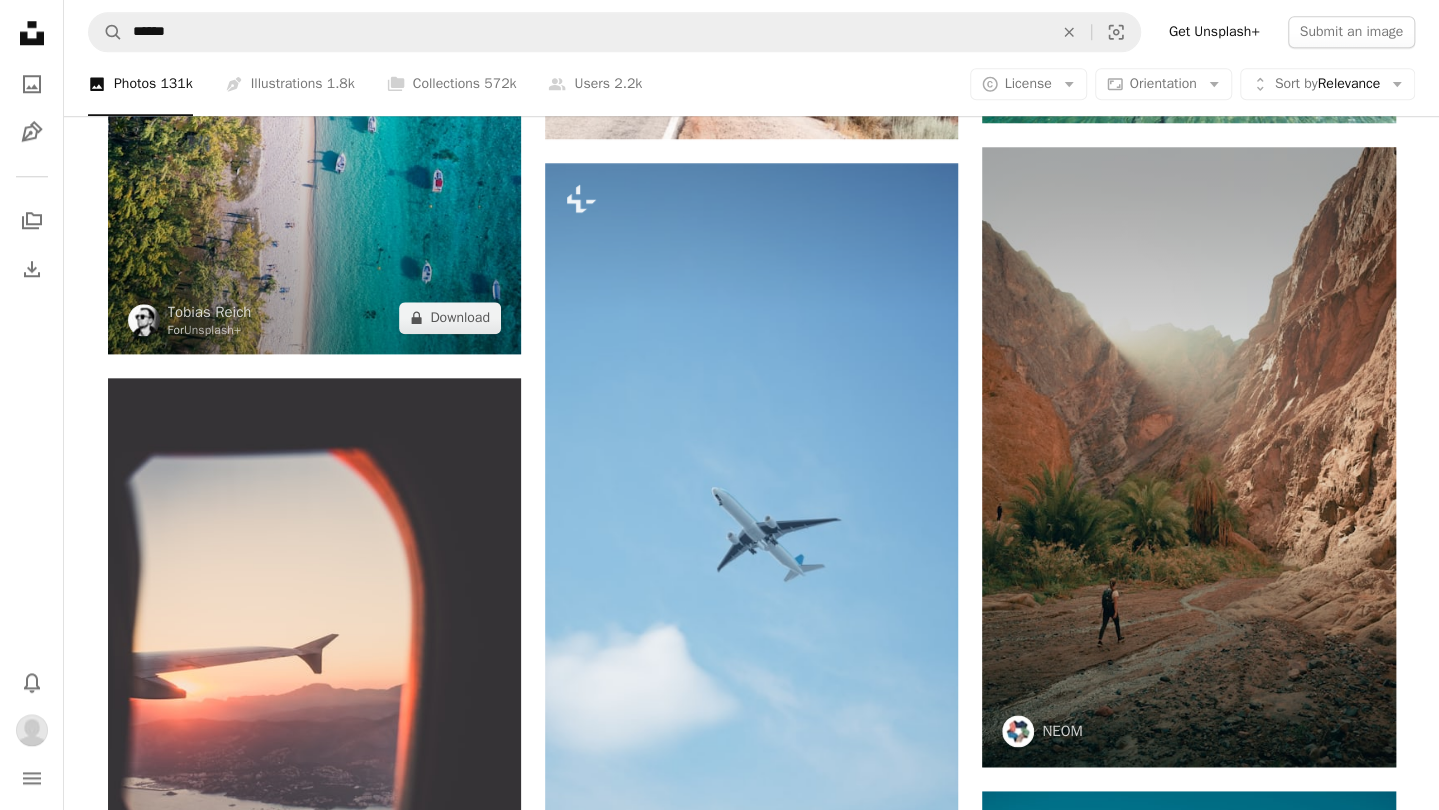 click at bounding box center [314, 78] 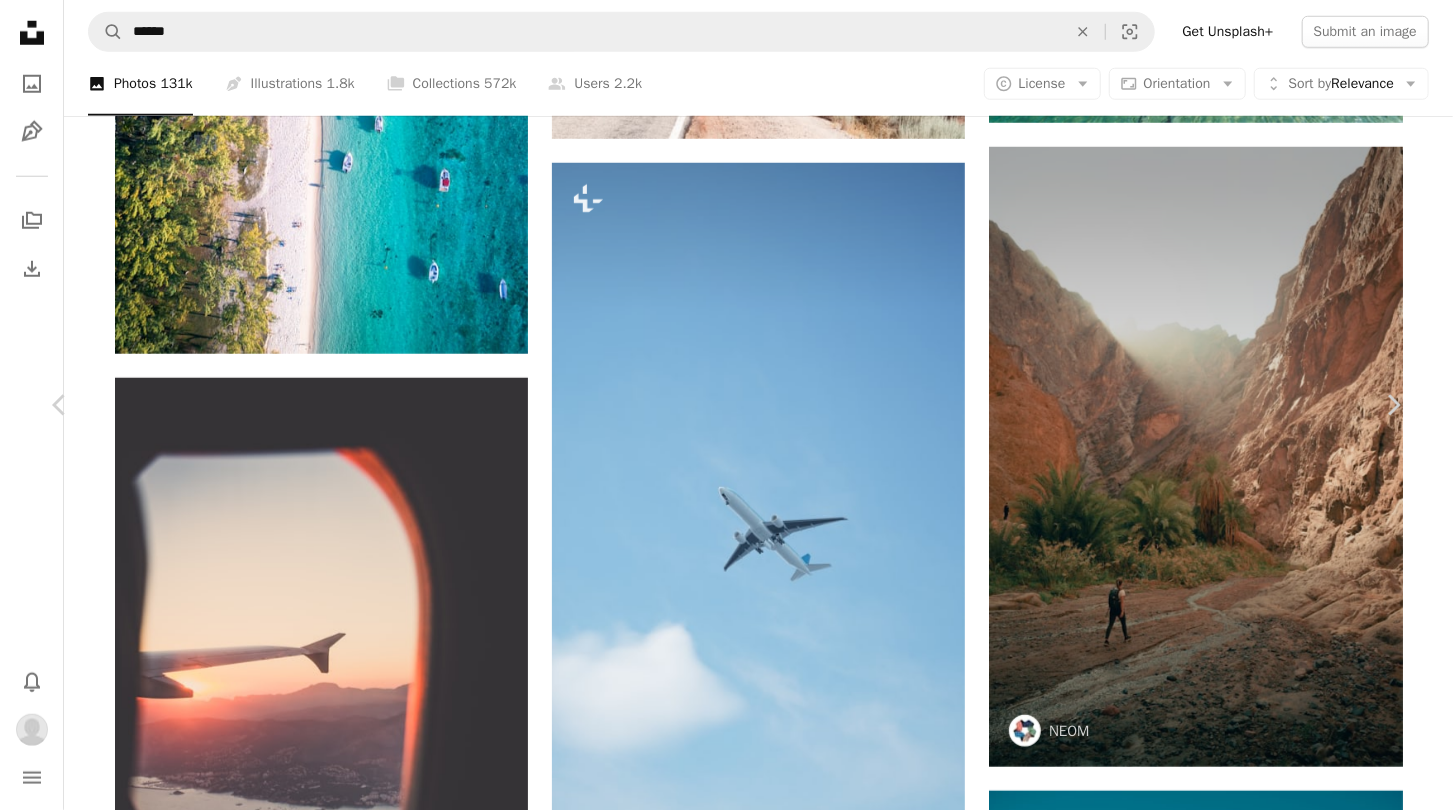 scroll, scrollTop: 5833, scrollLeft: 0, axis: vertical 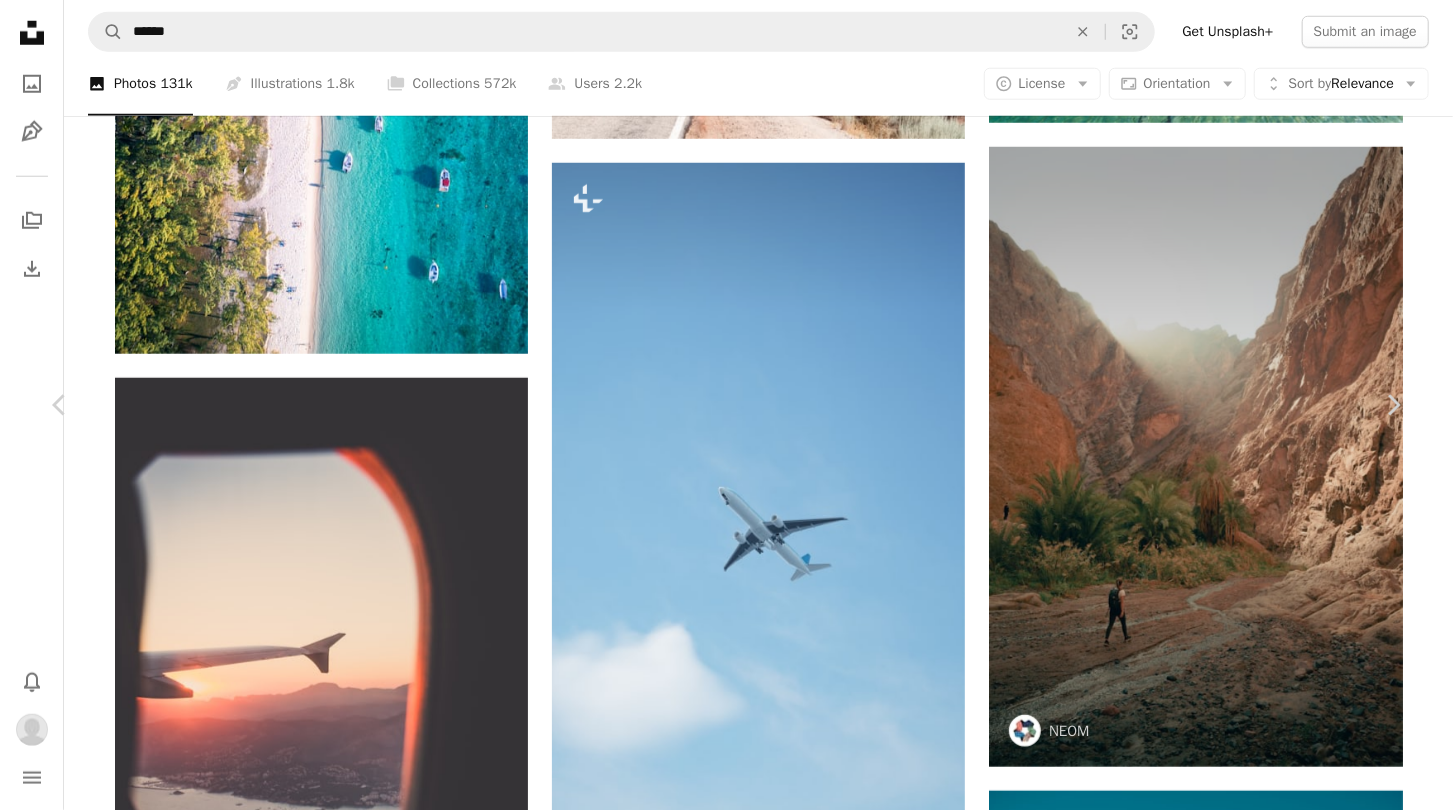 click 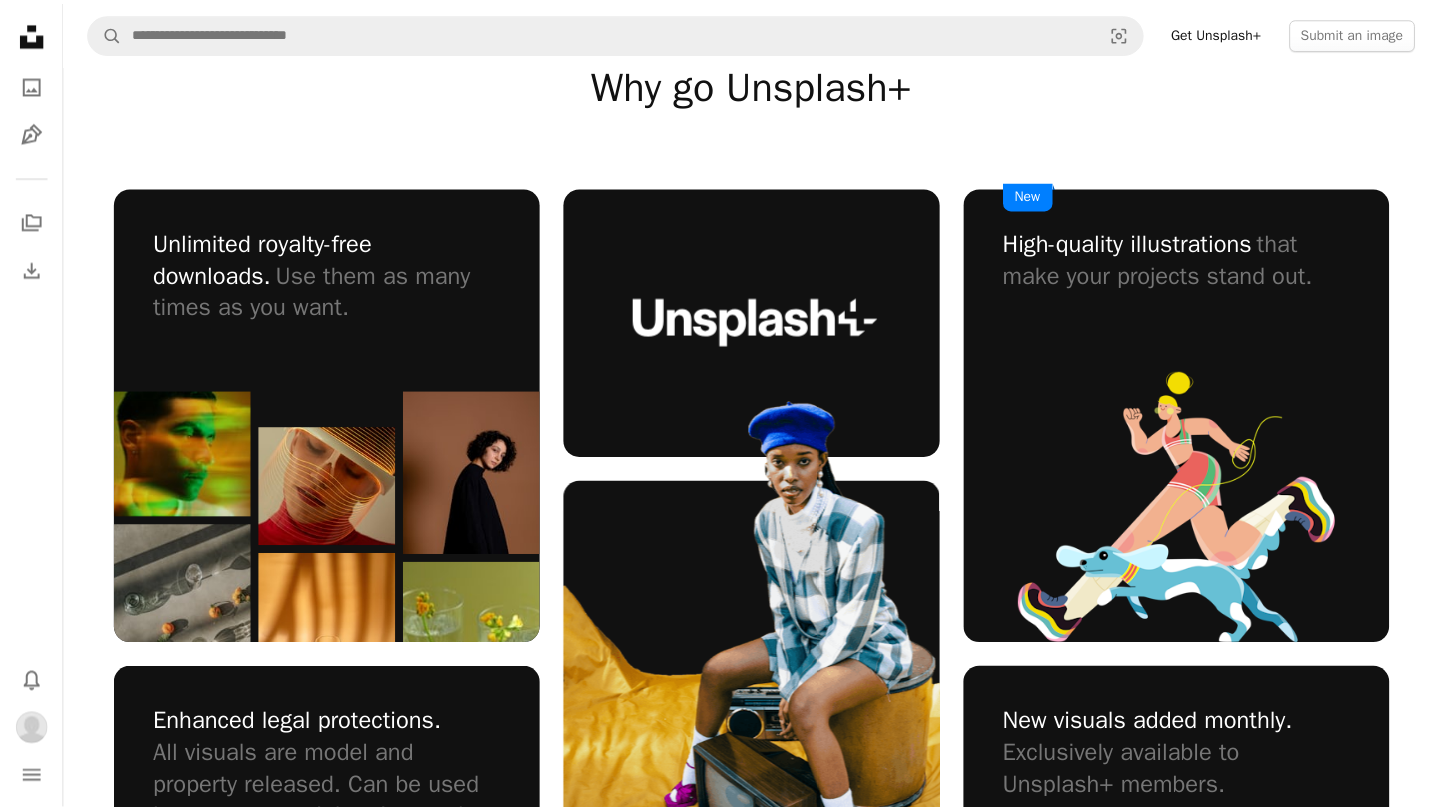 scroll, scrollTop: 0, scrollLeft: 0, axis: both 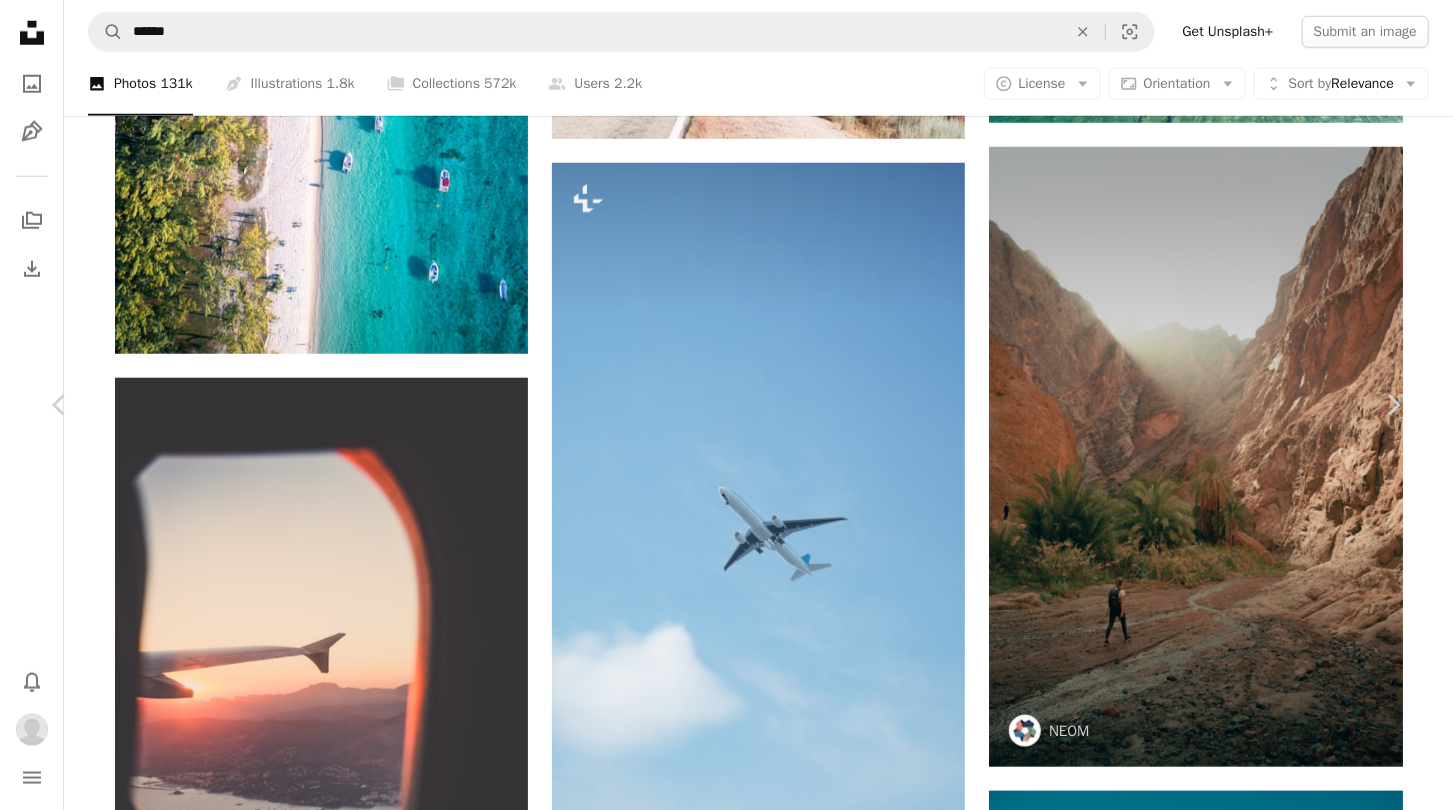 click on "An X shape Chevron left Chevron right Tobias Reich For  Unsplash+ A heart A plus sign Edit image   Plus sign for Unsplash+ A lock   Download Zoom in Featured in Travel A forward-right arrow Share More Actions A map marker Le Morne, [COUNTRY] Calendar outlined Published on  July 5, 2024 Camera DJI, FC3582 Safety Licensed under the  Unsplash+ License beach travel sunset [COUNTRY] island drone [COUNTRY] coast aerial paradise drone view luxury resort bay indian ocean Le Morne From this series Plus sign for Unsplash+ Plus sign for Unsplash+ Related images Plus sign for Unsplash+ A heart A plus sign Ahmed For  Unsplash+ A lock   Download Plus sign for Unsplash+ A heart A plus sign Jerome Maas For  Unsplash+ A lock   Download Plus sign for Unsplash+ A heart A plus sign Colin + Meg For  Unsplash+ A lock   Download Plus sign for Unsplash+ A heart A plus sign laura adai For  Unsplash+ A lock   Download Plus sign for Unsplash+ A heart A plus sign Getty Images For  Unsplash+ A lock   Download Plus sign for Unsplash+ A heart" at bounding box center (726, 5998) 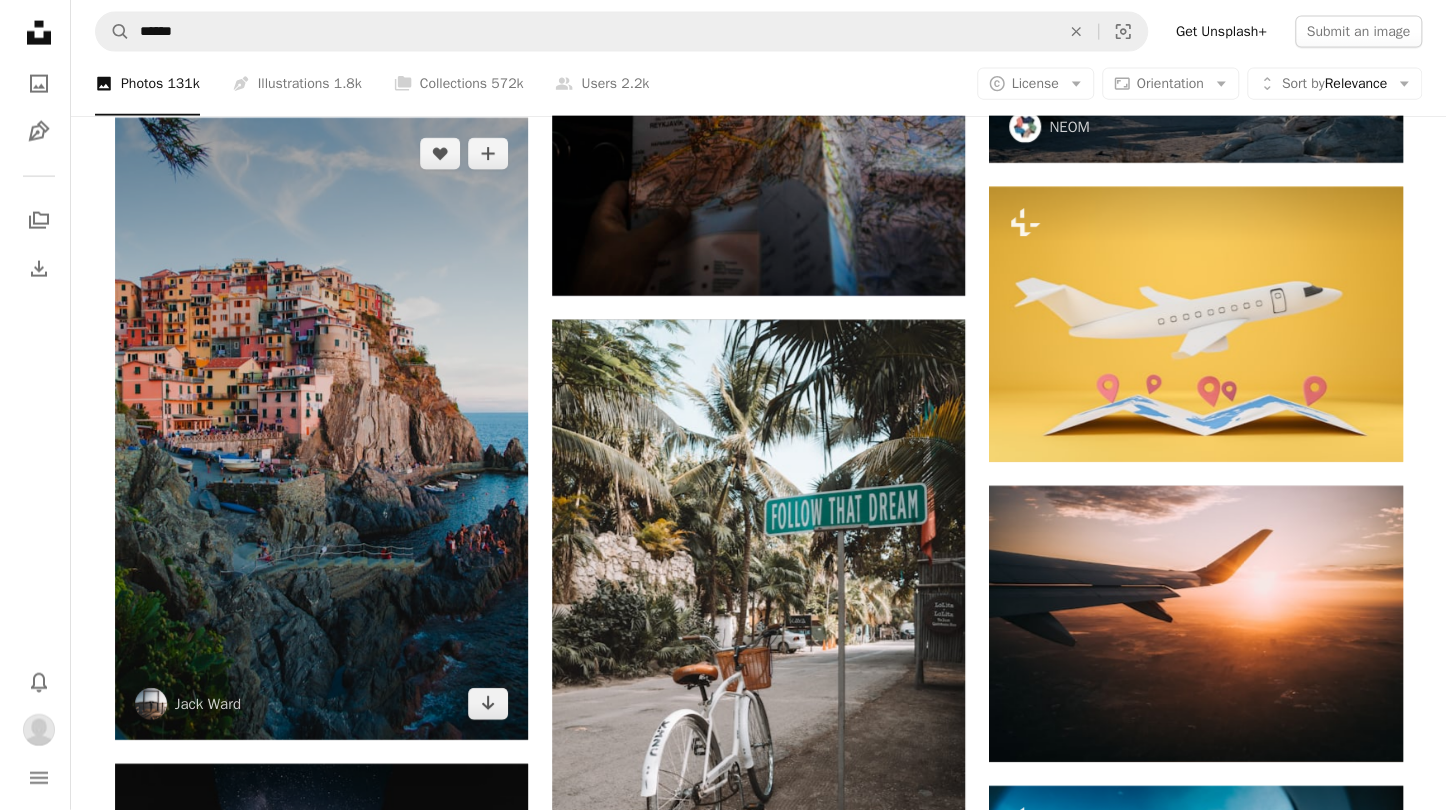 scroll, scrollTop: 2612, scrollLeft: 0, axis: vertical 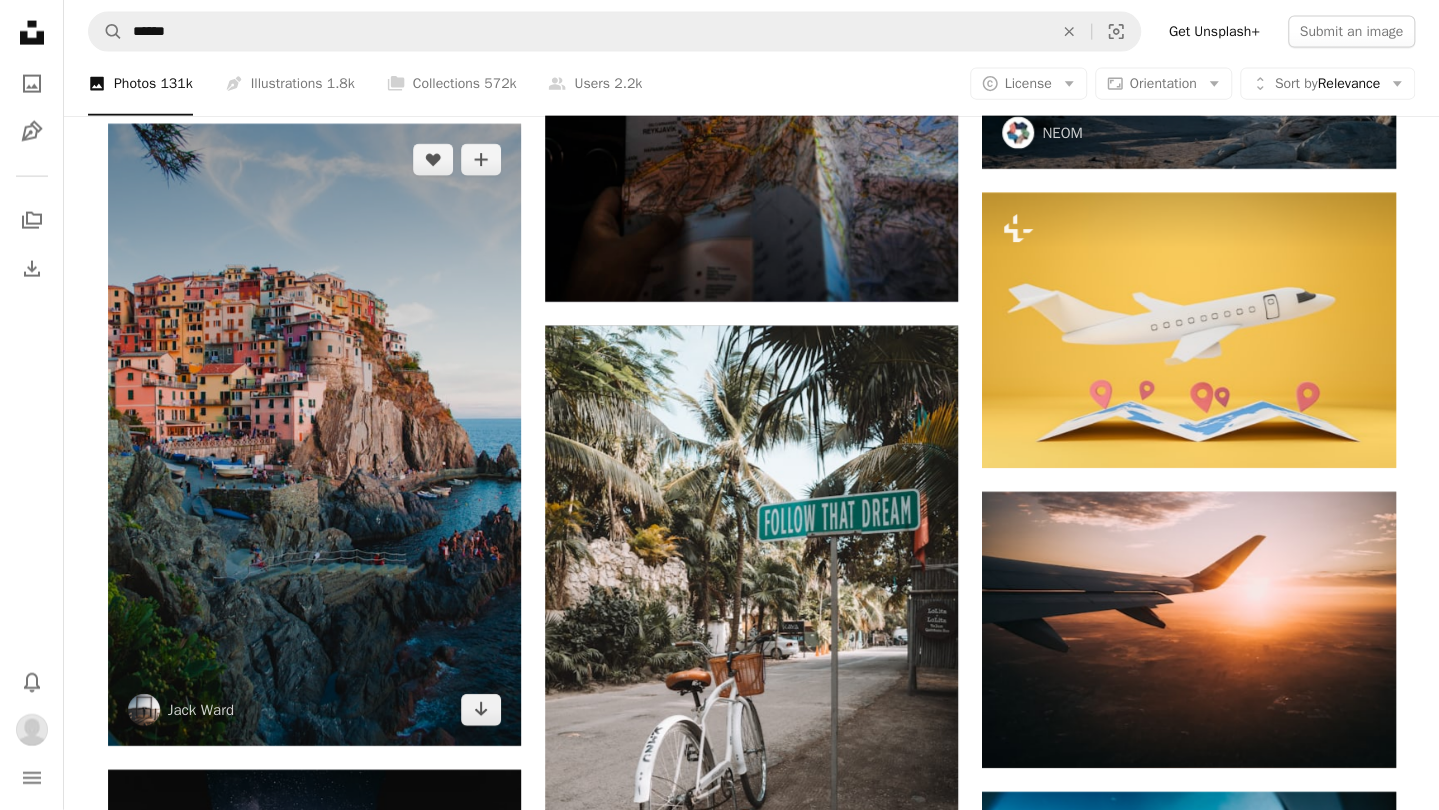 click at bounding box center (314, 435) 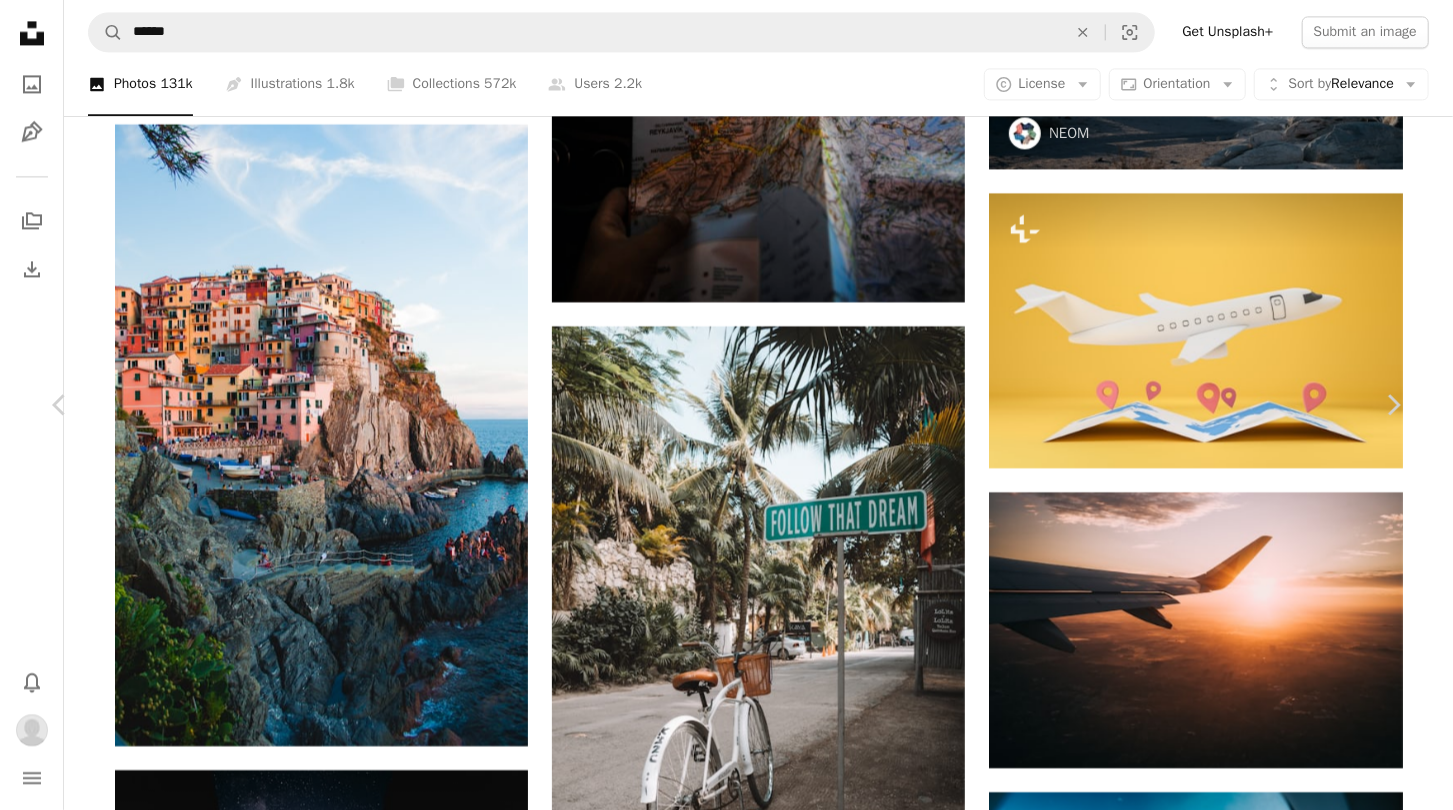 scroll, scrollTop: 1484, scrollLeft: 0, axis: vertical 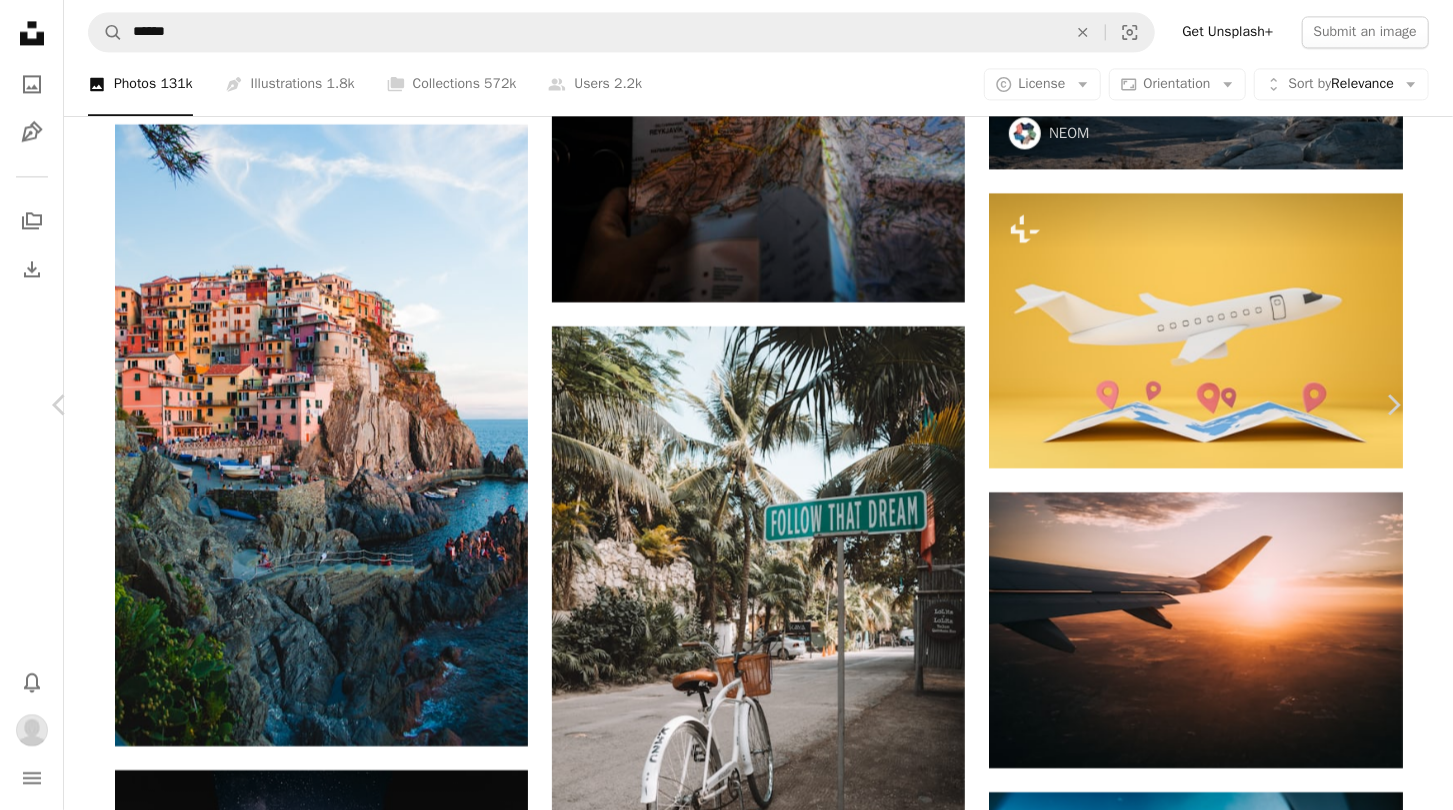 click at bounding box center [327, 4538] 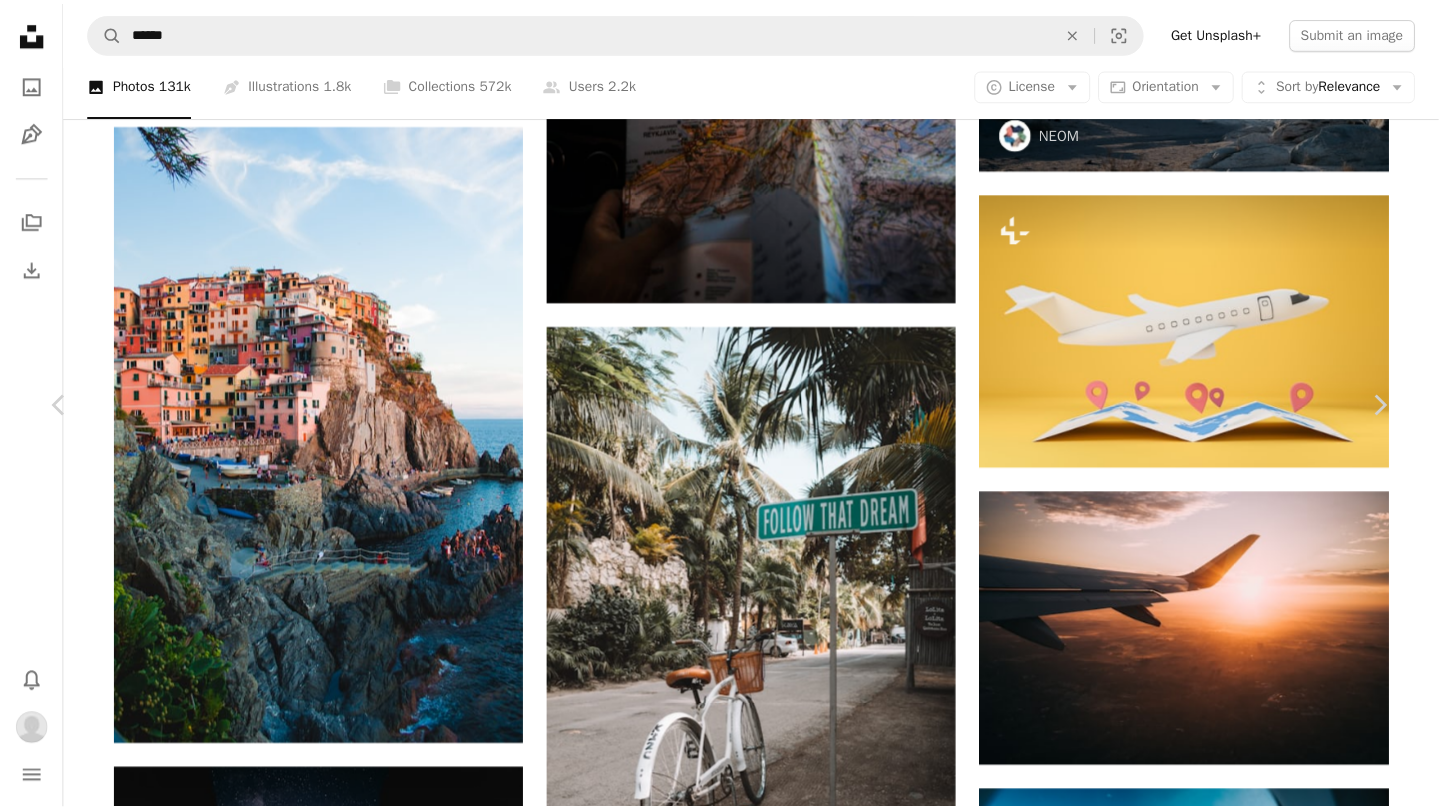 scroll, scrollTop: 0, scrollLeft: 0, axis: both 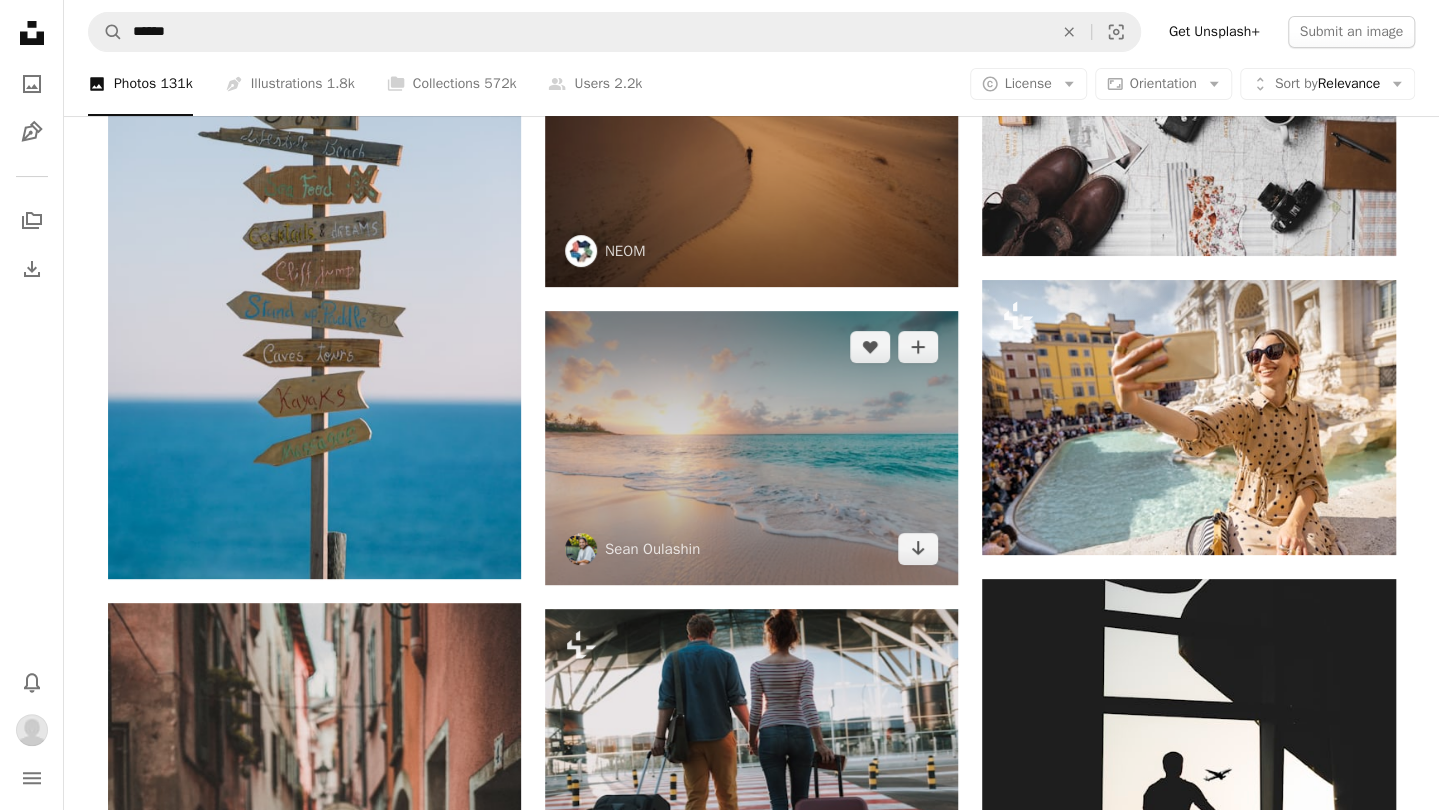 click at bounding box center (751, 448) 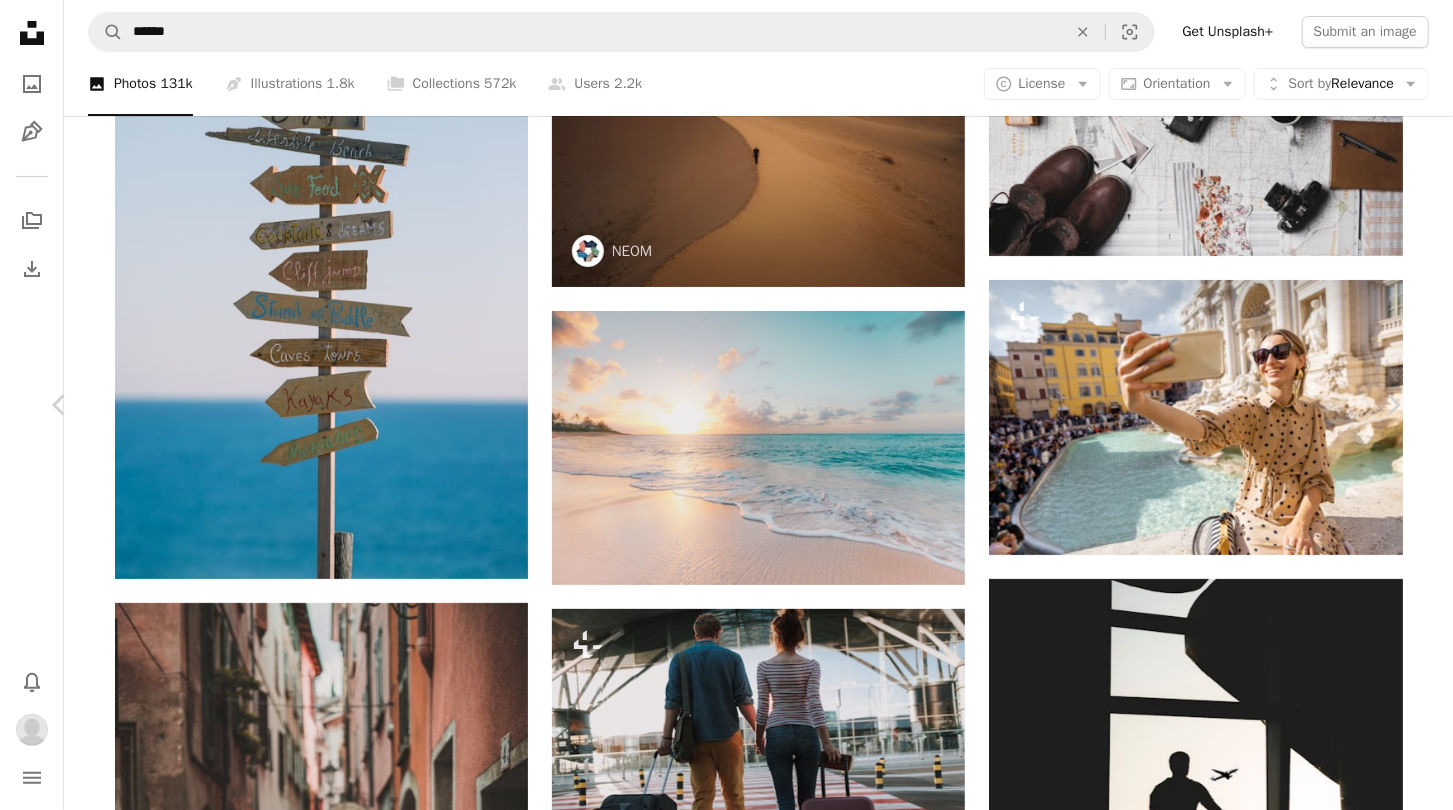 click on "Download" at bounding box center [1218, 4950] 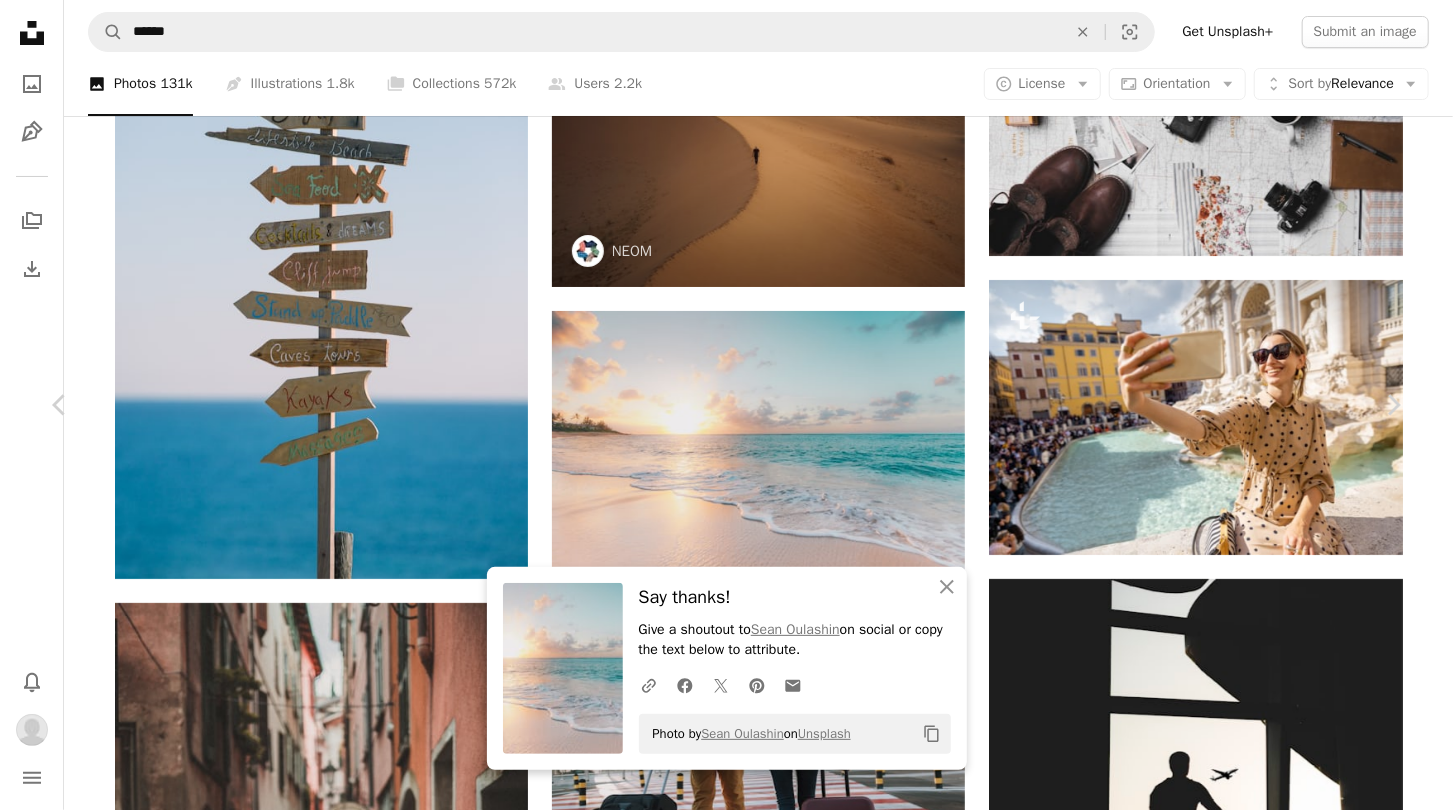 click on "An X shape Chevron left Chevron right An X shape Close Say thanks! Give a shoutout to  [USERNAME]  on social or copy the text below to attribute. A URL sharing icon (chains) Facebook icon X (formerly Twitter) icon Pinterest icon An envelope Photo by  [USERNAME]  on  Unsplash
Copy content Design an engaging website with Squarespace’s creative tools. Start A Free Trial [USERNAME] [USERNAME] A heart A plus sign Edit image   Plus sign for Unsplash+ Download Chevron down Zoom in Views 405,136,280 Downloads 5,498,492 Featured in Photos ,  Nature ,  Travel A forward-right arrow Share Info icon Info More Actions The last night of a two week stay on the North Shore of [CITY], [STATE]. A map marker North Shore, [CITY], [STATE] Calendar outlined Published on  October 9, 2017 Camera Canon, EOS REBEL T3i Safety Free to use under the  Unsplash License beach zoom background travel sea sunset blue sunrise clouds beach wallpaper ocean wallpaper sand waves yellow [STATE] summer wallpaper island tropical  |" at bounding box center [726, 5308] 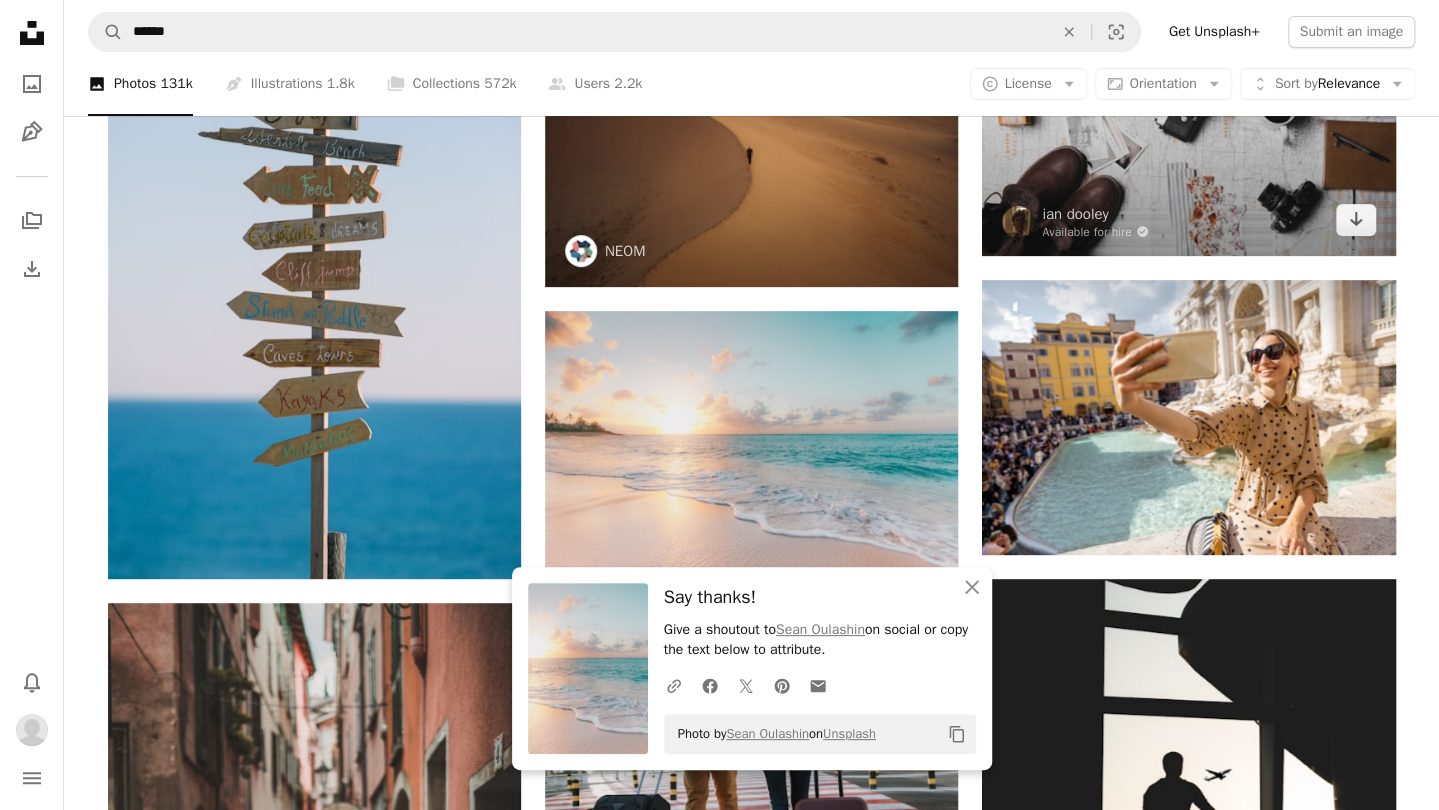 click at bounding box center (1188, 117) 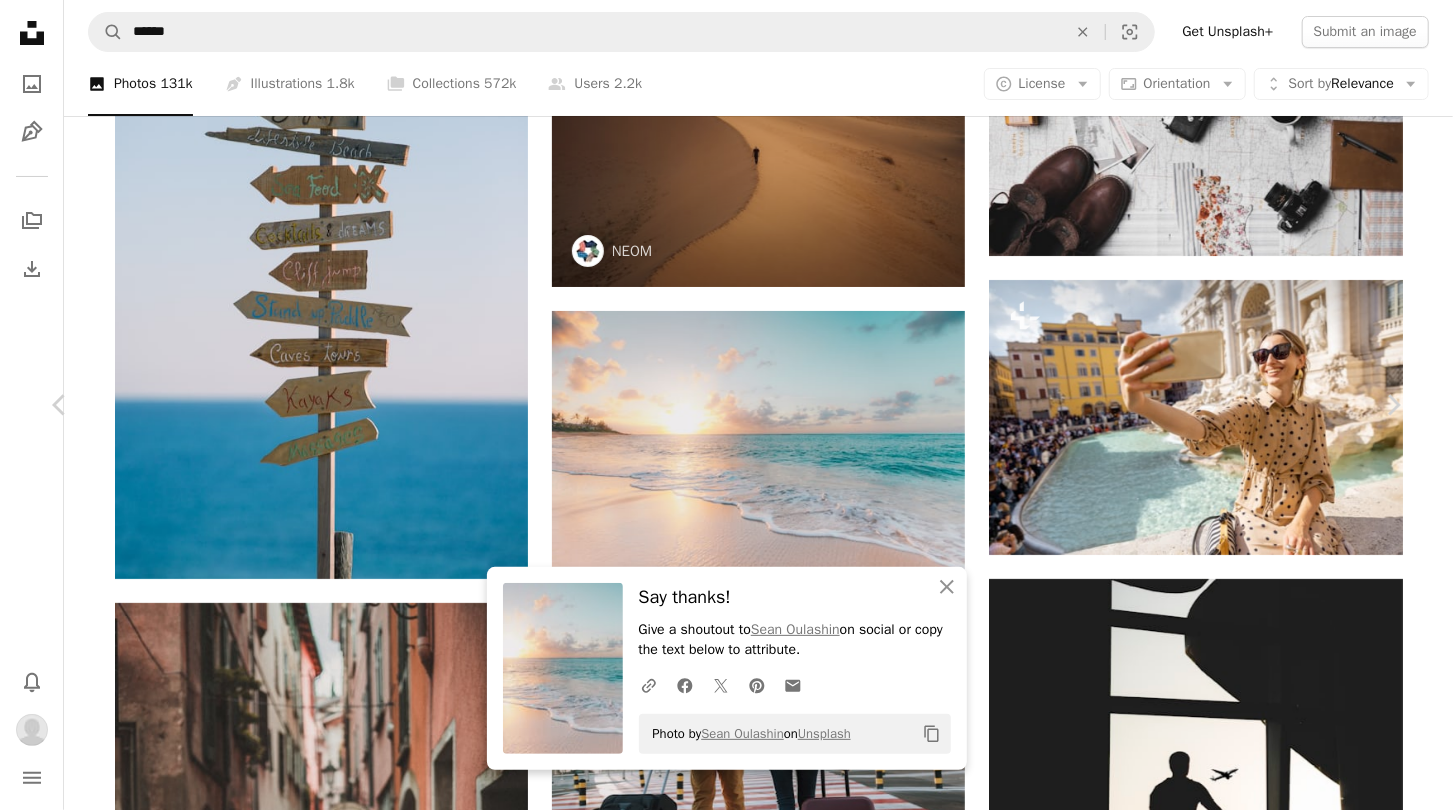 click on "An X shape Chevron left Chevron right An X shape Close Say thanks! Give a shoutout to  [USERNAME]  on social or copy the text below to attribute. A URL sharing icon (chains) Facebook icon X (formerly Twitter) icon Pinterest icon An envelope Photo by  [USERNAME]  on  Unsplash
Copy content Design an engaging website with Squarespace’s creative tools. Start A Free Trial [FIRST] [LAST] Available for hire A checkmark inside of a circle A heart A plus sign Edit image   Plus sign for Unsplash+ Download Chevron down Zoom in Views 50,217,284 Downloads 322,845 Featured in Photos ,  Nature A forward-right arrow Share Info icon Info More Actions The Plan before the Adventure Calendar outlined Published on  June 8, 2017 Camera Canon, EOS 5D Mark III Safety Free to use under the  Unsplash License travel coffee camera map hiking adventure [COUNTRY] flag retro travel wallpaper tools pen polaroid film camera flatlay boots gear vintage camera boot polaroid camera camera film Browse premium related images on iStock" at bounding box center (726, 5308) 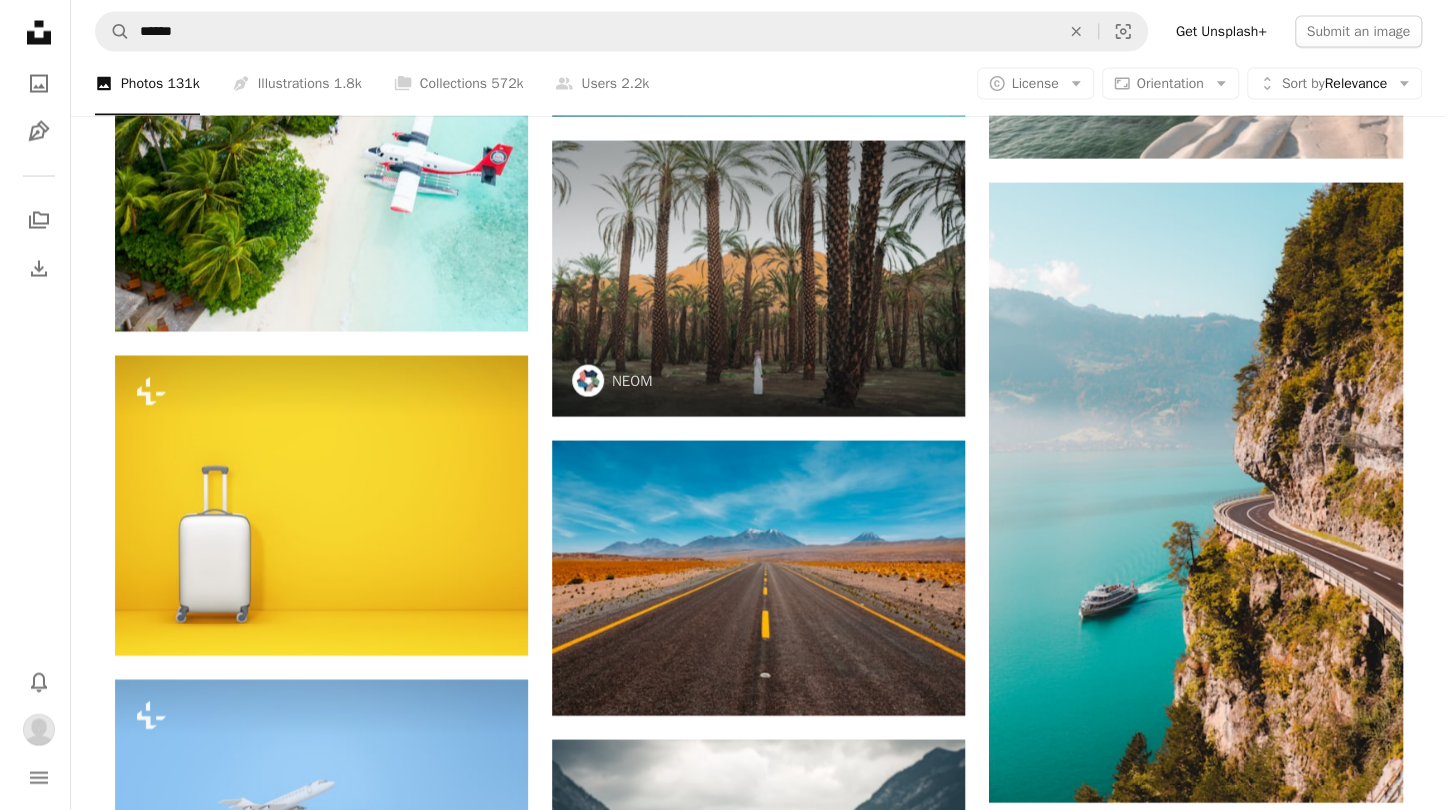 scroll, scrollTop: 6674, scrollLeft: 0, axis: vertical 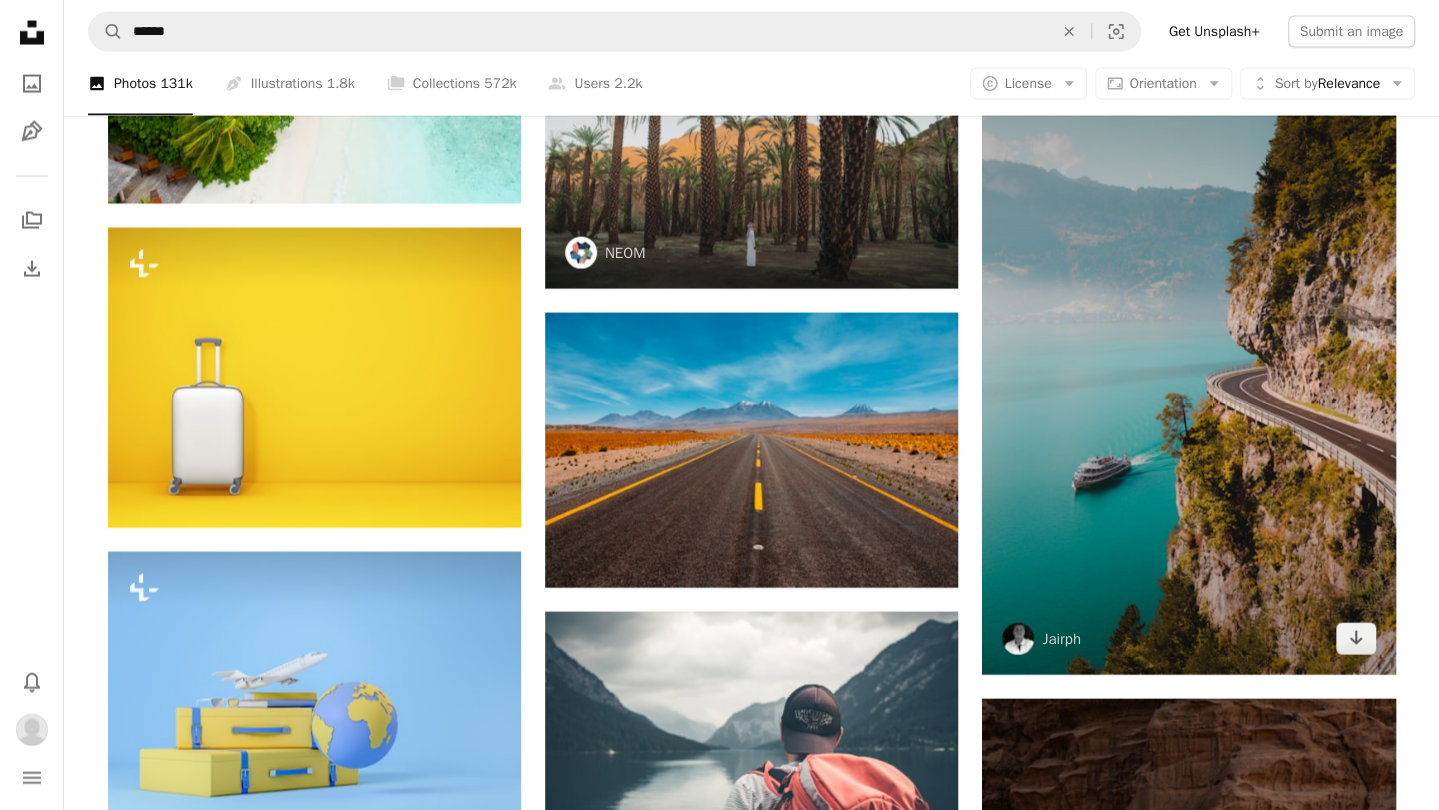 click at bounding box center [1188, 365] 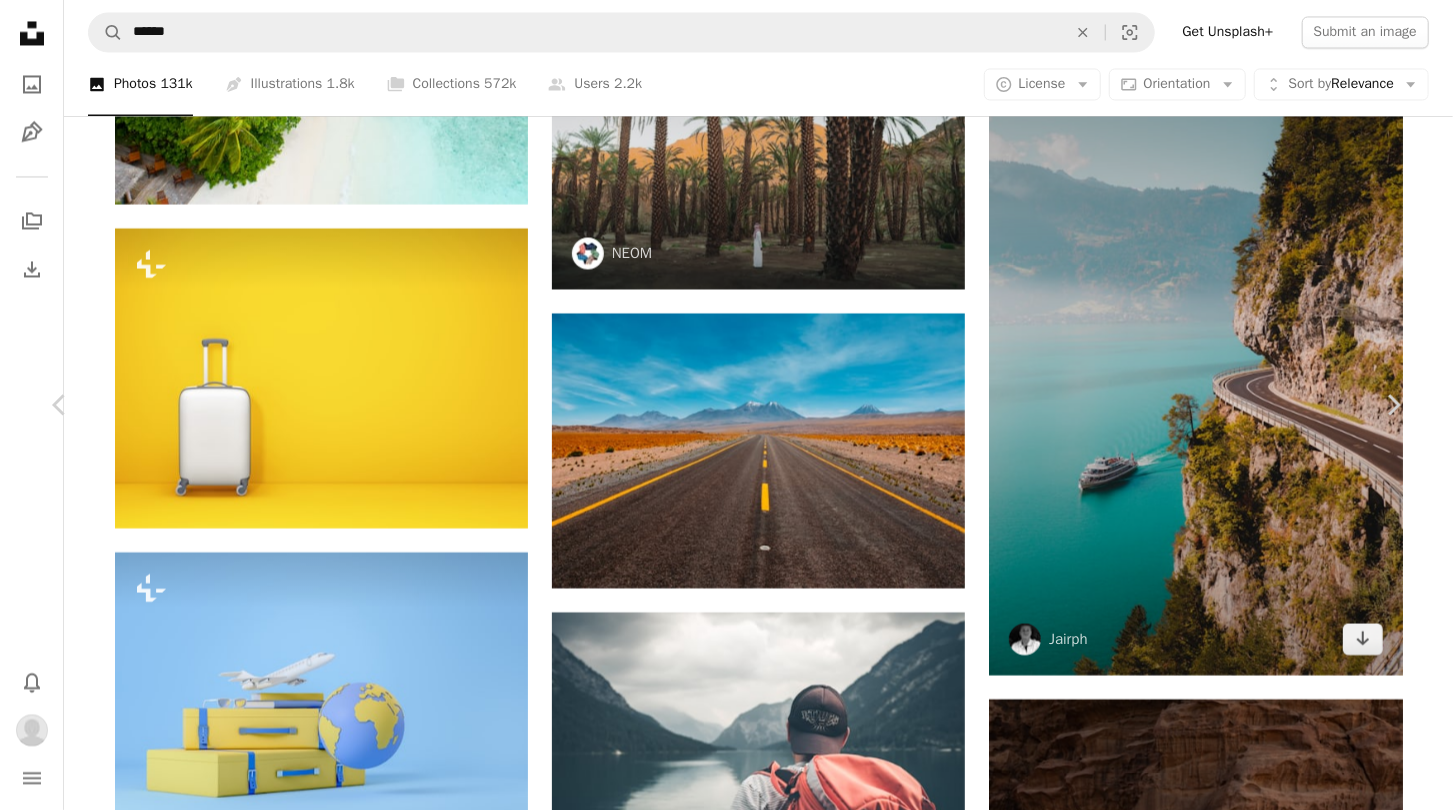 scroll, scrollTop: 0, scrollLeft: 0, axis: both 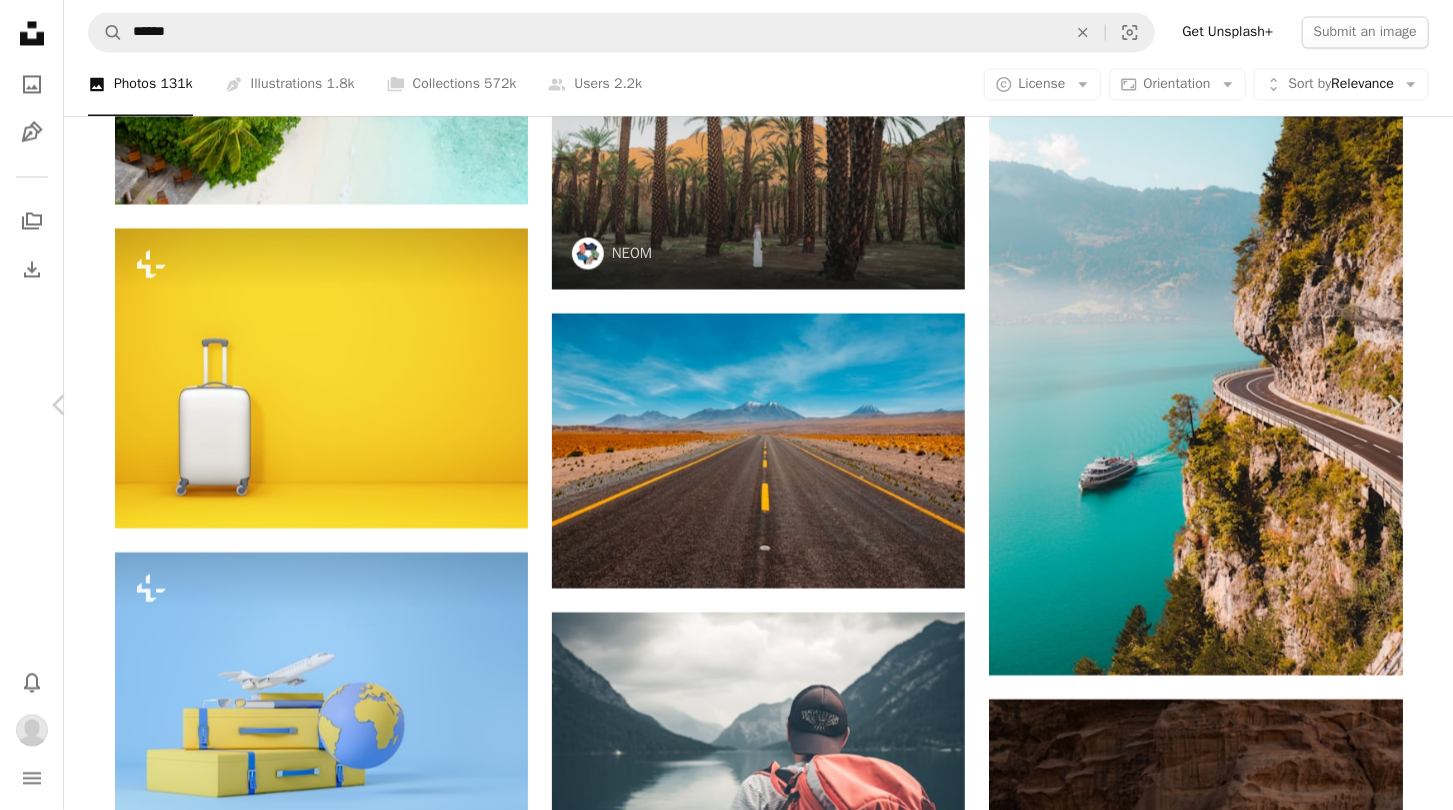 click on "A heart" at bounding box center [983, 5487] 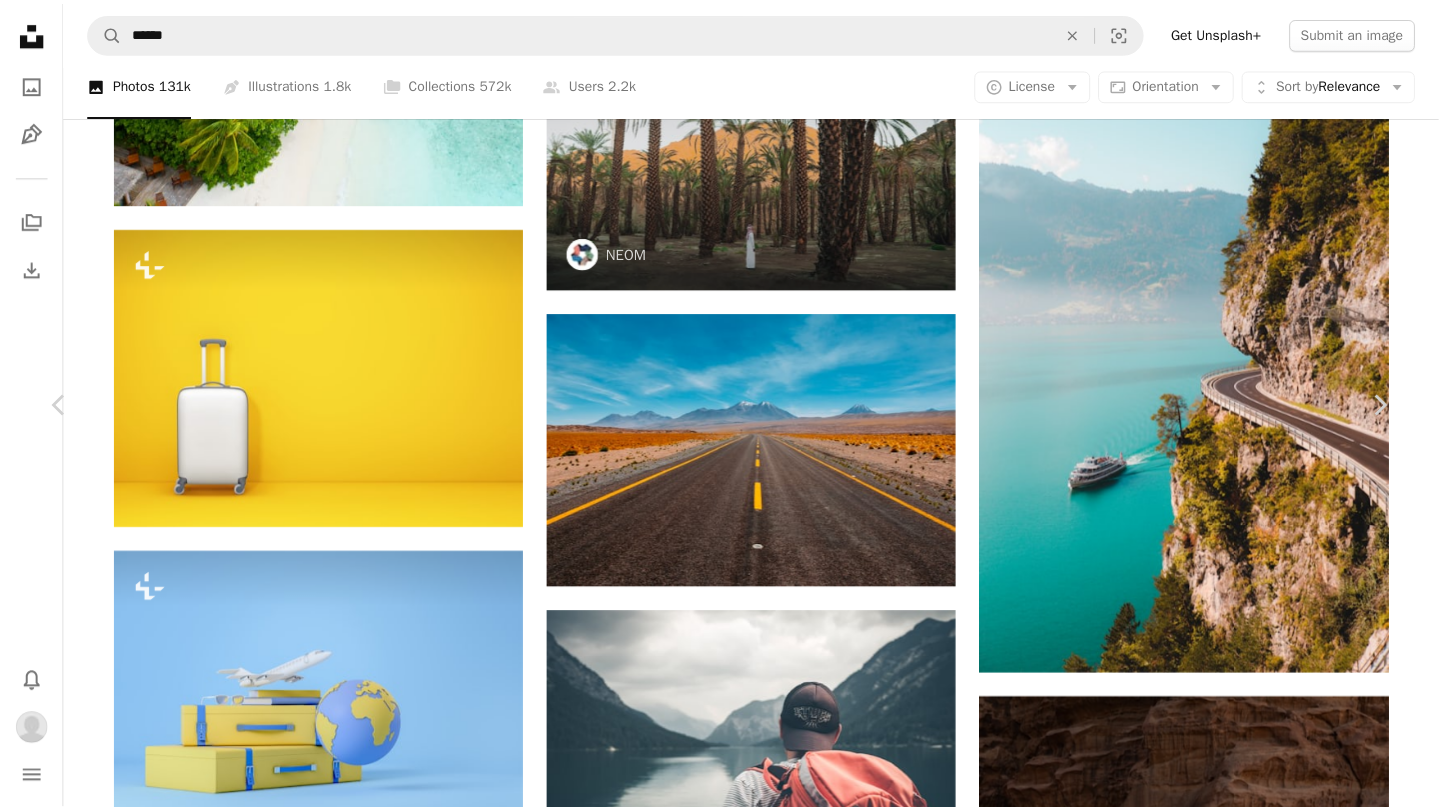 scroll, scrollTop: 0, scrollLeft: 0, axis: both 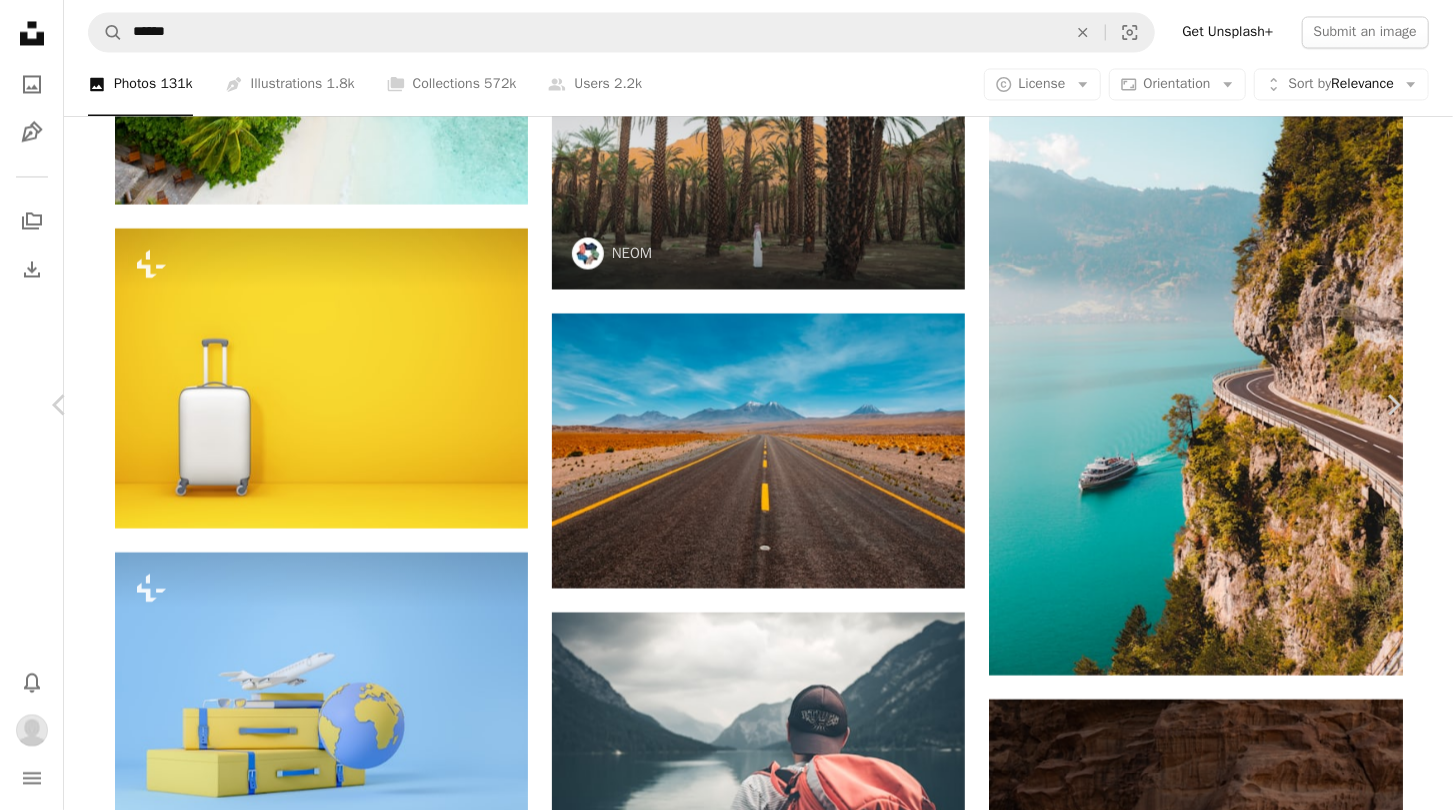 click on "Unsplash logo Unsplash Home A photo Pen Tool A stack of folders Download Bell navigation menu A magnifying glass ****** An X shape Visual search Get Unsplash+ Submit an image A photo Photos   131k Pen Tool Illustrations   1.8k A stack of folders Collections   572k A group of people Users   2.2k A copyright icon © License Arrow down Aspect ratio Orientation Arrow down Unfold Sort by  Relevance Arrow down Filters Filters Travel Chevron right nature adventure traveling desktop wallpaper bali beach 4k wallpaper airport plane hotel japan airplane Promoted A heart A plus sign NEOM Made to Change   ↗ Arrow pointing down A heart A plus sign [FIRST] [LAST] Arrow pointing down Plus sign for Unsplash+ A heart A plus sign [FIRST] [LAST] For  Unsplash+ A lock   Download A heart A plus sign [FIRST] [LAST] Arrow pointing down Plus sign for Unsplash+ A heart A plus sign A. C. For  Unsplash+ A lock   Download A heart A plus sign [FIRST] [LAST] Arrow pointing down Promoted A heart A plus sign NEOM Made to Change   ↗ A heart For" at bounding box center (726, -617) 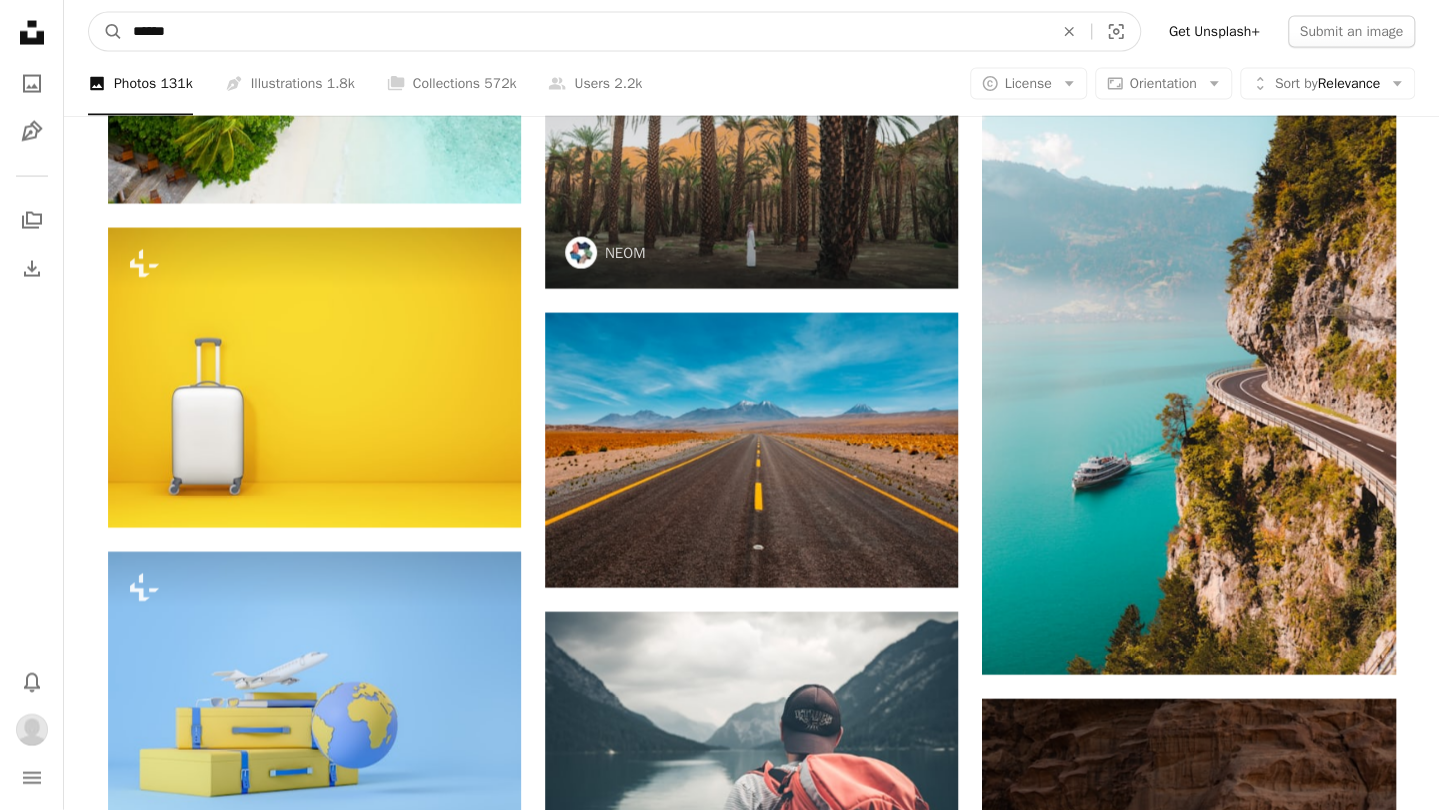 click on "******" at bounding box center (585, 32) 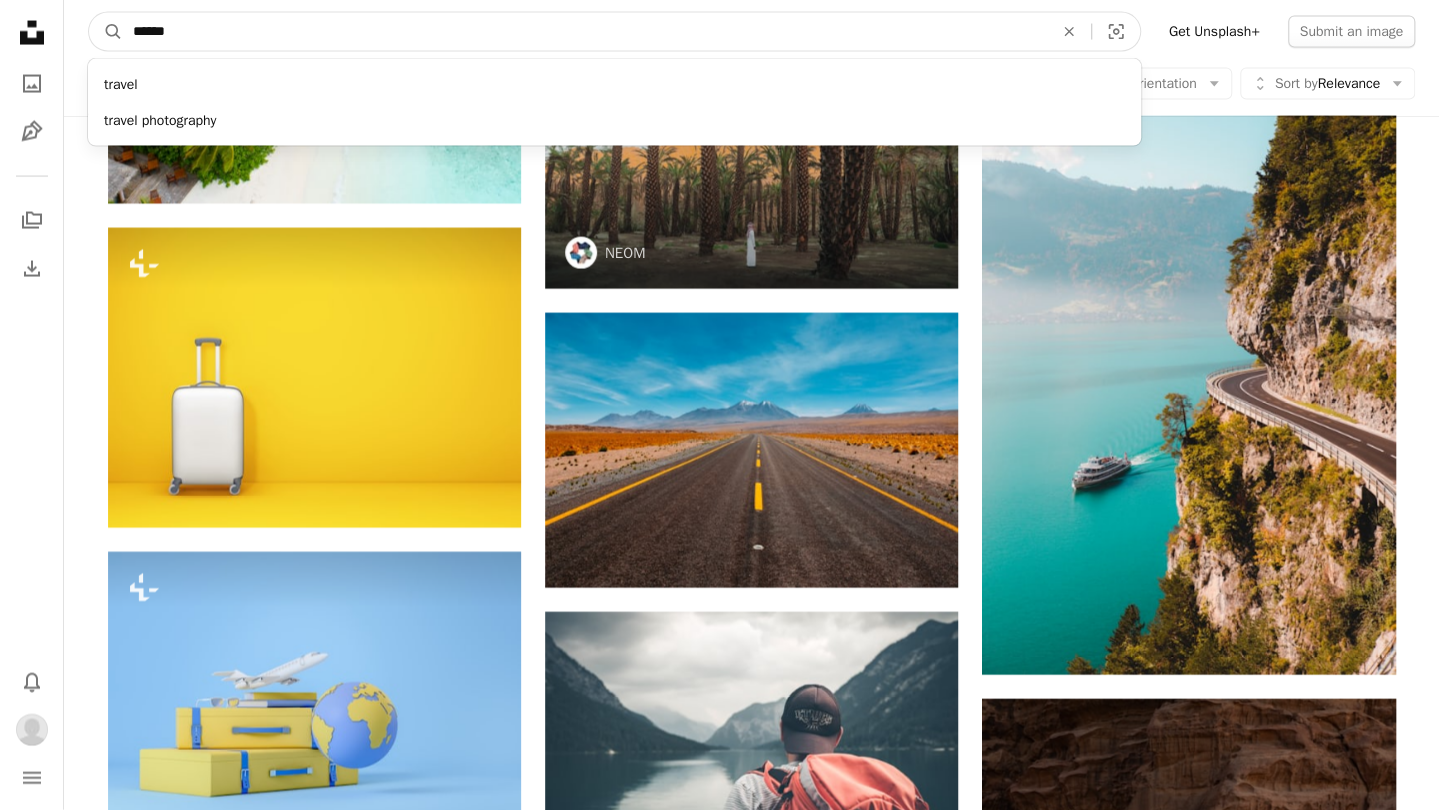 click on "******" at bounding box center (585, 32) 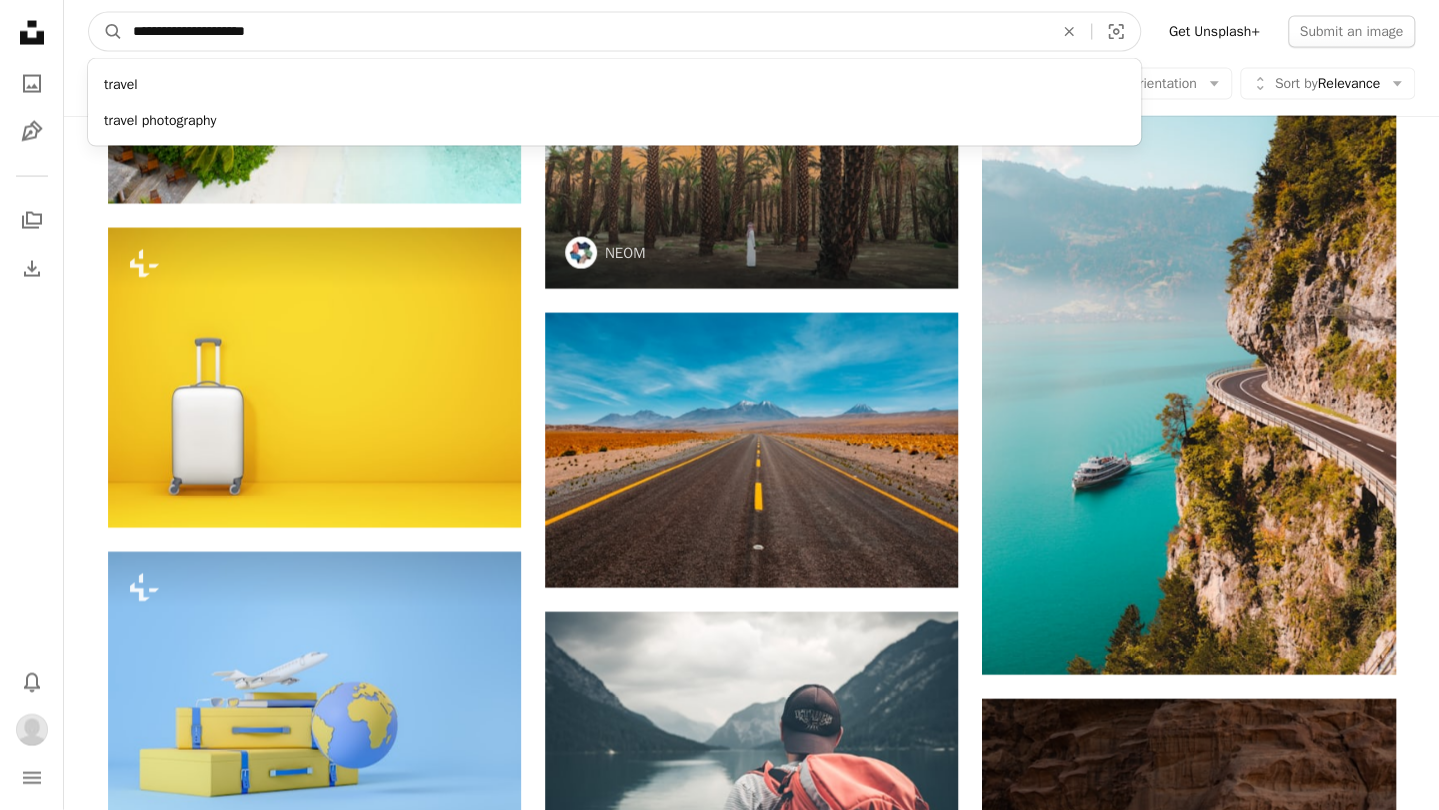 type on "**********" 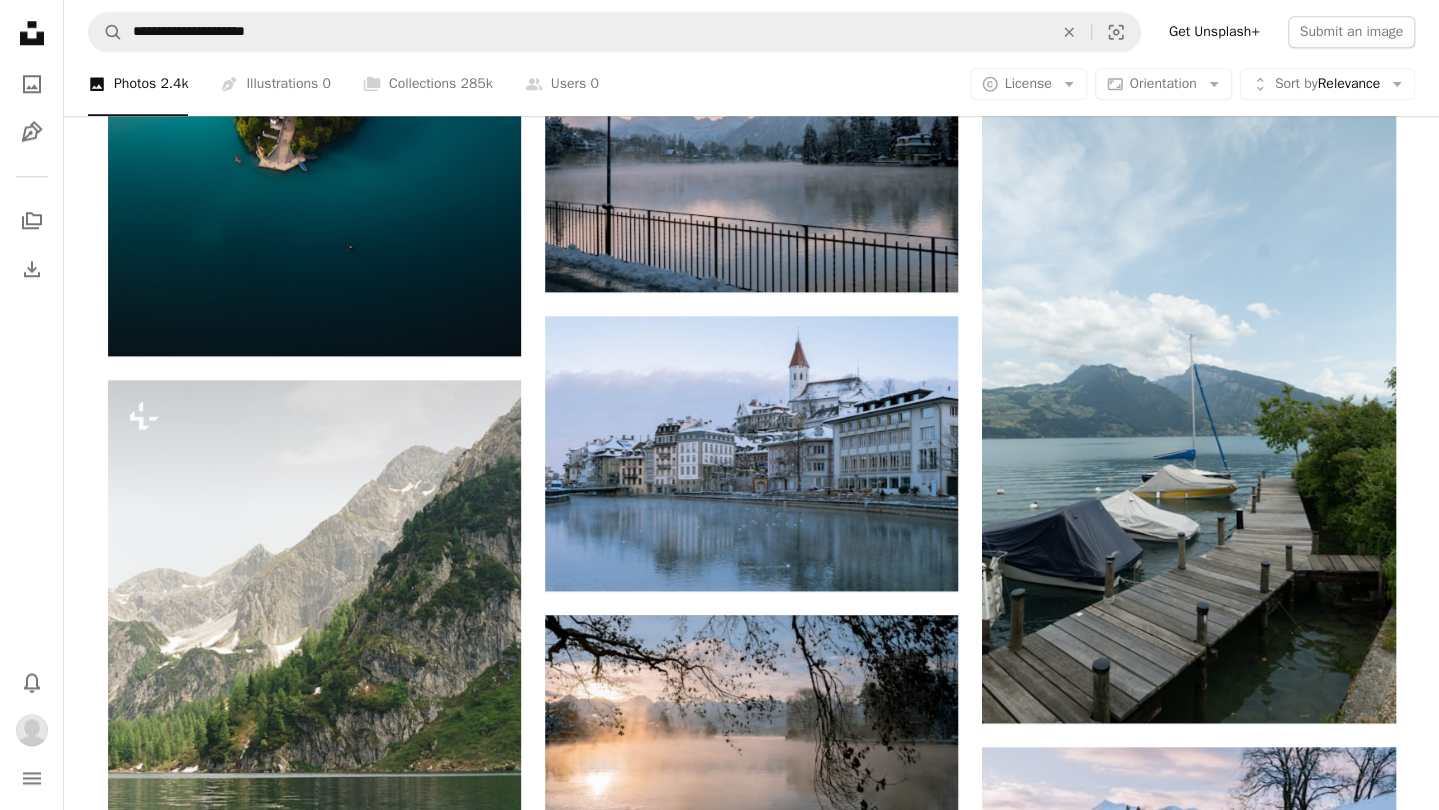 scroll, scrollTop: 1400, scrollLeft: 0, axis: vertical 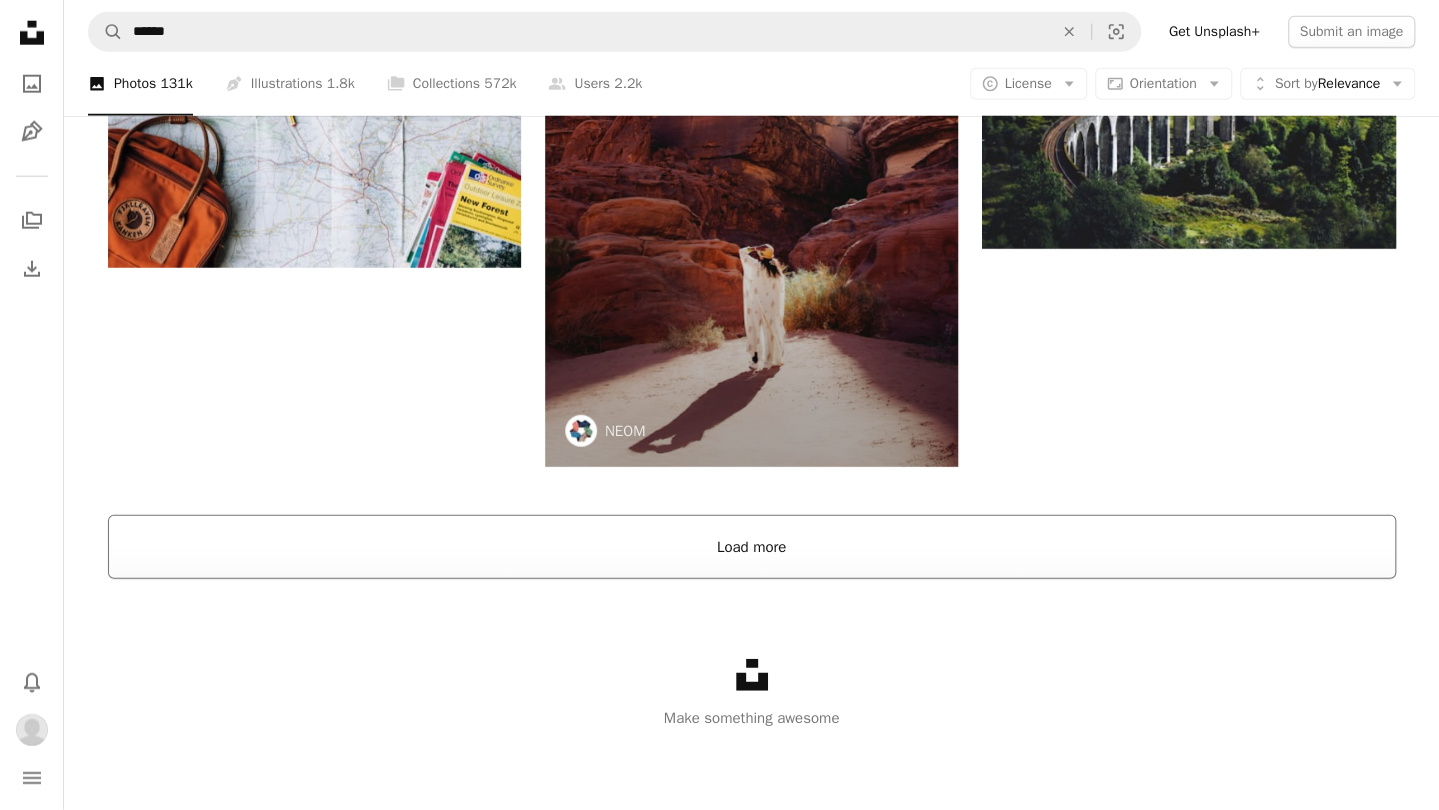 click on "Load more" at bounding box center (752, 547) 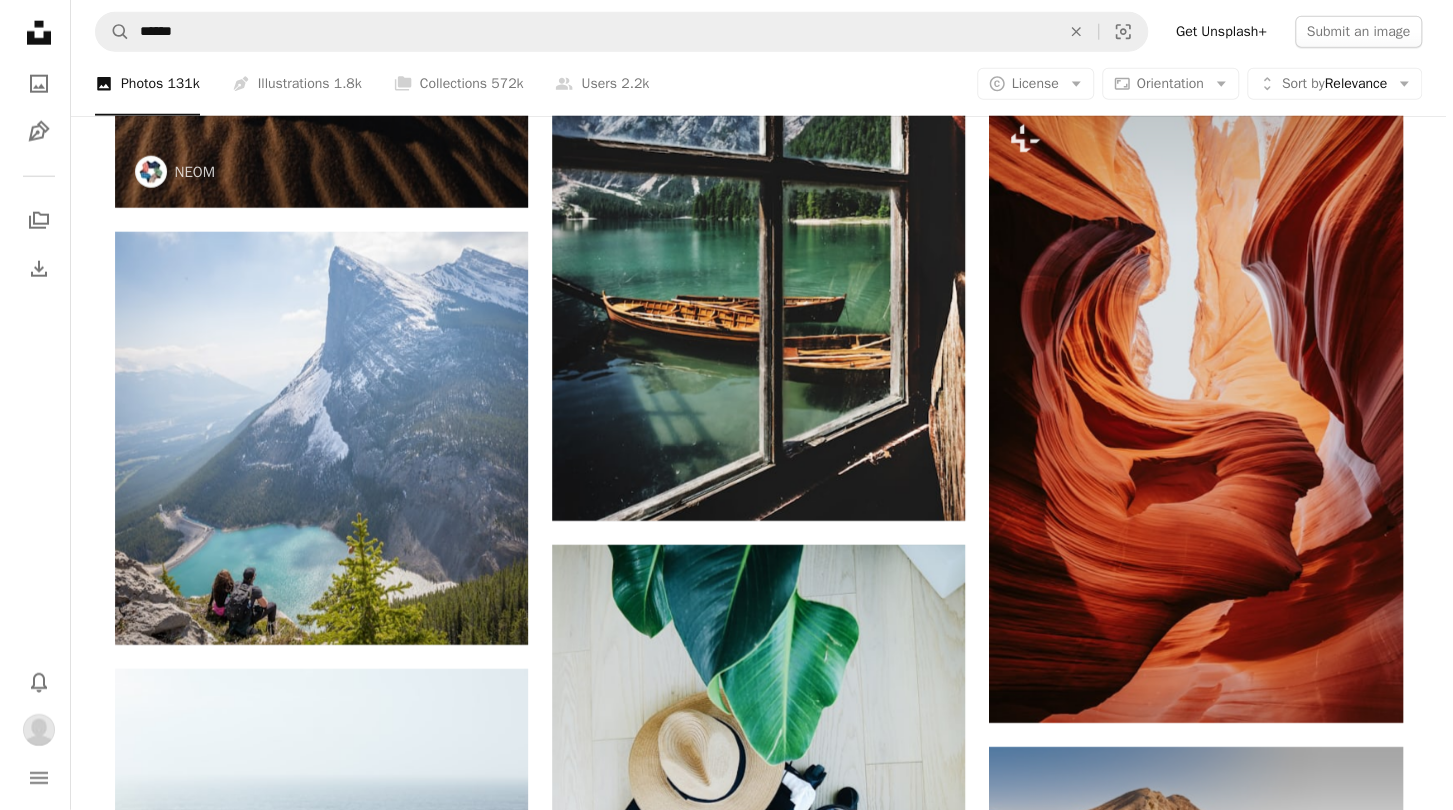 scroll, scrollTop: 15874, scrollLeft: 0, axis: vertical 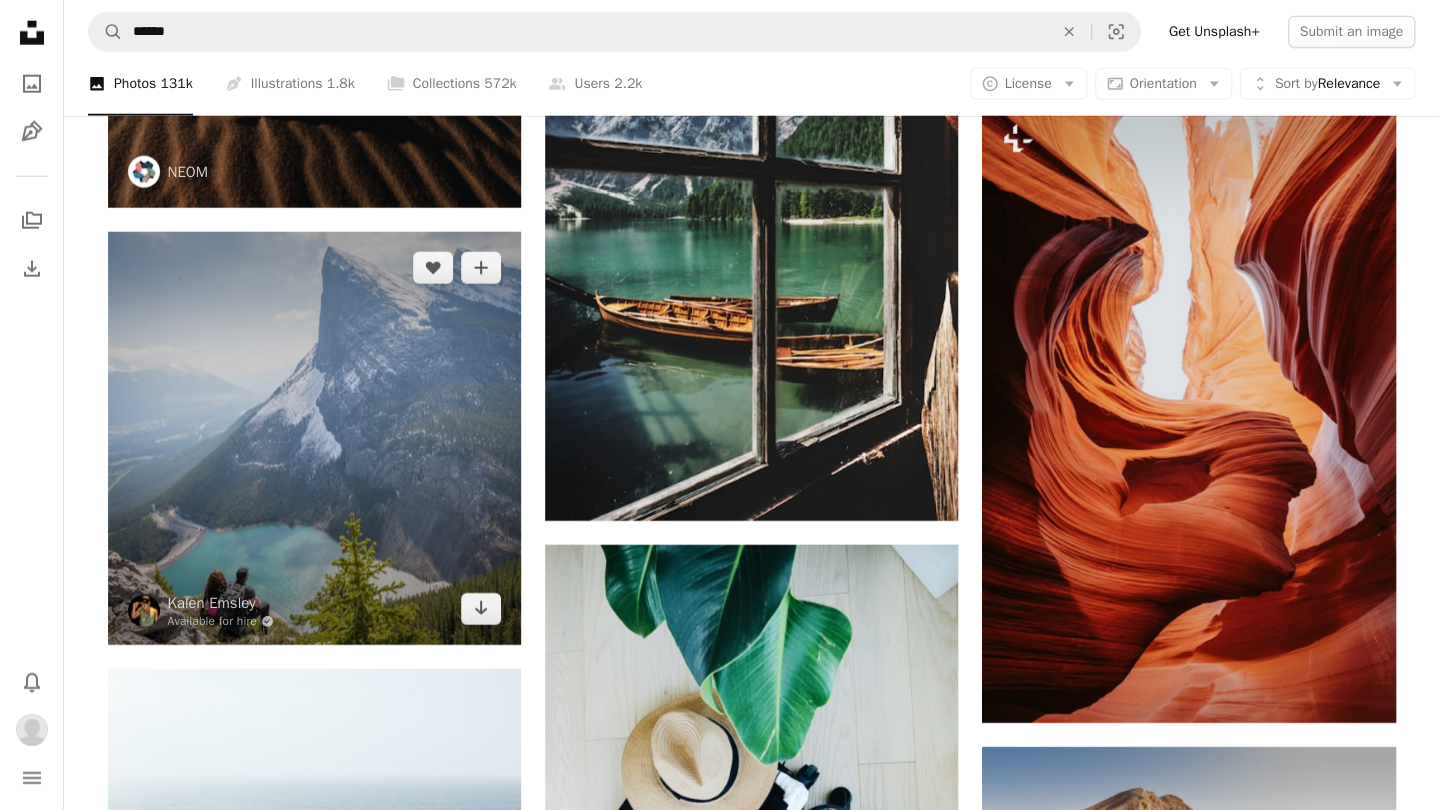 click at bounding box center [314, 438] 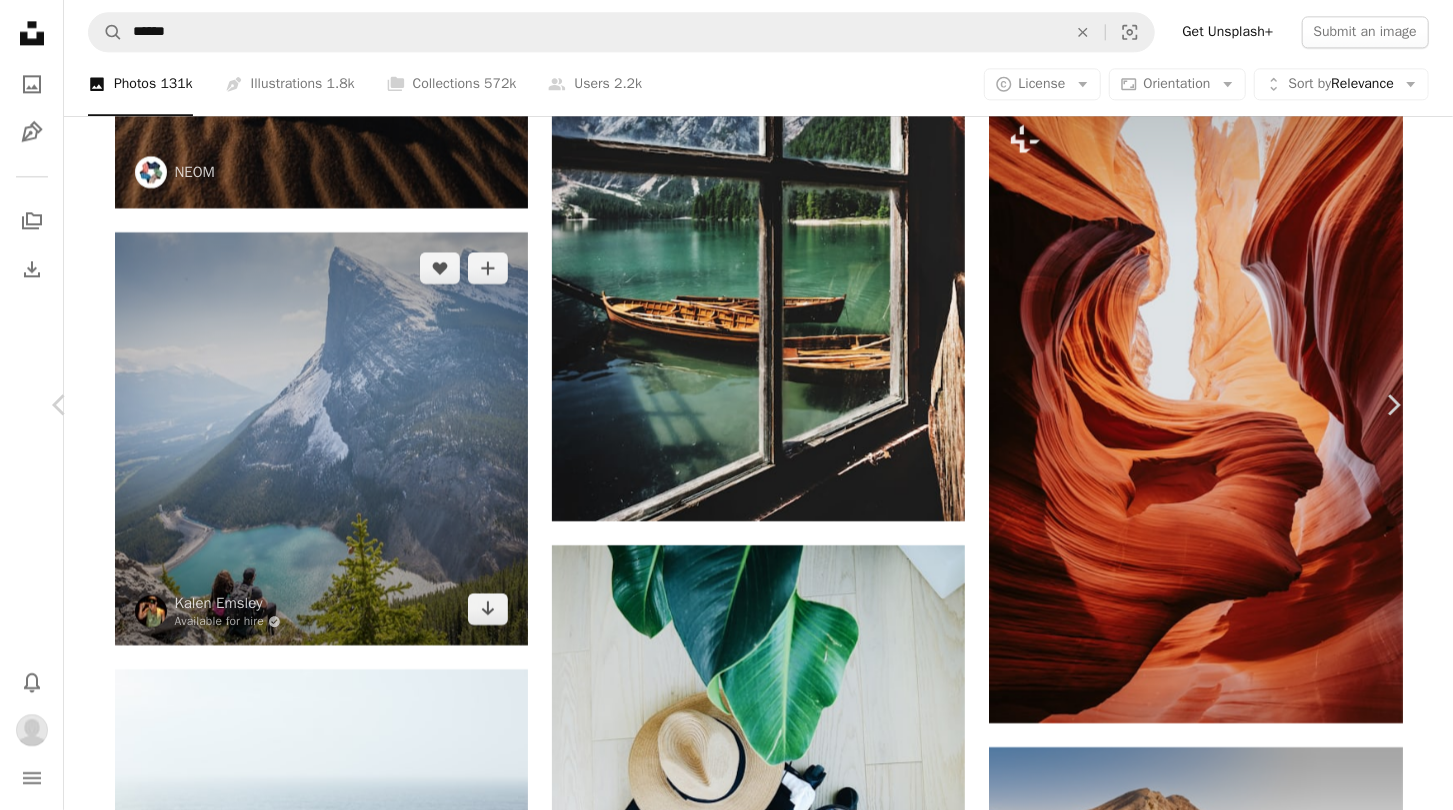 scroll, scrollTop: 5, scrollLeft: 0, axis: vertical 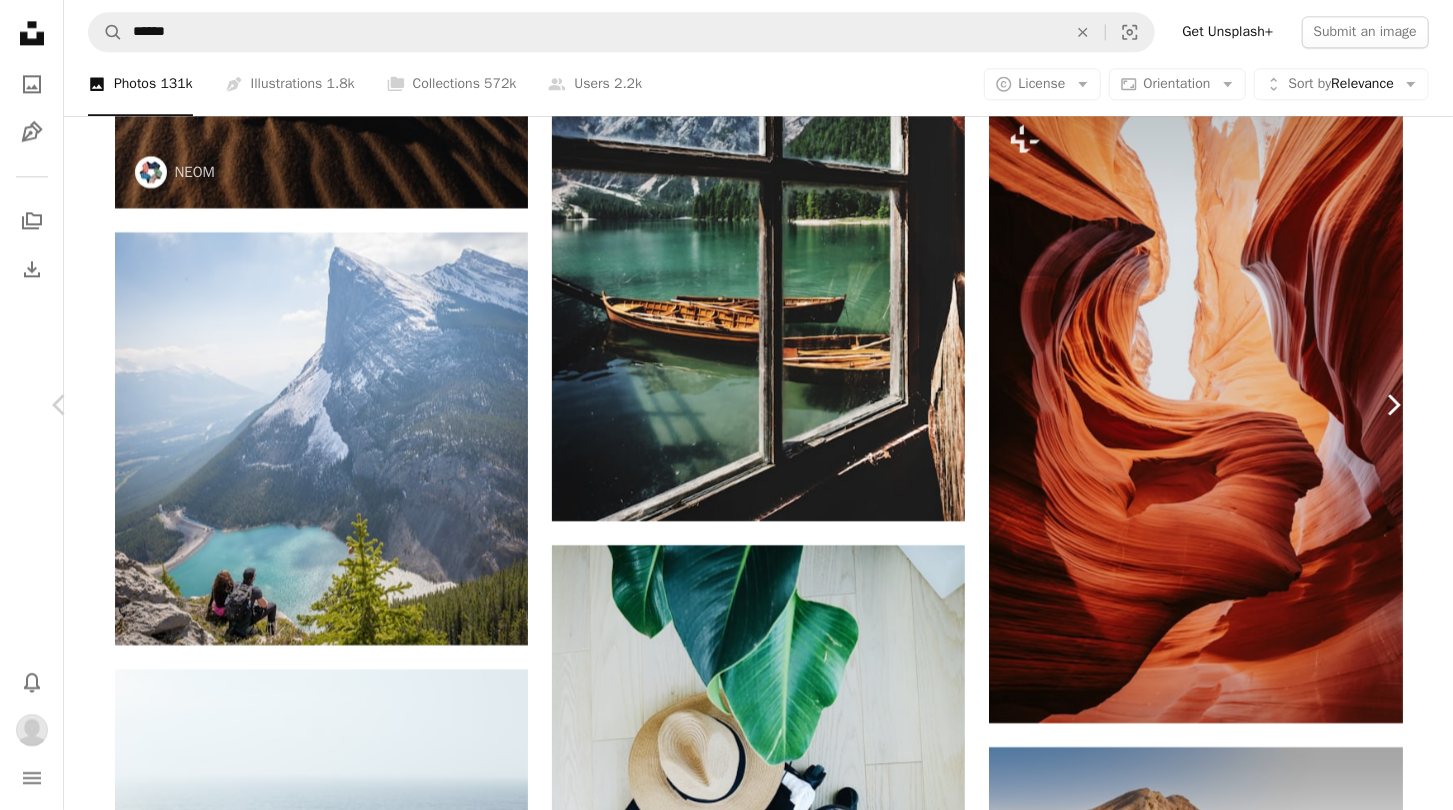 click on "Chevron right" at bounding box center [1393, 405] 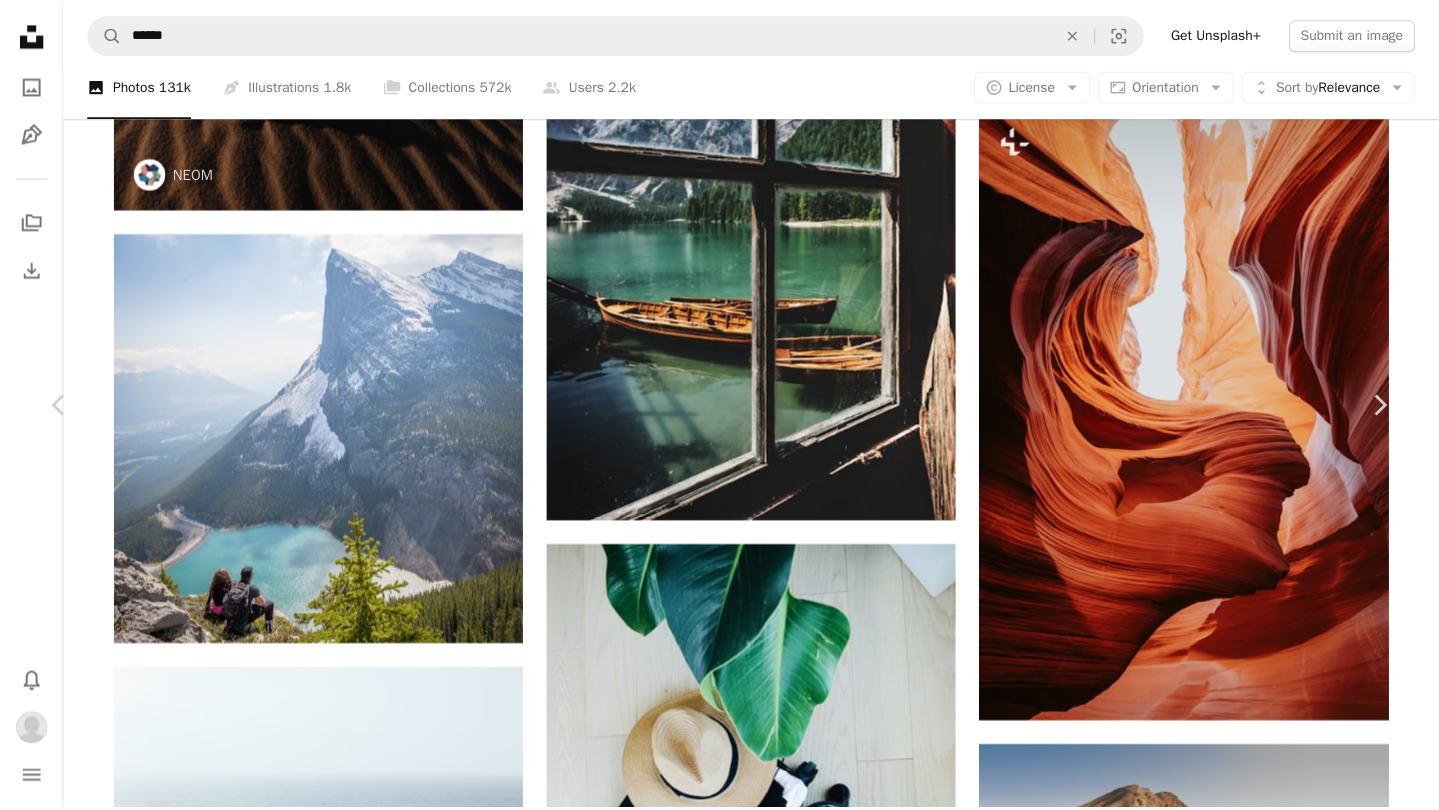scroll, scrollTop: 0, scrollLeft: 0, axis: both 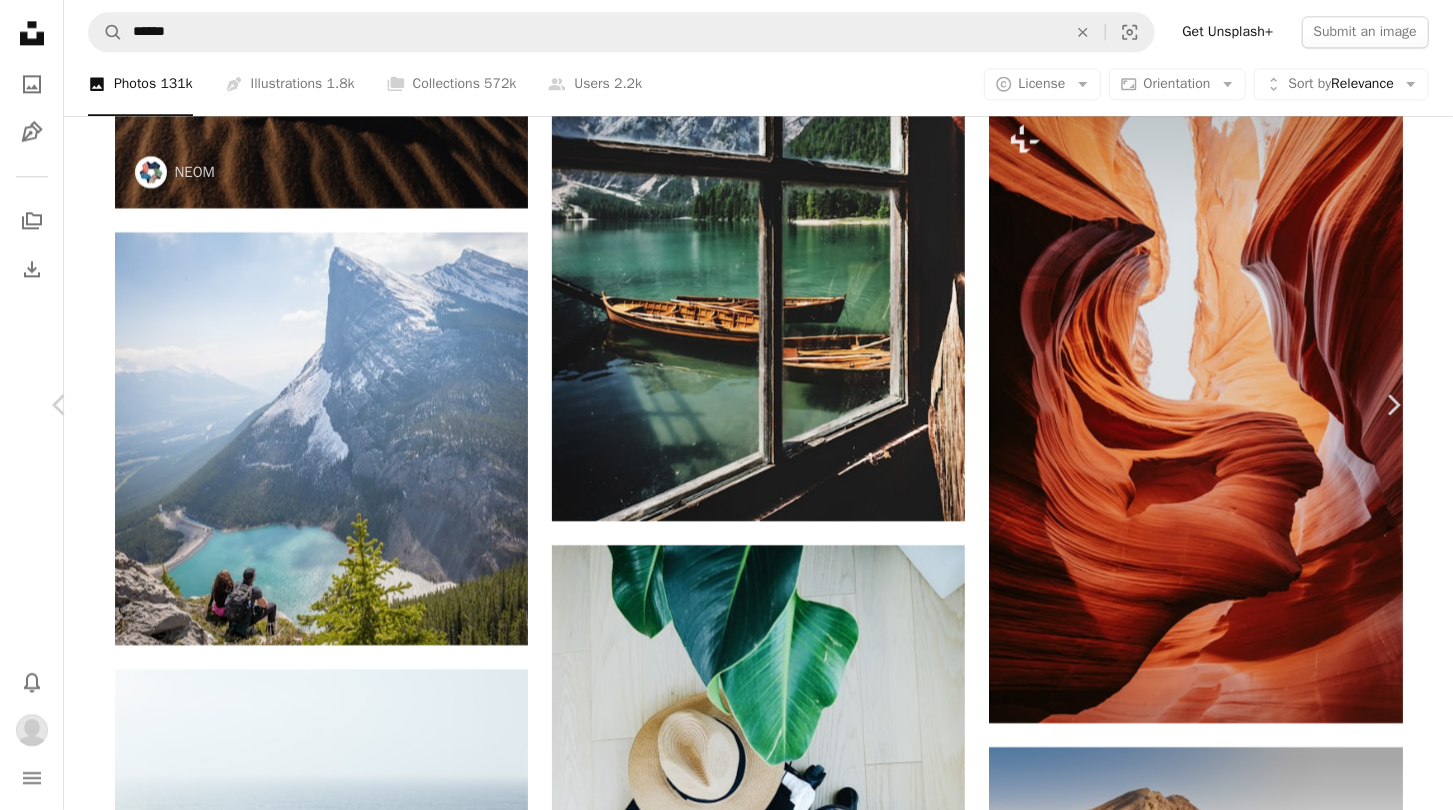 click on "An X shape" at bounding box center (20, 20) 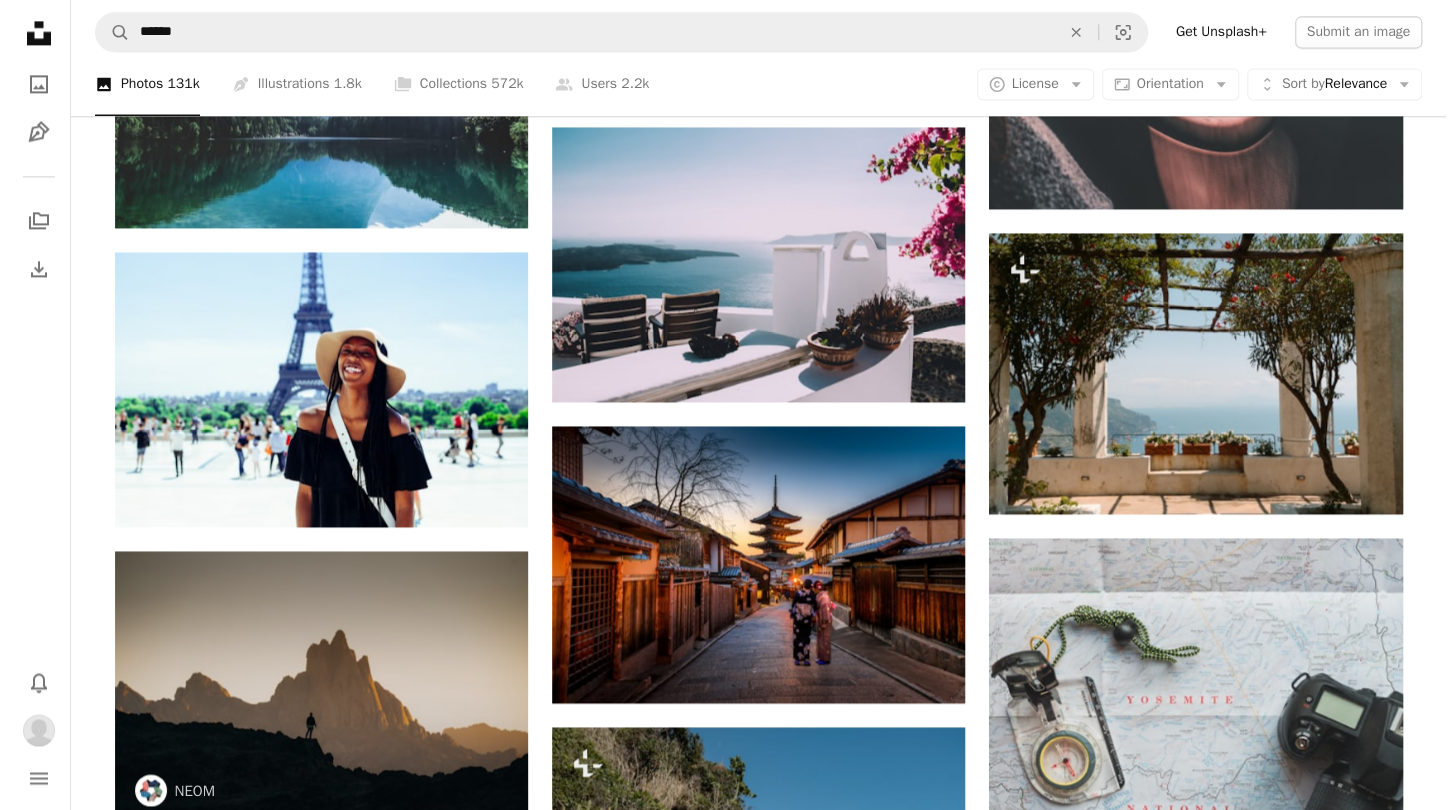 scroll, scrollTop: 22414, scrollLeft: 0, axis: vertical 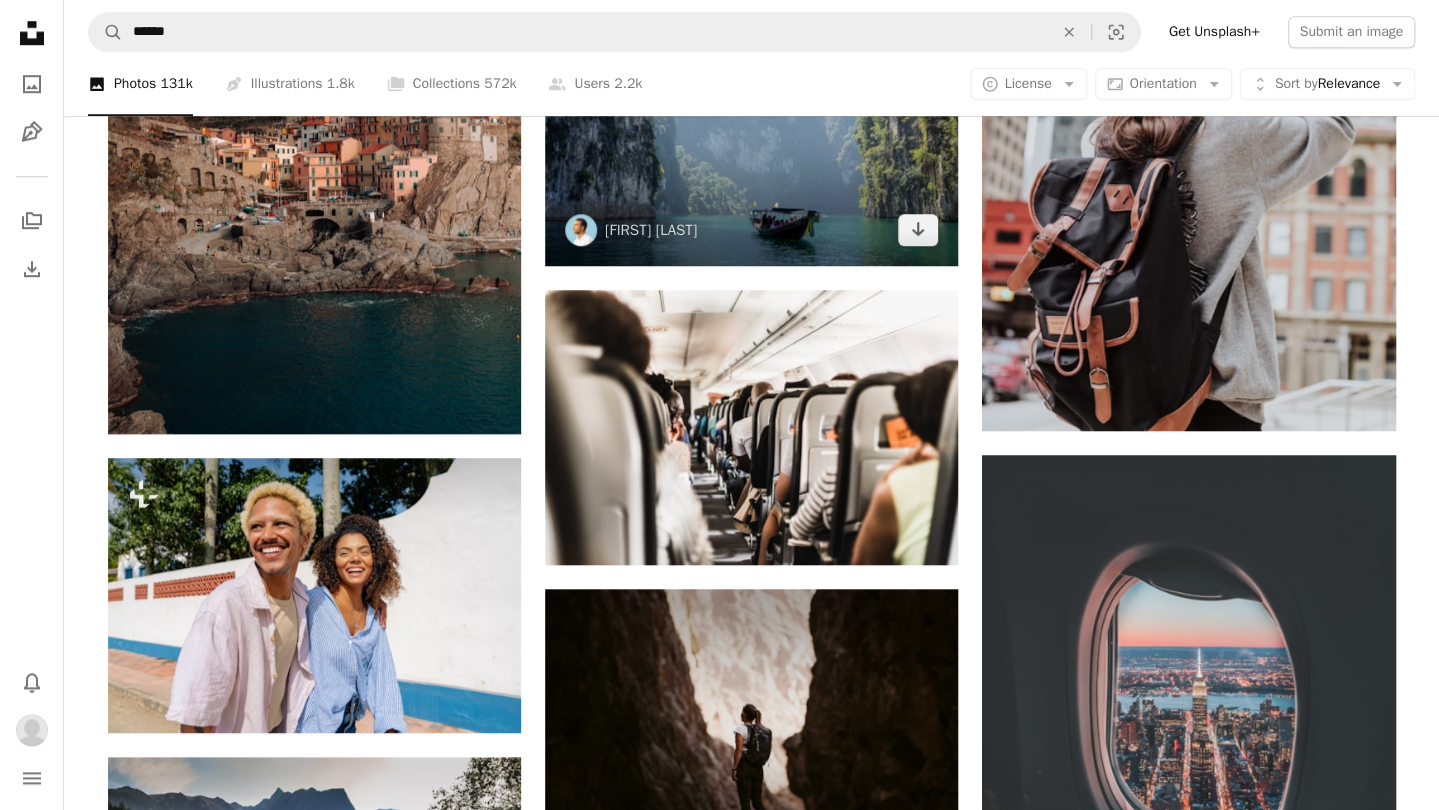 click at bounding box center (751, 128) 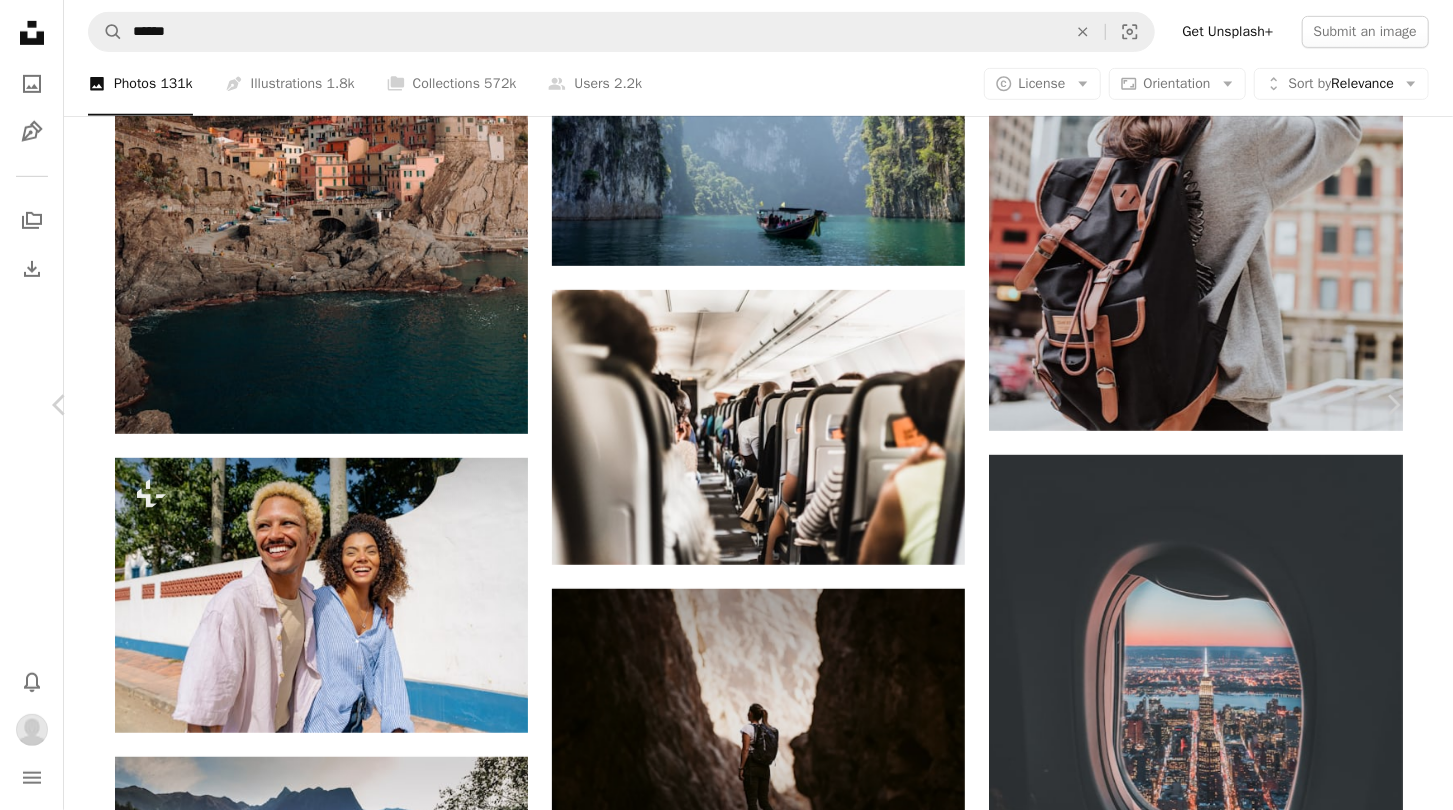 scroll, scrollTop: 919, scrollLeft: 0, axis: vertical 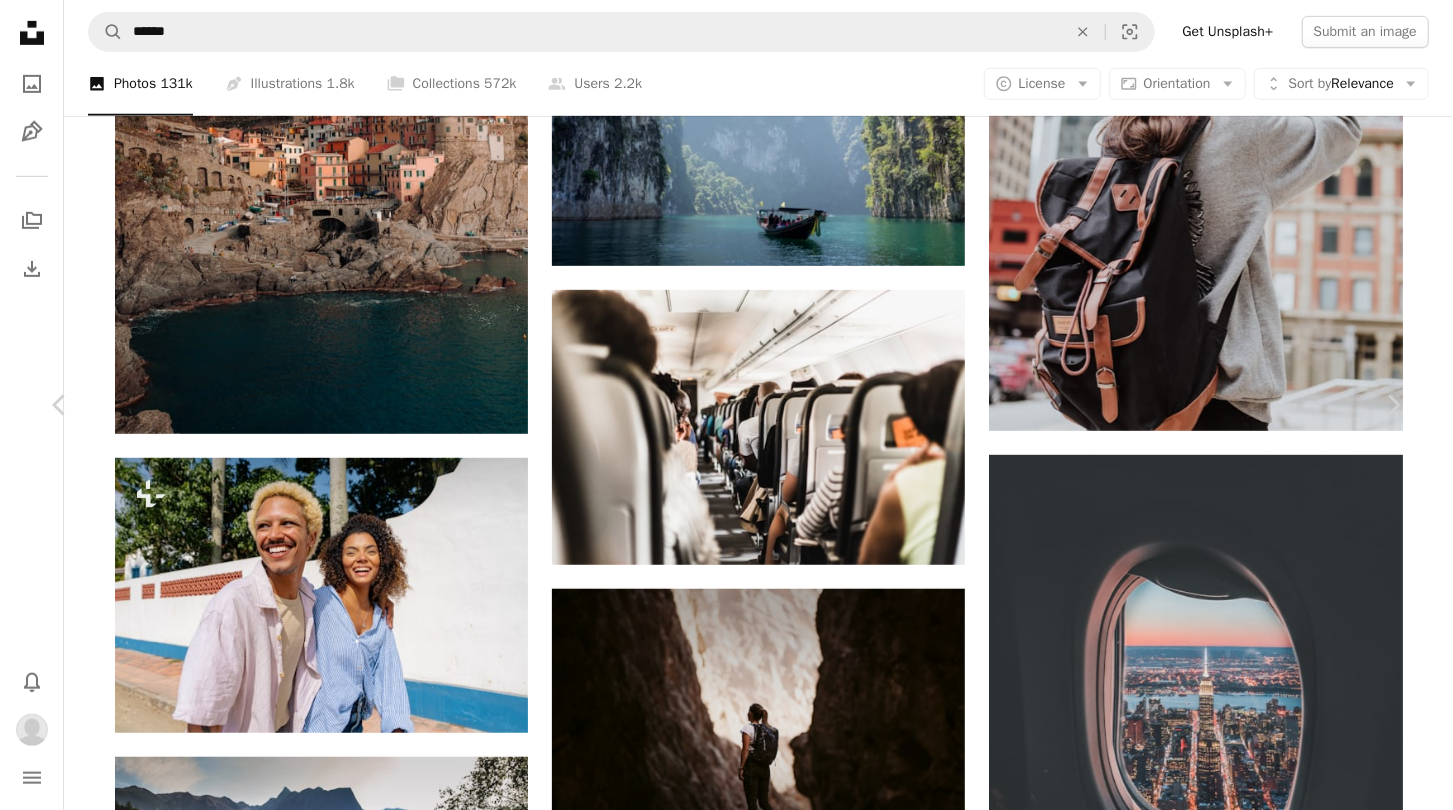 click on "An X shape" at bounding box center [20, 20] 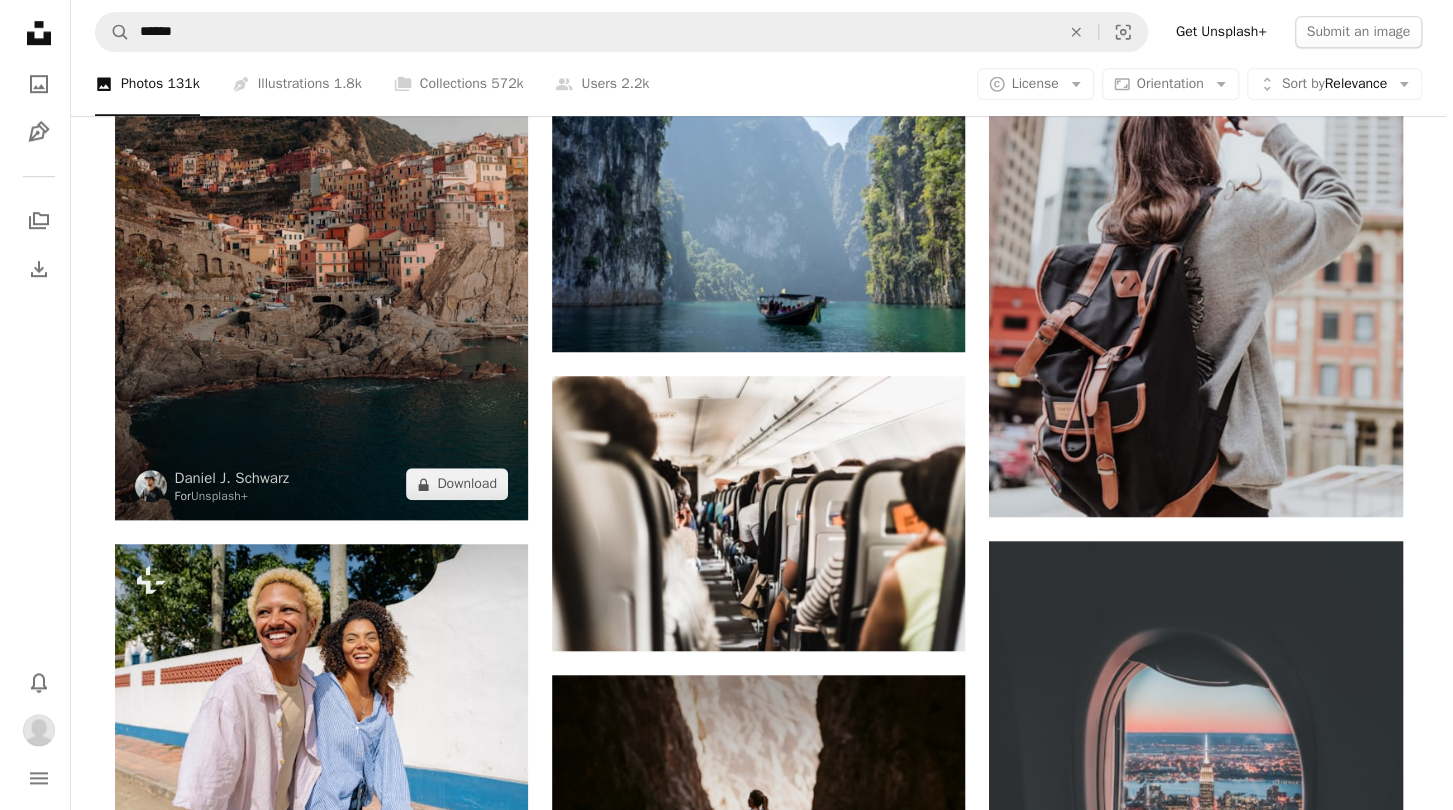 scroll, scrollTop: 22326, scrollLeft: 0, axis: vertical 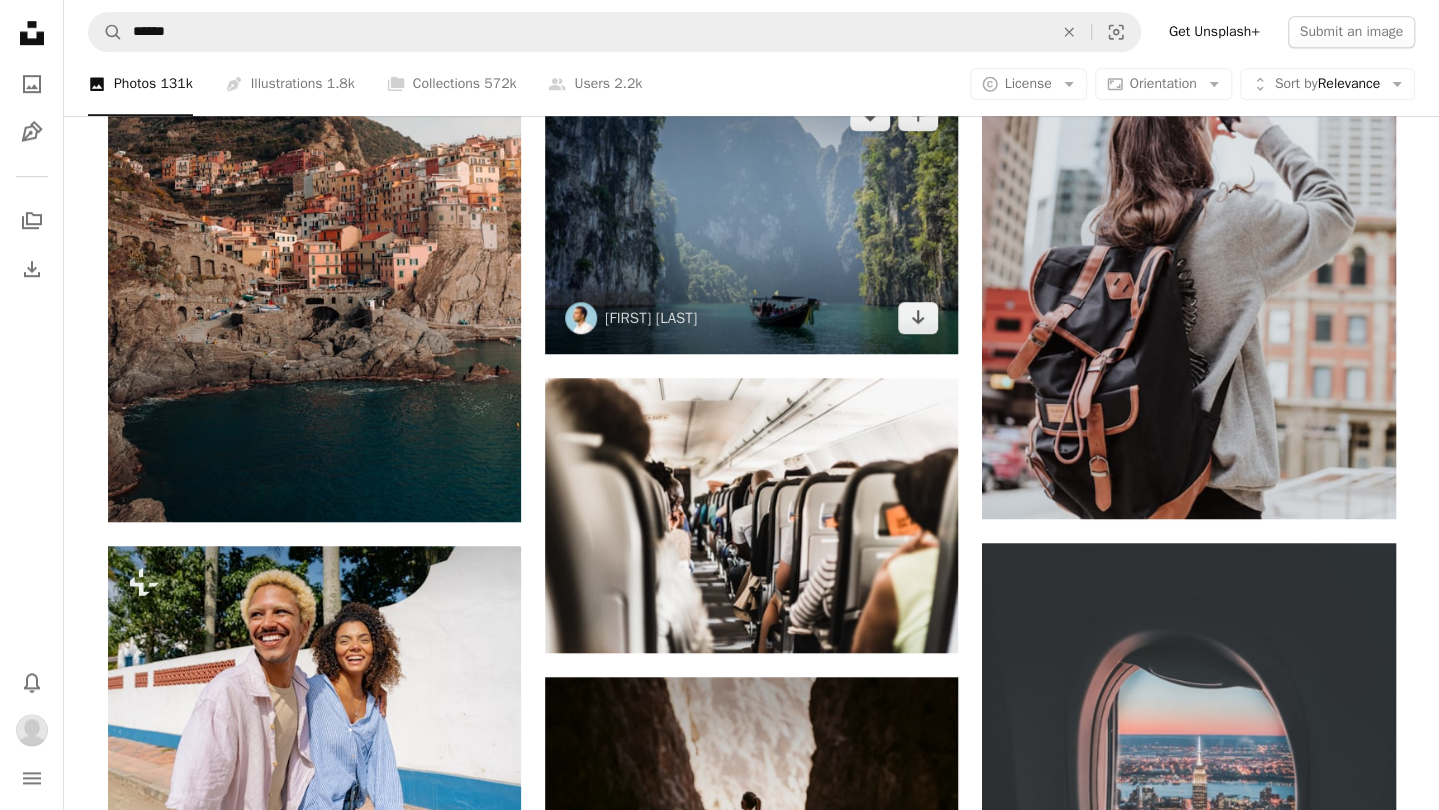 click at bounding box center [751, 216] 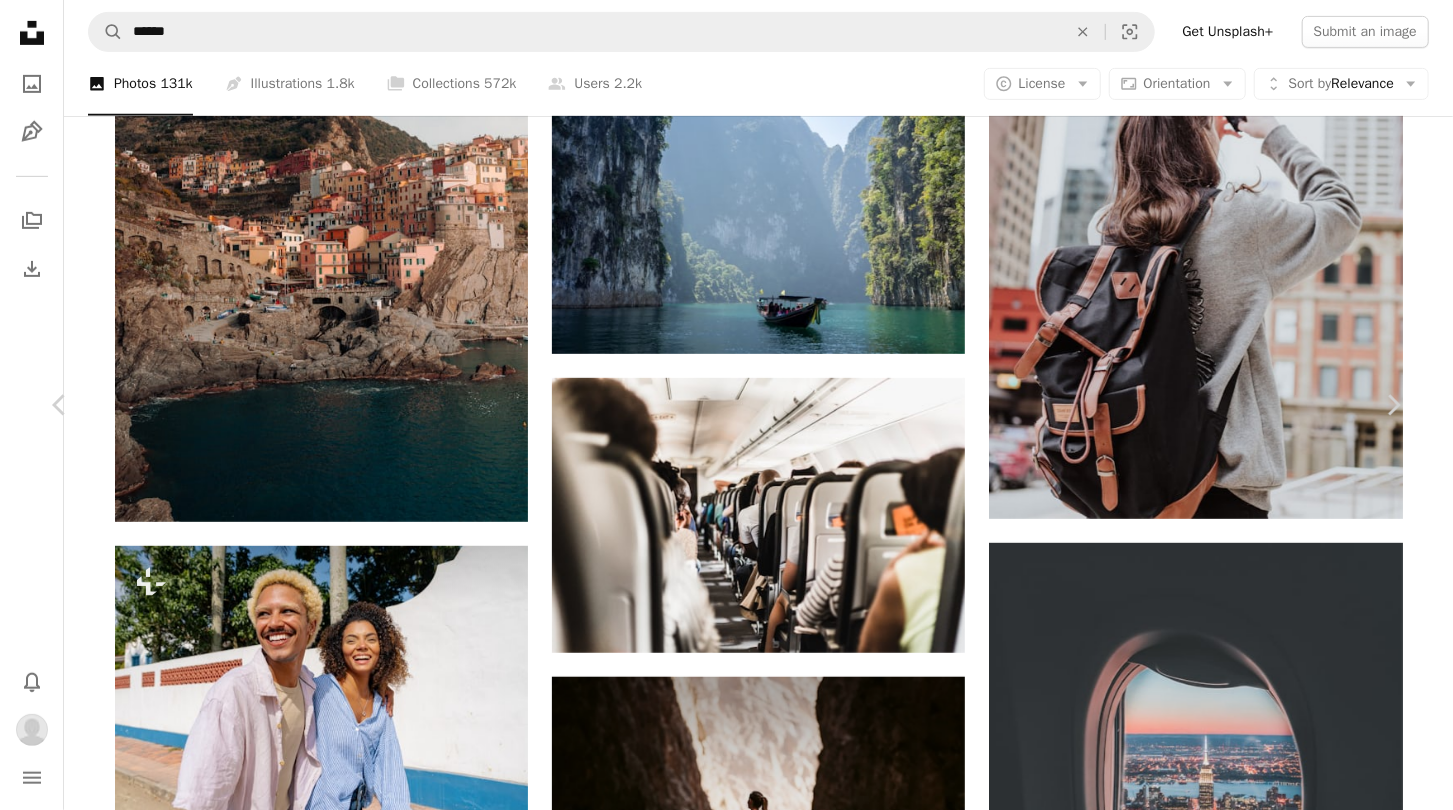 scroll, scrollTop: 772, scrollLeft: 0, axis: vertical 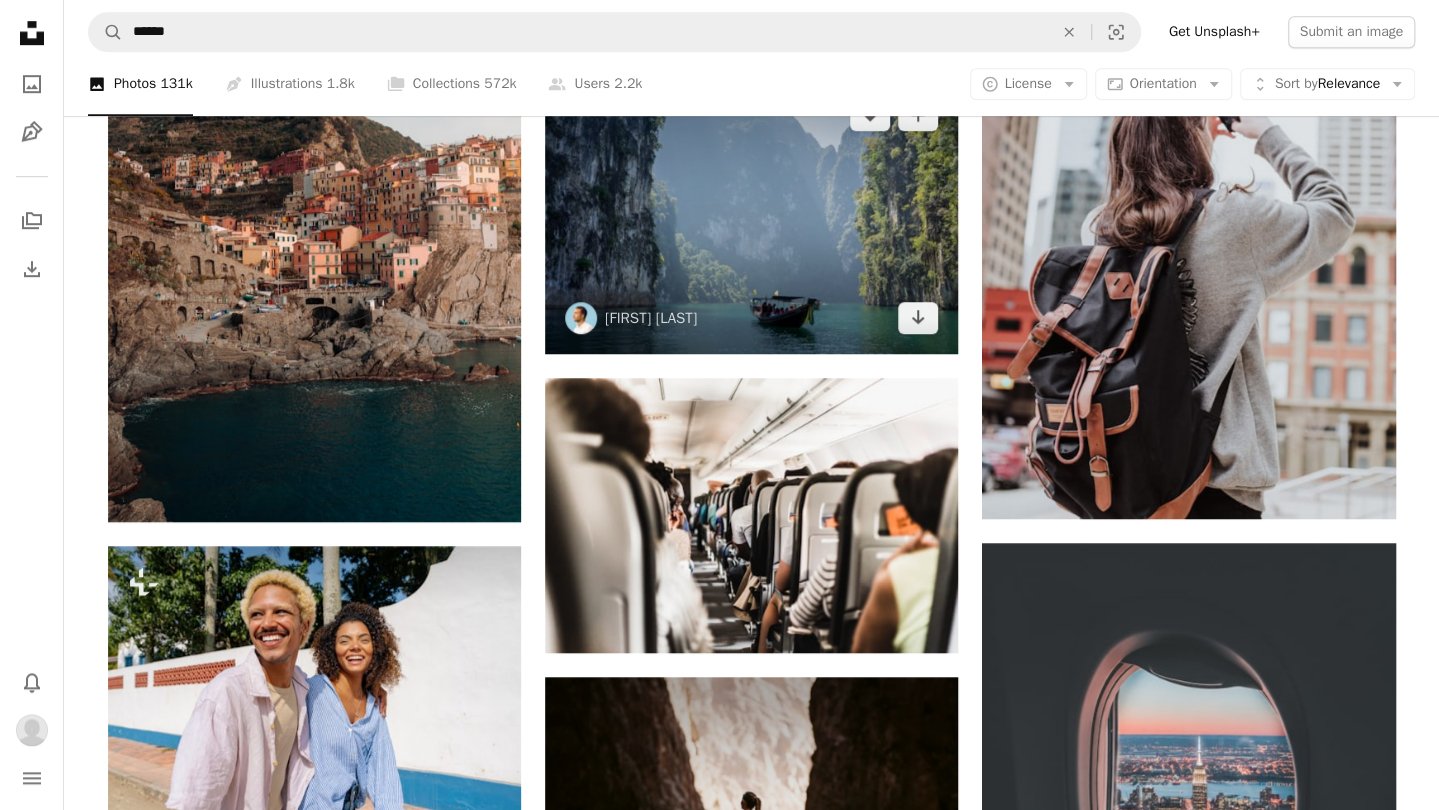 click on "[FIRST] [LAST]" at bounding box center (631, 318) 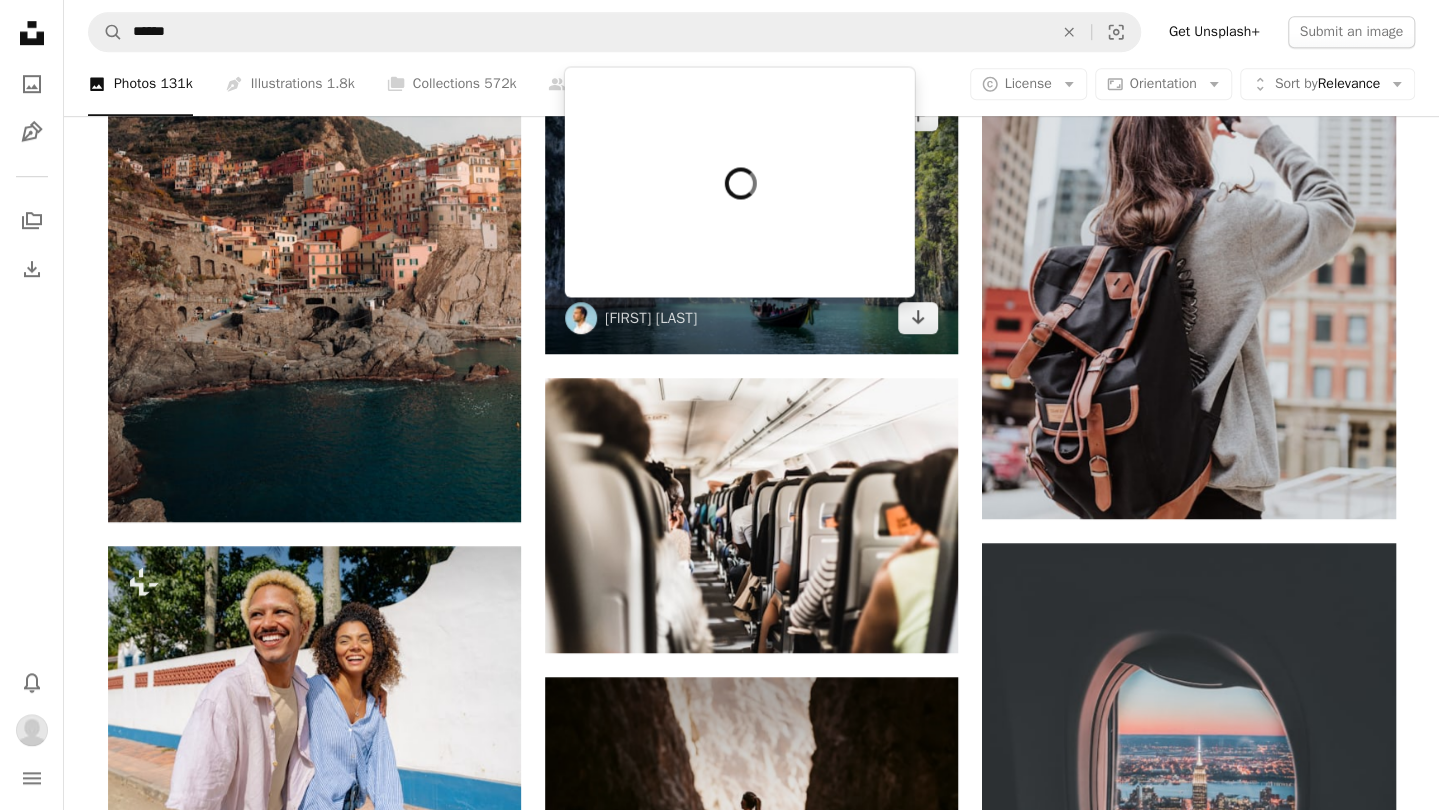 click at bounding box center (751, 216) 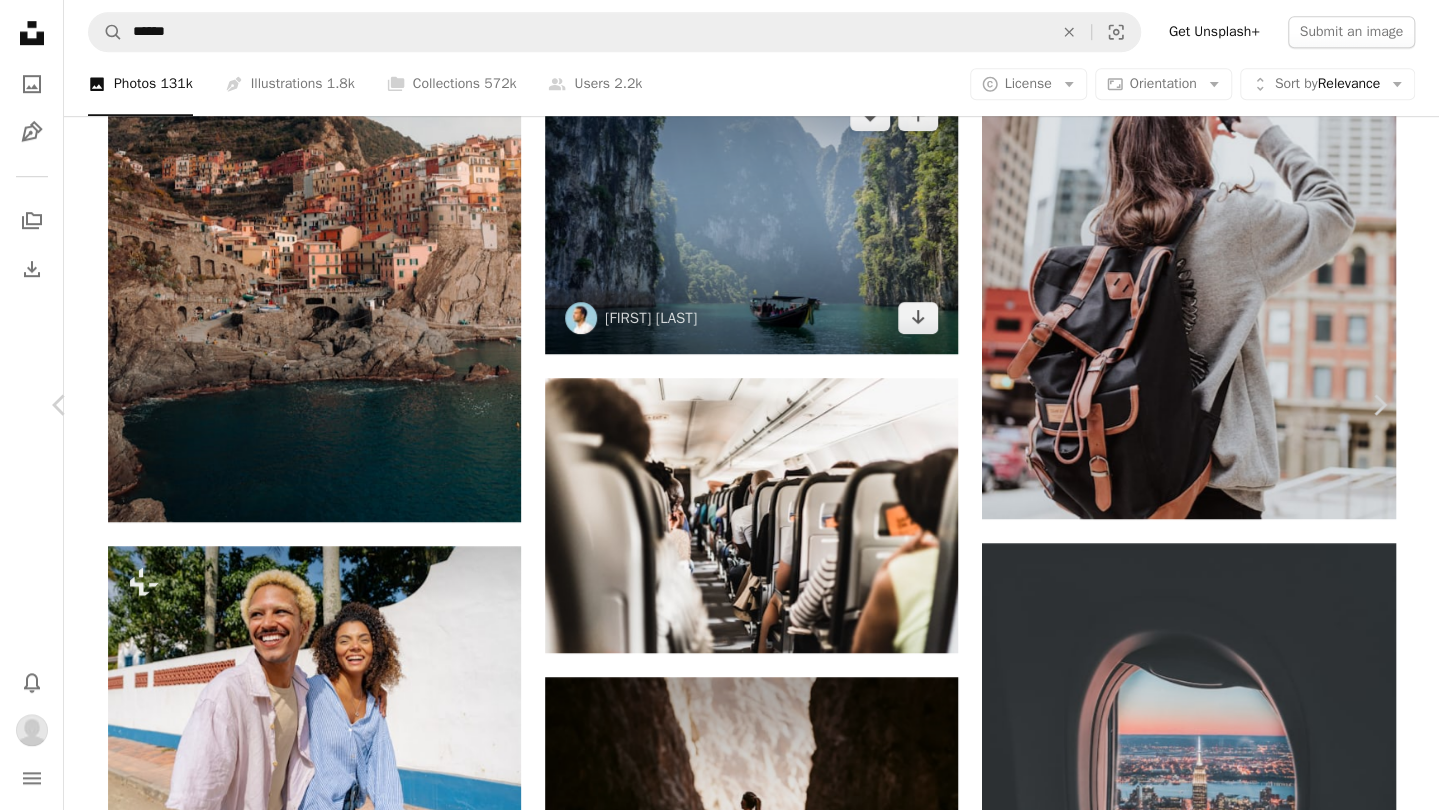 click at bounding box center (712, 6812) 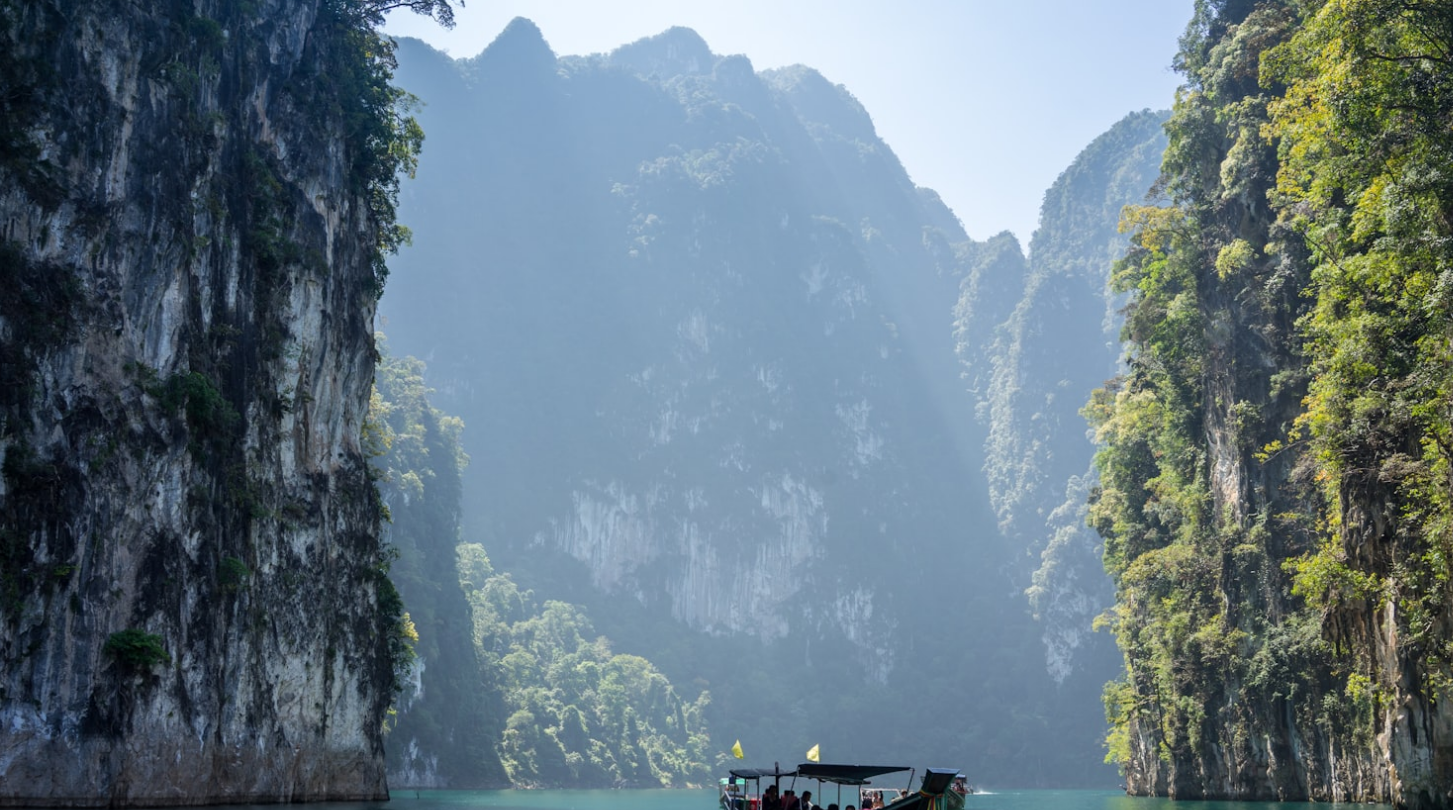 scroll, scrollTop: 148, scrollLeft: 0, axis: vertical 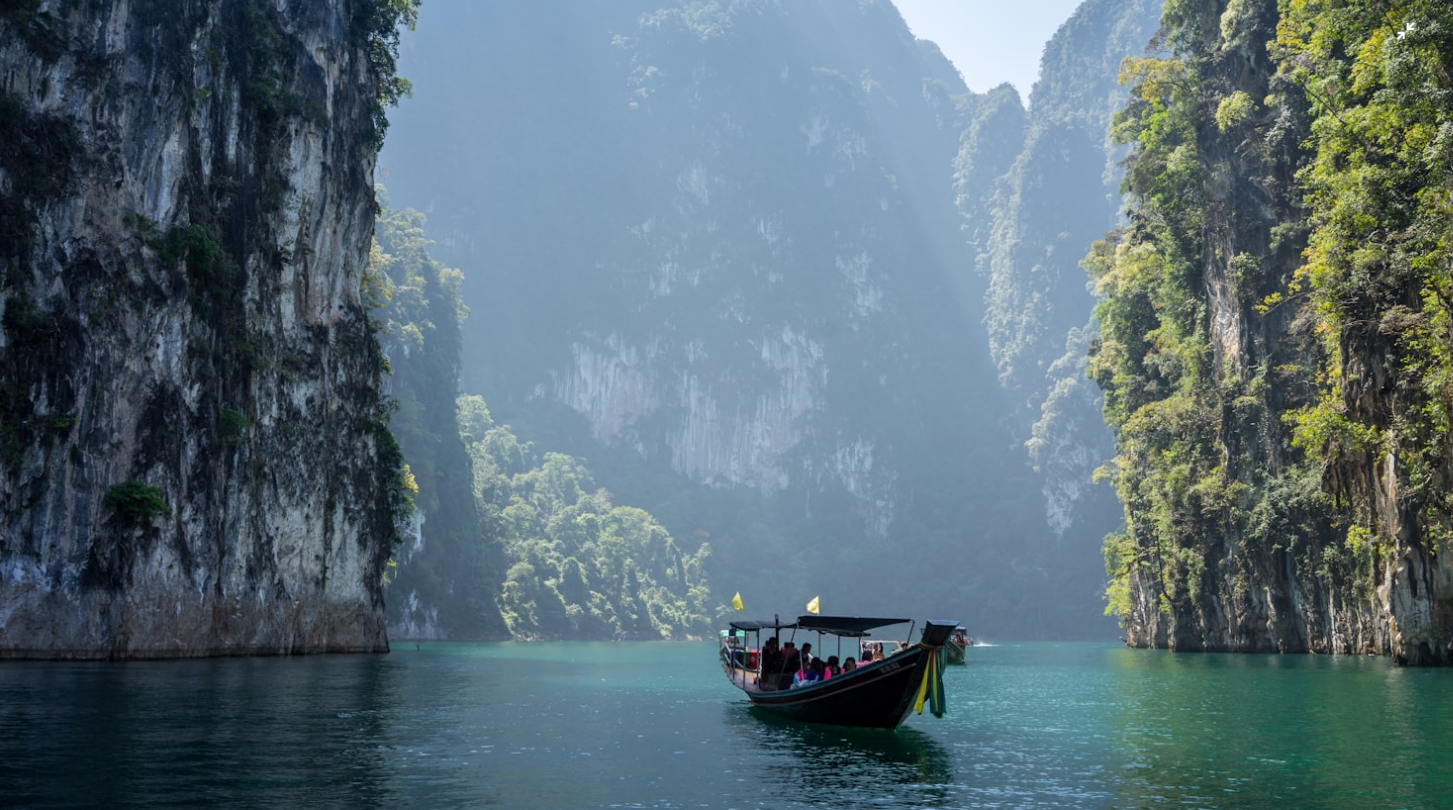 type 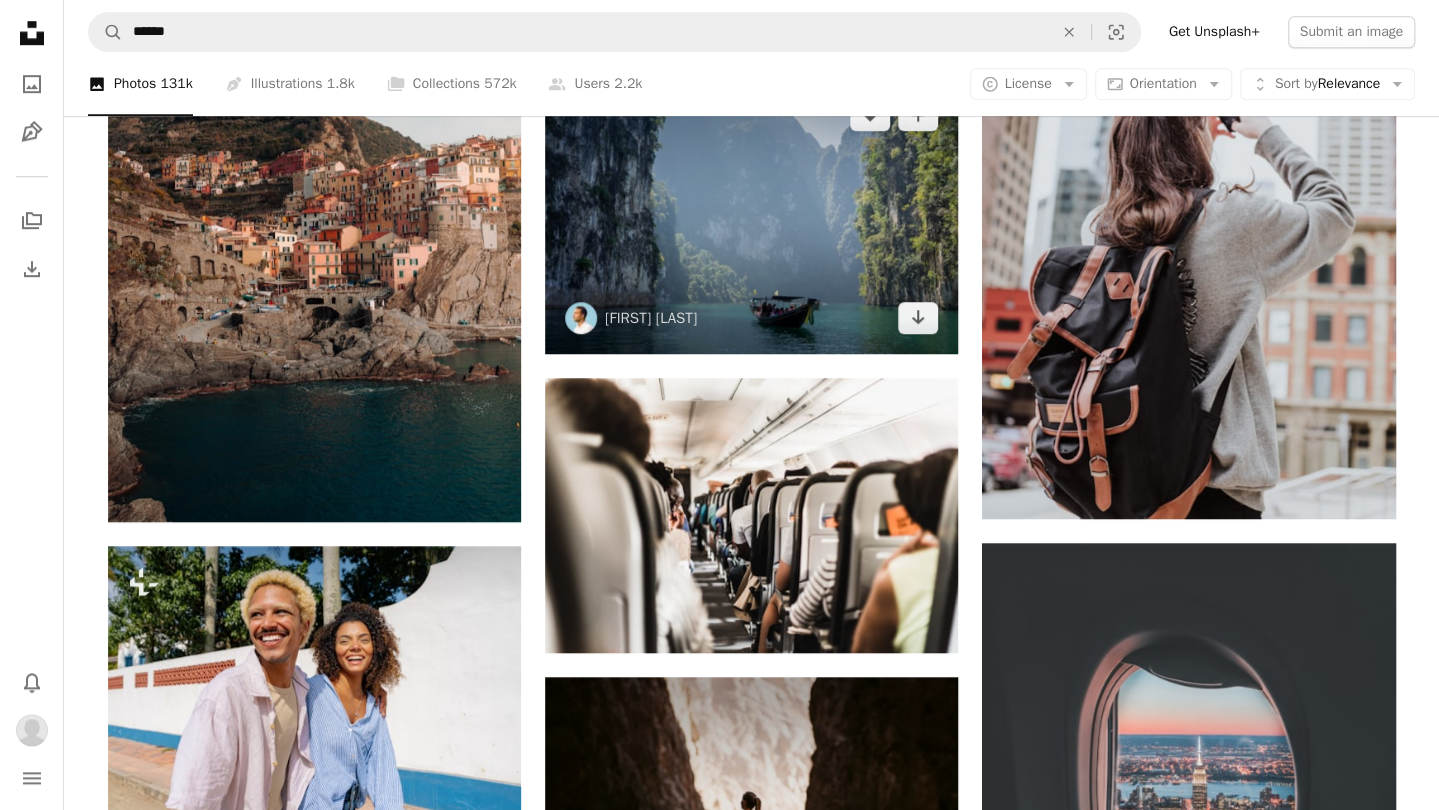 click at bounding box center [751, 216] 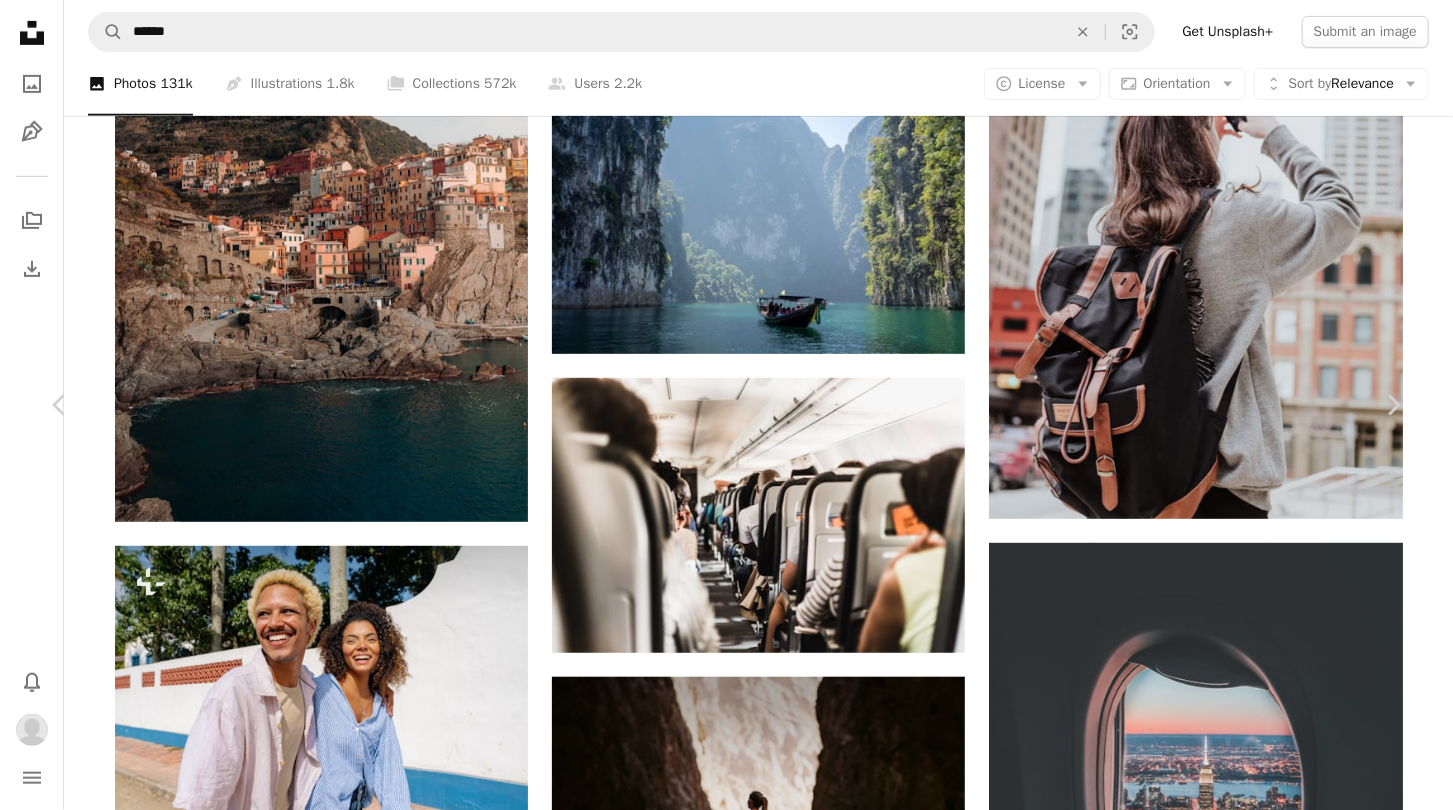 scroll, scrollTop: 13163, scrollLeft: 0, axis: vertical 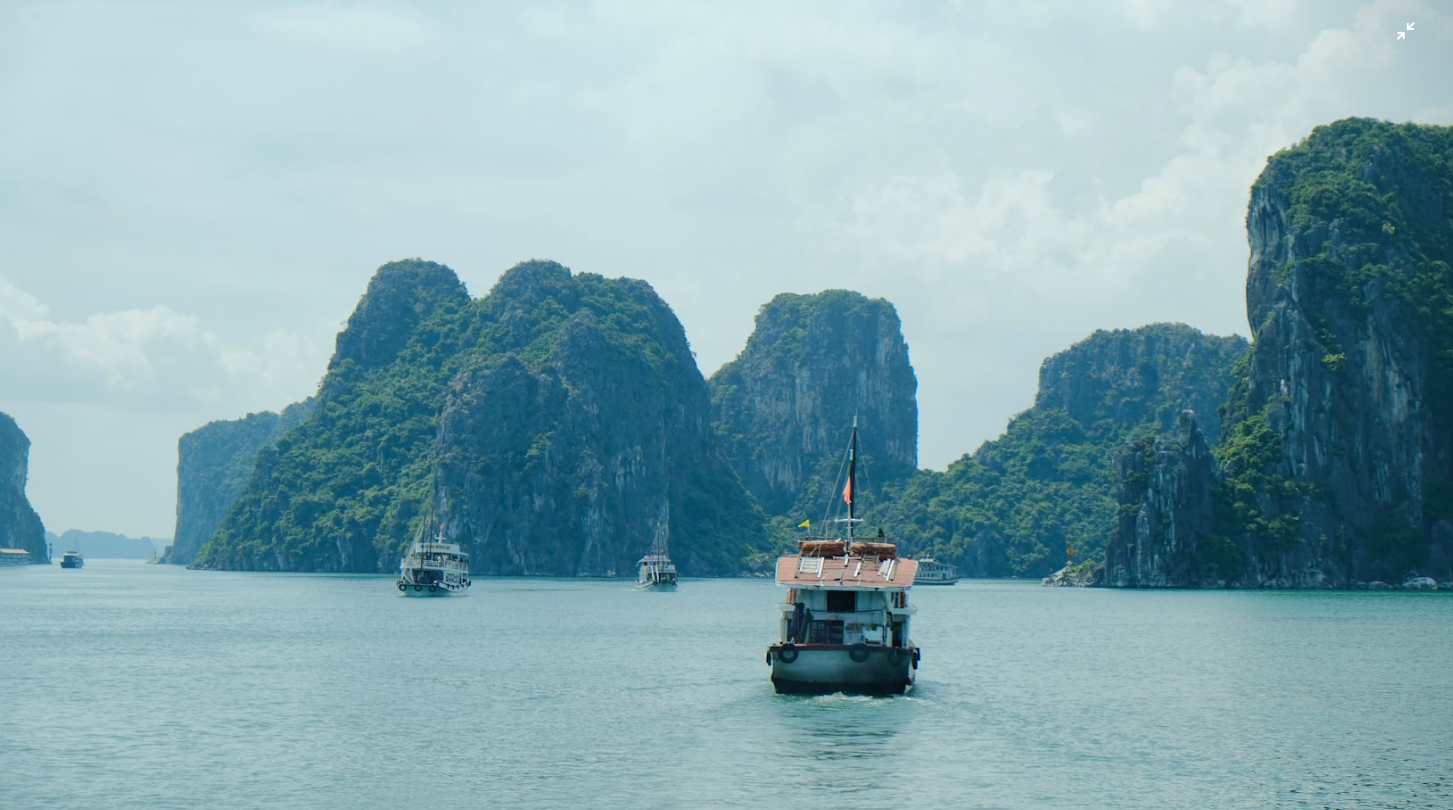 click at bounding box center (726, 408) 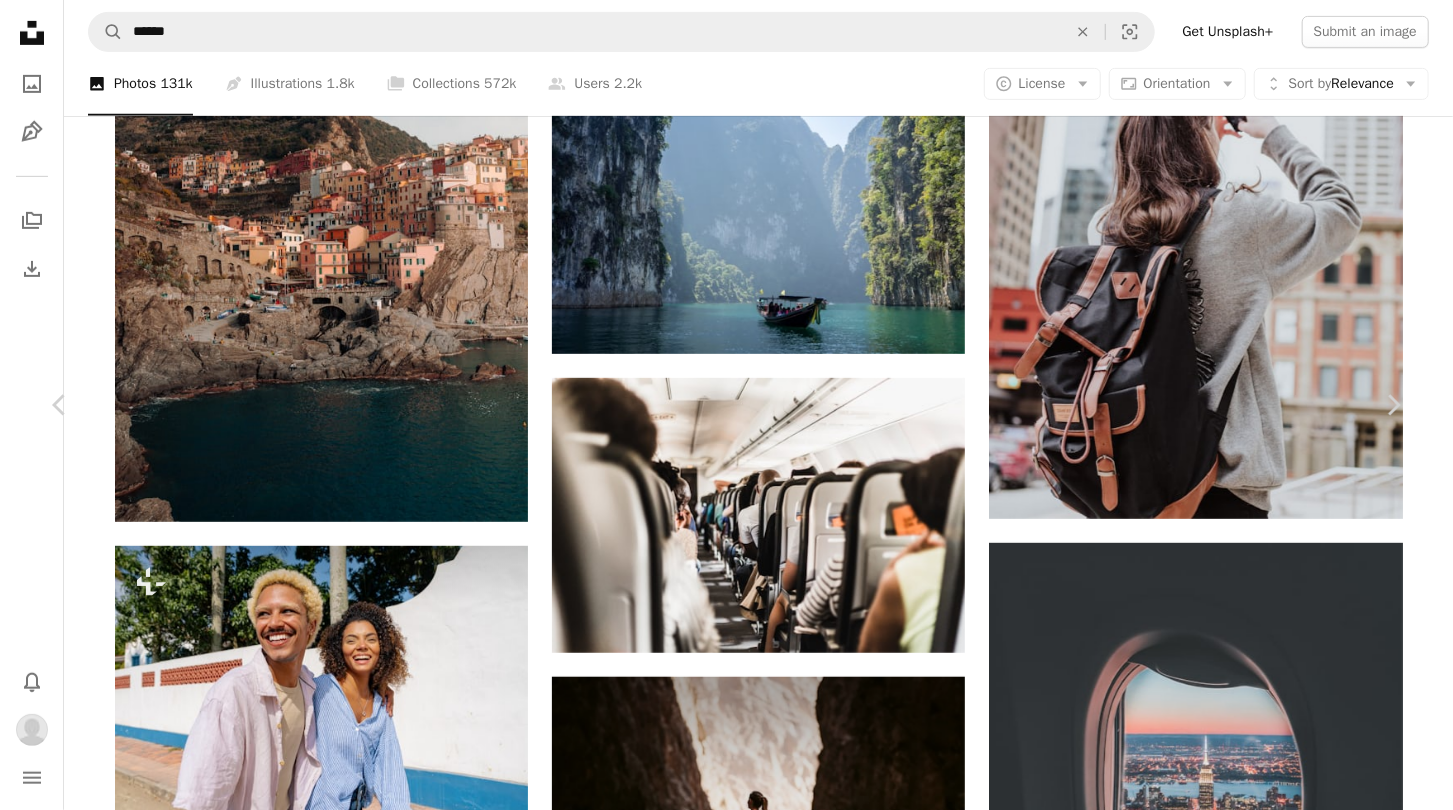 click on "Download" at bounding box center [1218, 6454] 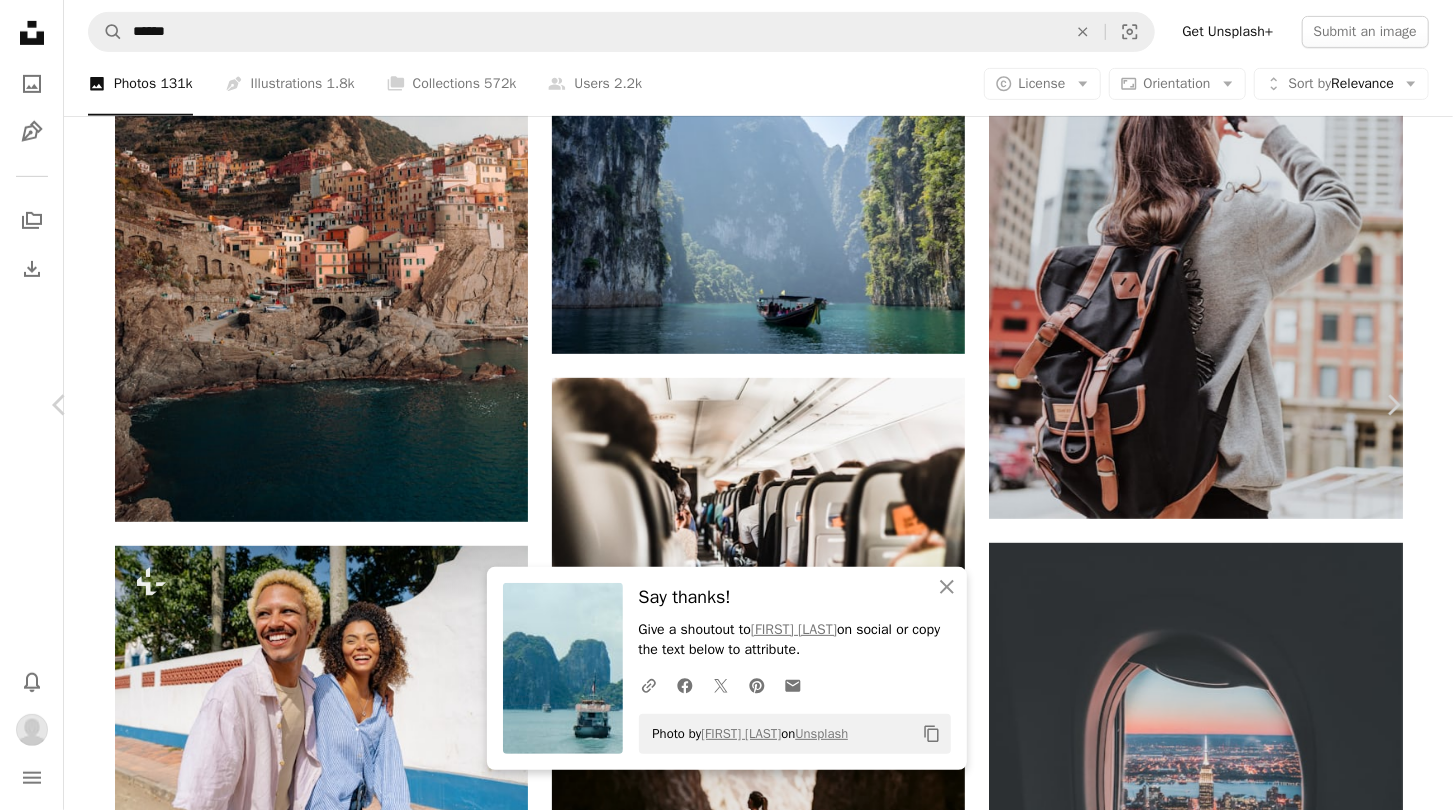 click on "Zoom in" at bounding box center [719, 6812] 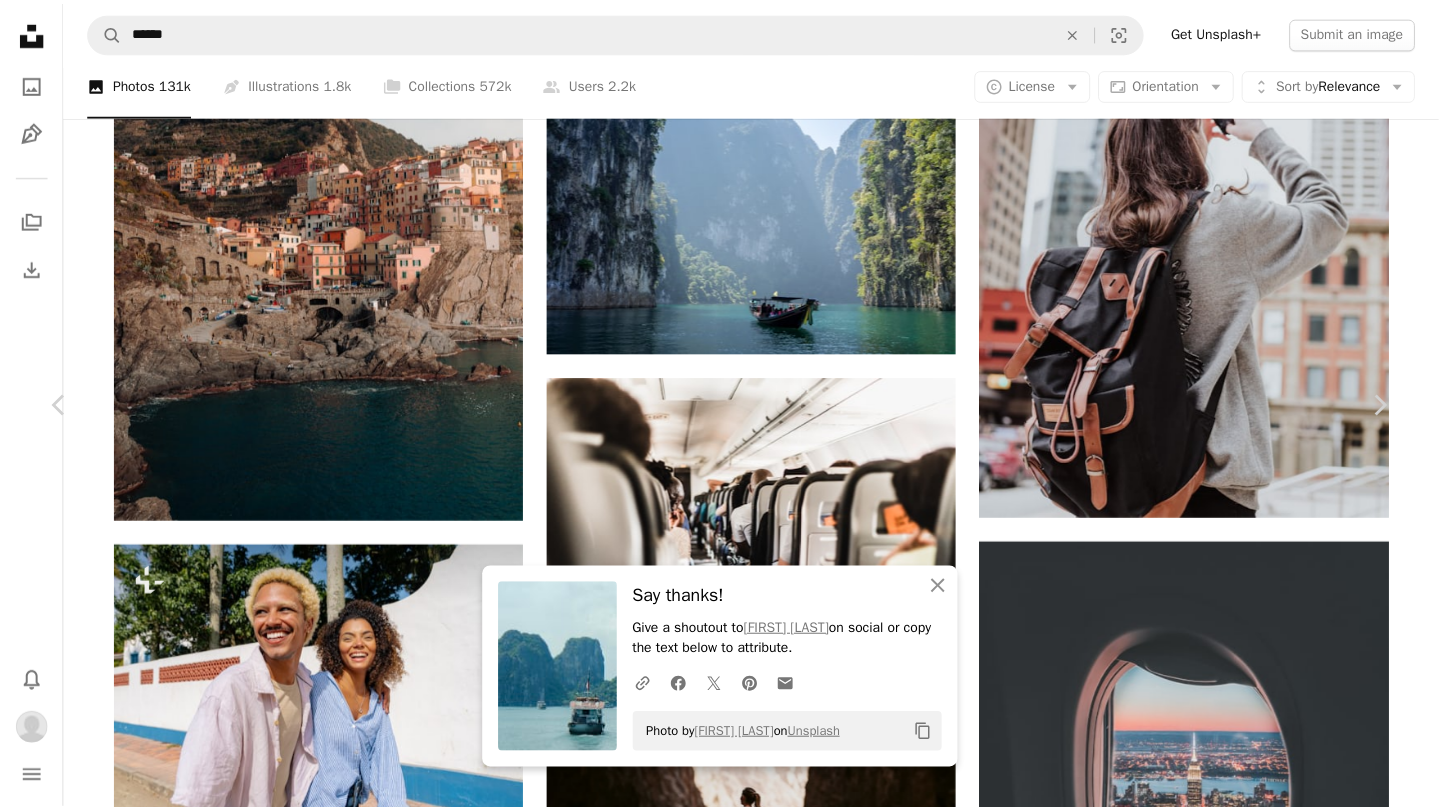 scroll, scrollTop: 0, scrollLeft: 0, axis: both 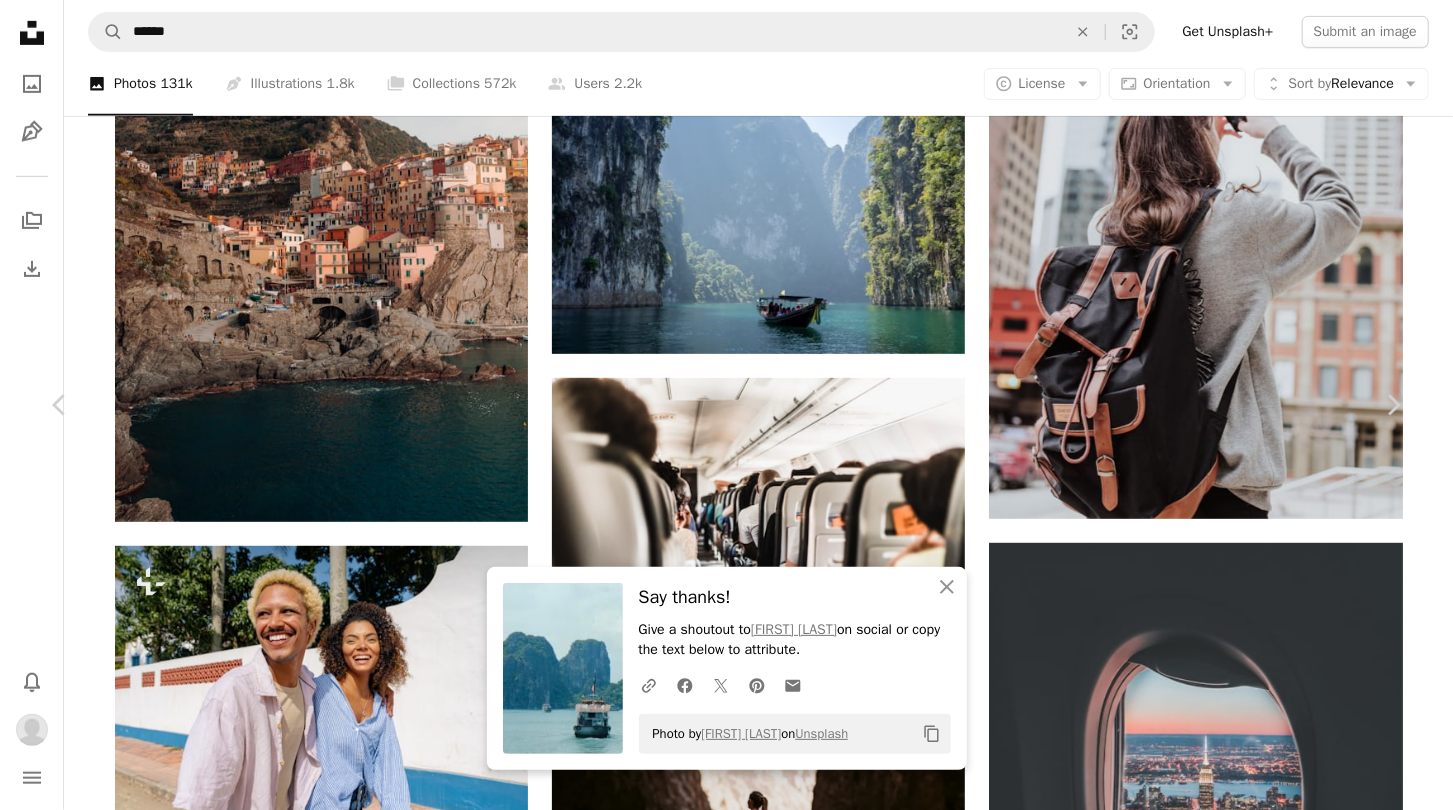 click on "An X shape Chevron left Chevron right An X shape Close Say thanks! Give a shoutout to  [FIRST] [LAST]  on social or copy the text below to attribute. A URL sharing icon (chains) Facebook icon X (formerly Twitter) icon Pinterest icon An envelope Photo by  [FIRST] [LAST]  on  Unsplash
Copy content Design an engaging website with Squarespace’s creative tools. Get started [FIRST] [LAST] epsika A heart A plus sign Edit image   Plus sign for Unsplash+ Download Chevron down Zoom in Views 4,764 Downloads 70 A forward-right arrow Share Info icon Info More Actions Calendar outlined Published on  [MONTH] [DAY], [YEAR] Camera FUJIFILM, X-T30 Safety Free to use under the  Unsplash License travel sea summer vietnam asia hanoi geography places halong bay islands religions halong land scenery lake boat vehicle rock yacht outdoors Browse premium related images on iStock  |  Save 20% with code UNSPLASH20 View more on iStock  ↗ Related images A heart A plus sign [FIRST] [LAST] Arrow pointing down A heart A plus sign [FIRST] [LAST] A heart" at bounding box center [726, 6812] 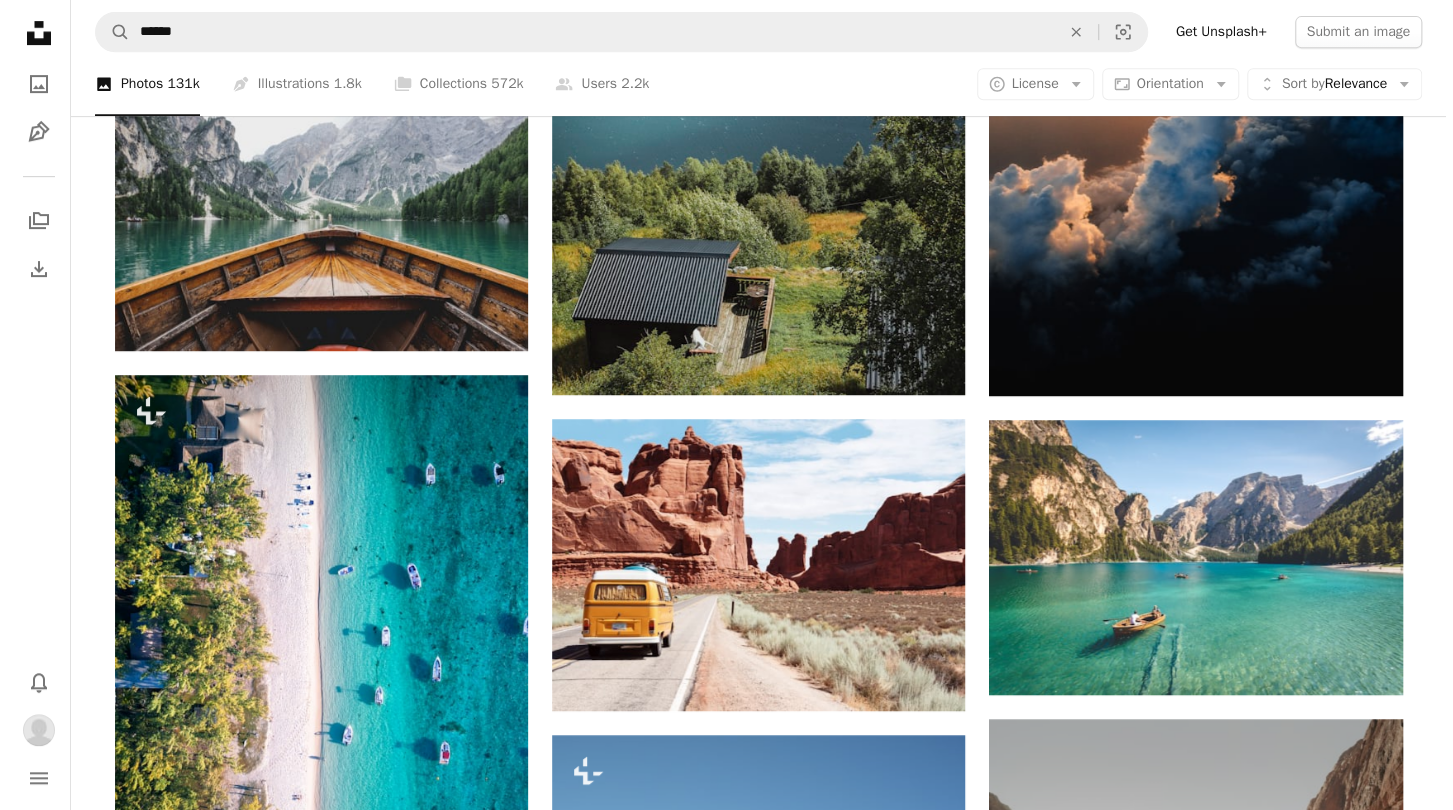 scroll, scrollTop: 611, scrollLeft: 0, axis: vertical 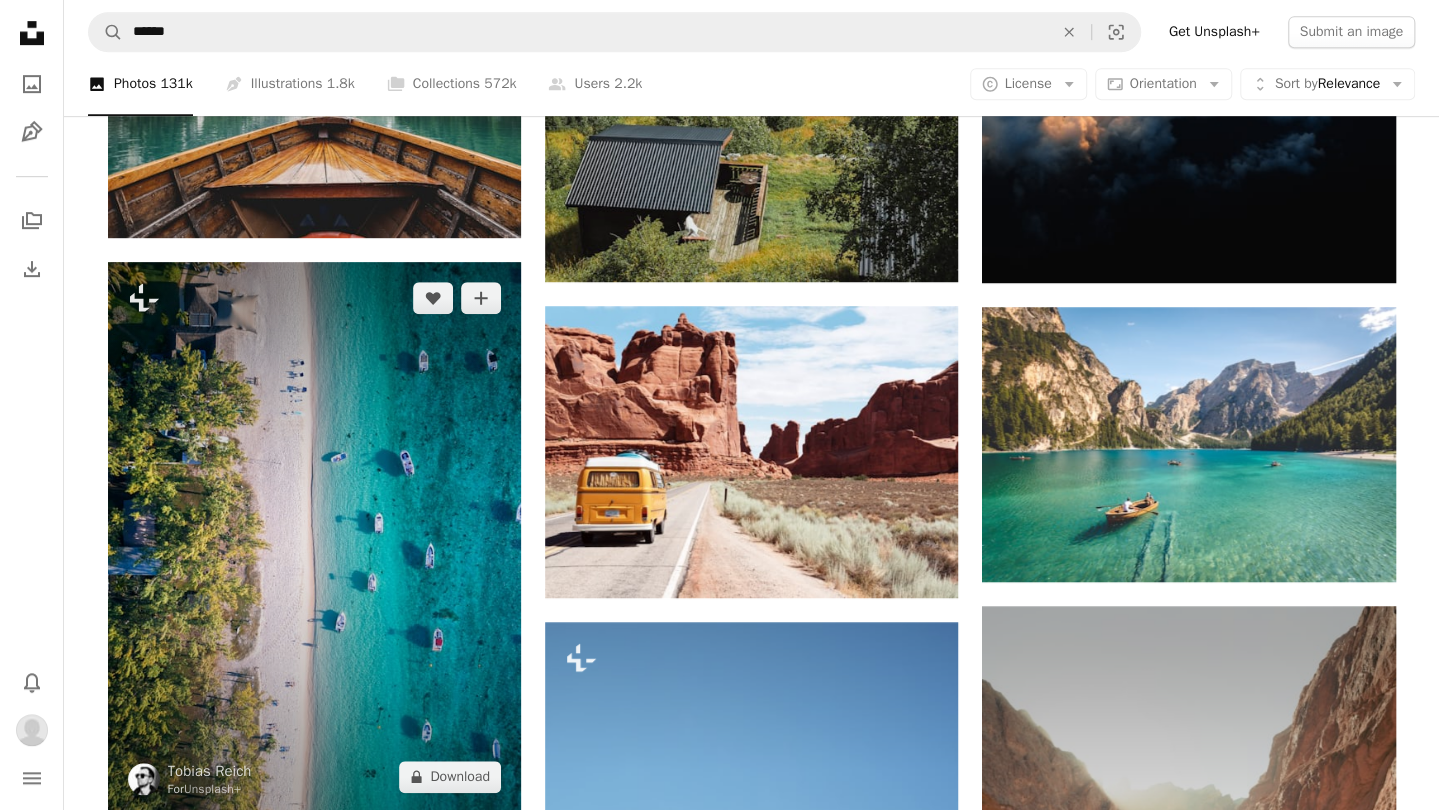 click at bounding box center [314, 537] 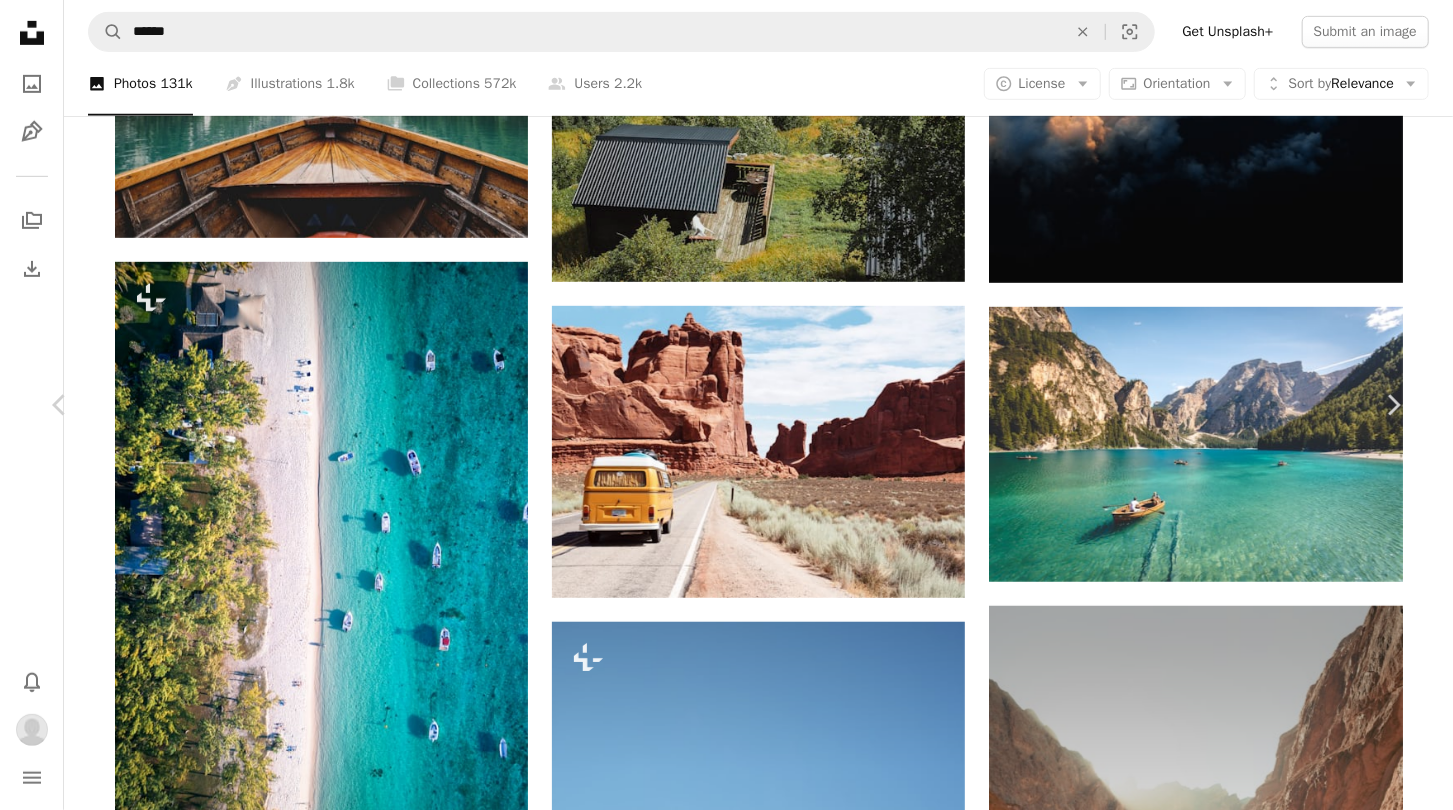 click on "A heart" at bounding box center [997, 28169] 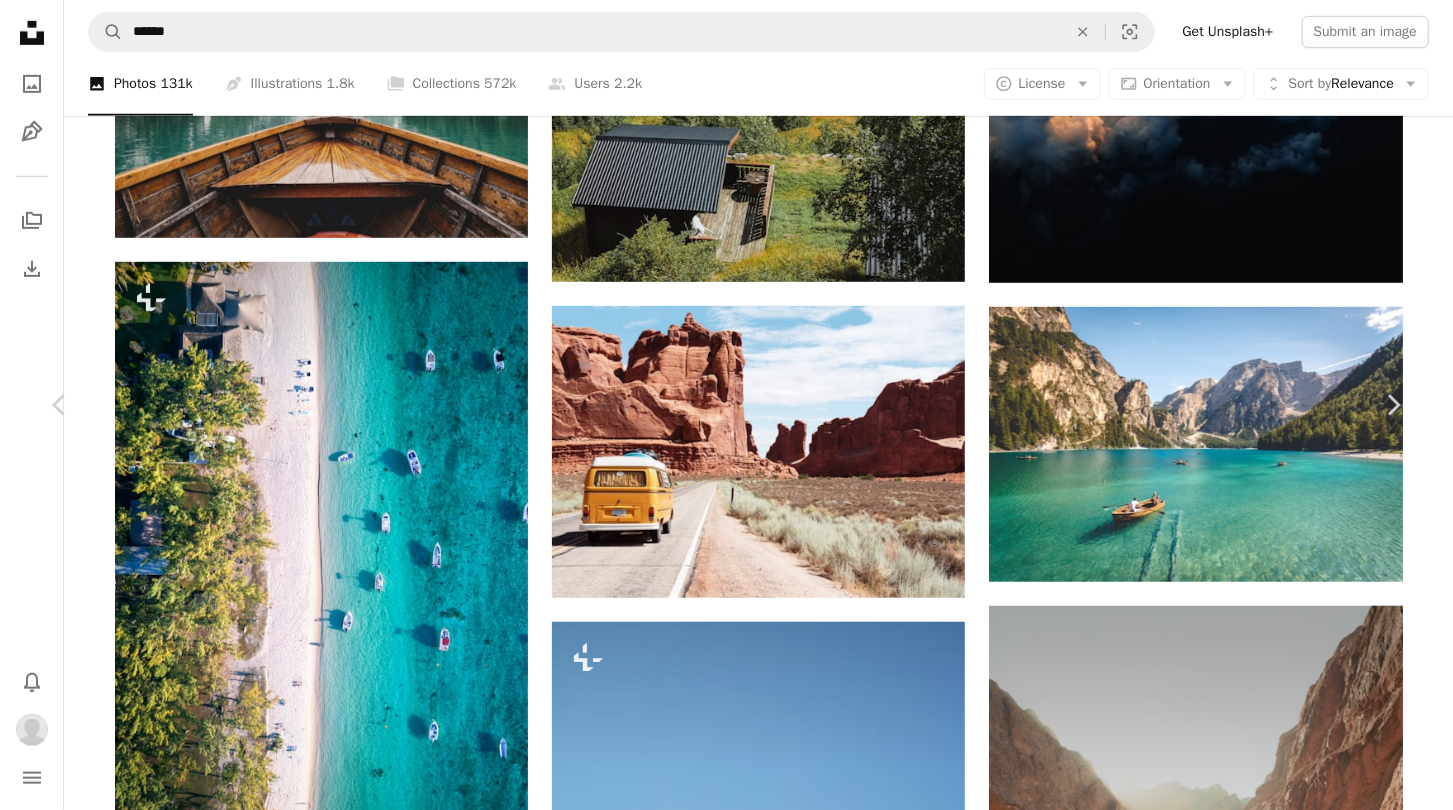 scroll, scrollTop: 0, scrollLeft: 0, axis: both 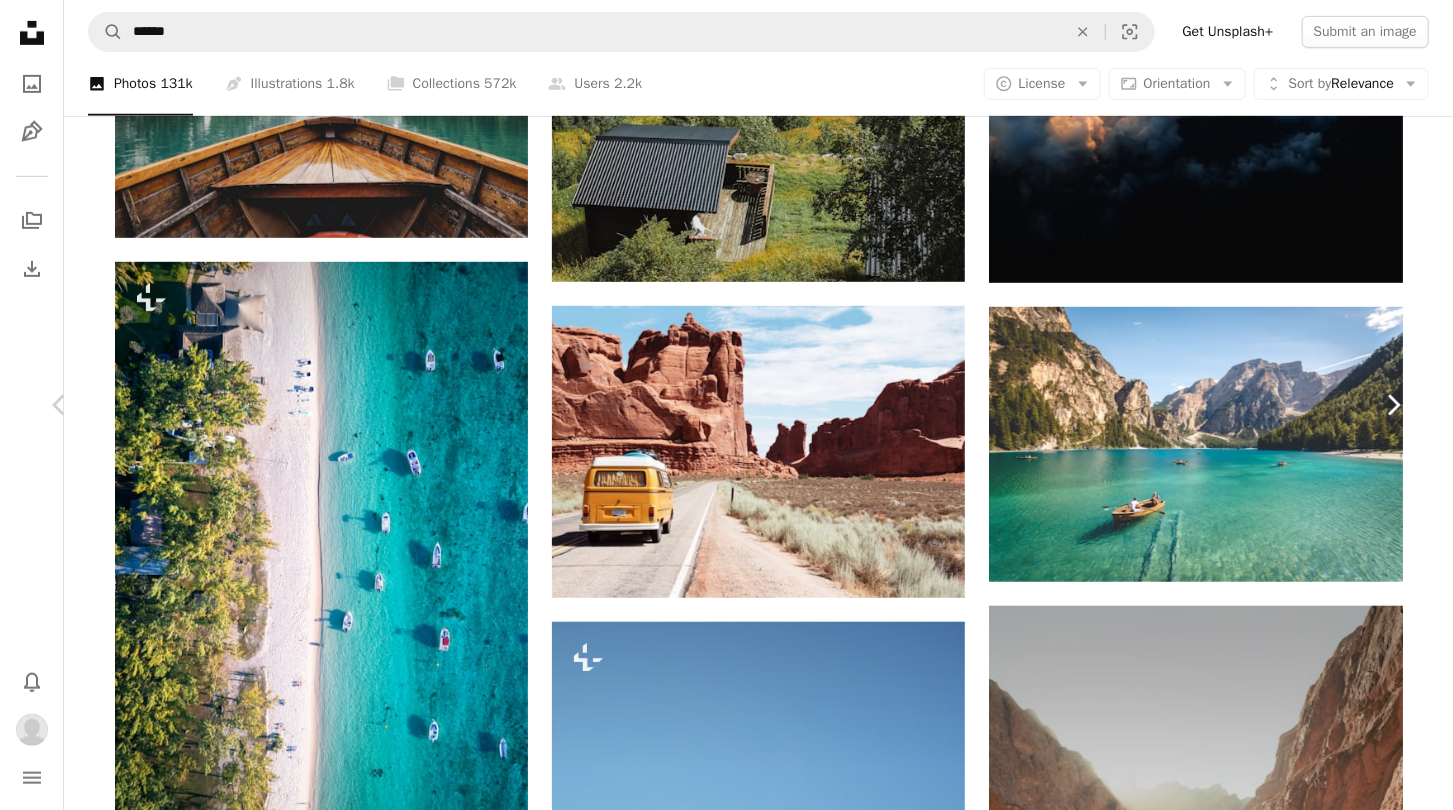 click on "Chevron right" at bounding box center [1393, 405] 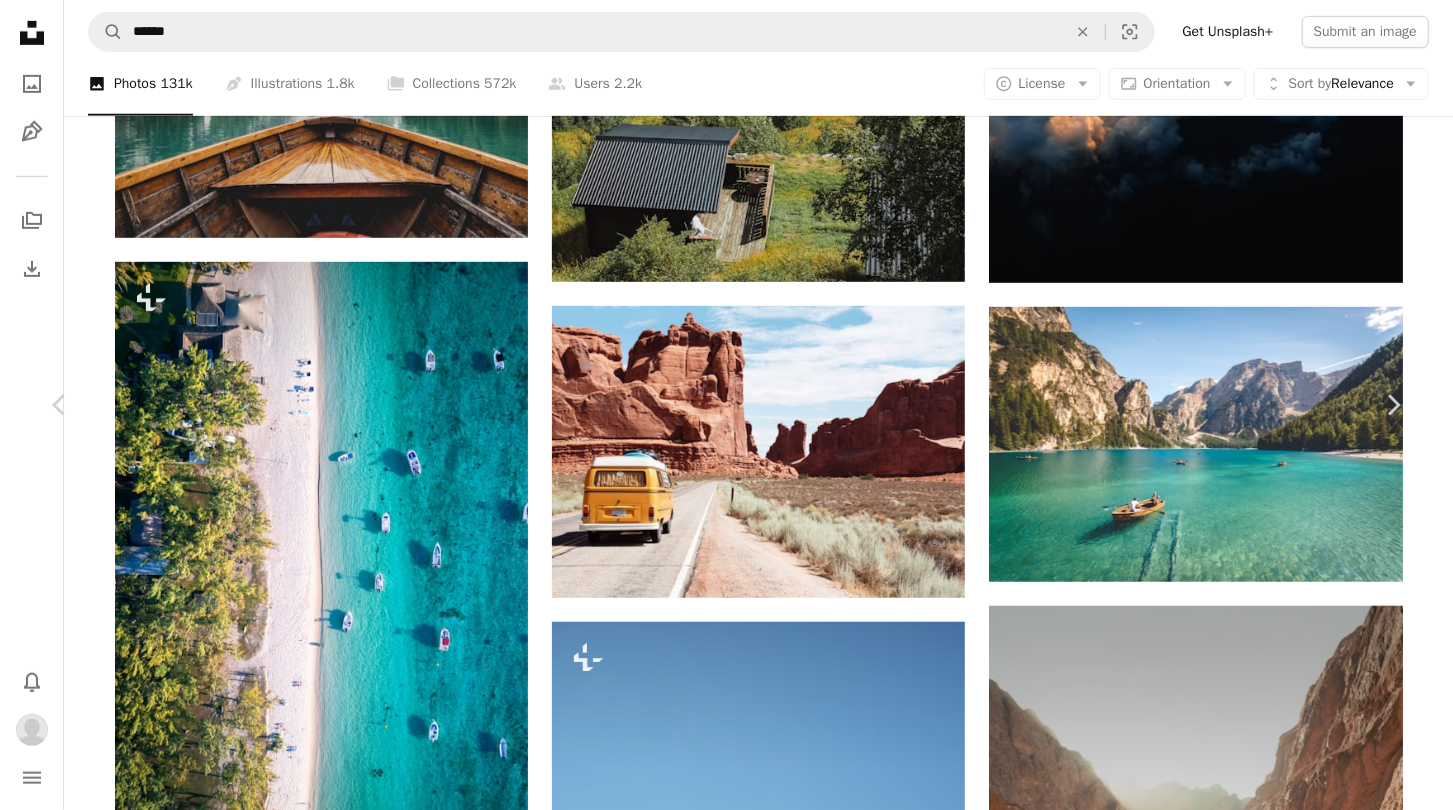 click on "An X shape Chevron left Chevron right Dino Reichmuth Available for hire A checkmark inside of a circle A heart A plus sign Edit image   Plus sign for Unsplash+ Download Chevron down Zoom in Views 89,968,661 Downloads 856,279 Featured in Photos ,  Nature ,  Wallpapers A forward-right arrow Share Info icon Info More Actions (contact me for the full resoluton image) A map marker Arches National Park Entrance Station, [CITY], [STATE] Calendar outlined Published on  July 30, 2016 Camera SONY, ILCE-7RM2 Safety Free to use under the  Unsplash License car car wallpaper road hot desert yellow adventure dessert rock journey travel wallpaper highway hill [STATE] road trip explore van canyon [STATE] campervan Browse premium related images on iStock  |  Save 20% with code UNSPLASH20 View more on iStock  ↗ Related images A heart A plus sign Trevor Michael Available for hire A checkmark inside of a circle Arrow pointing down A heart A plus sign Zihao Wang Available for hire A checkmark inside of a circle A heart For" at bounding box center (726, 28527) 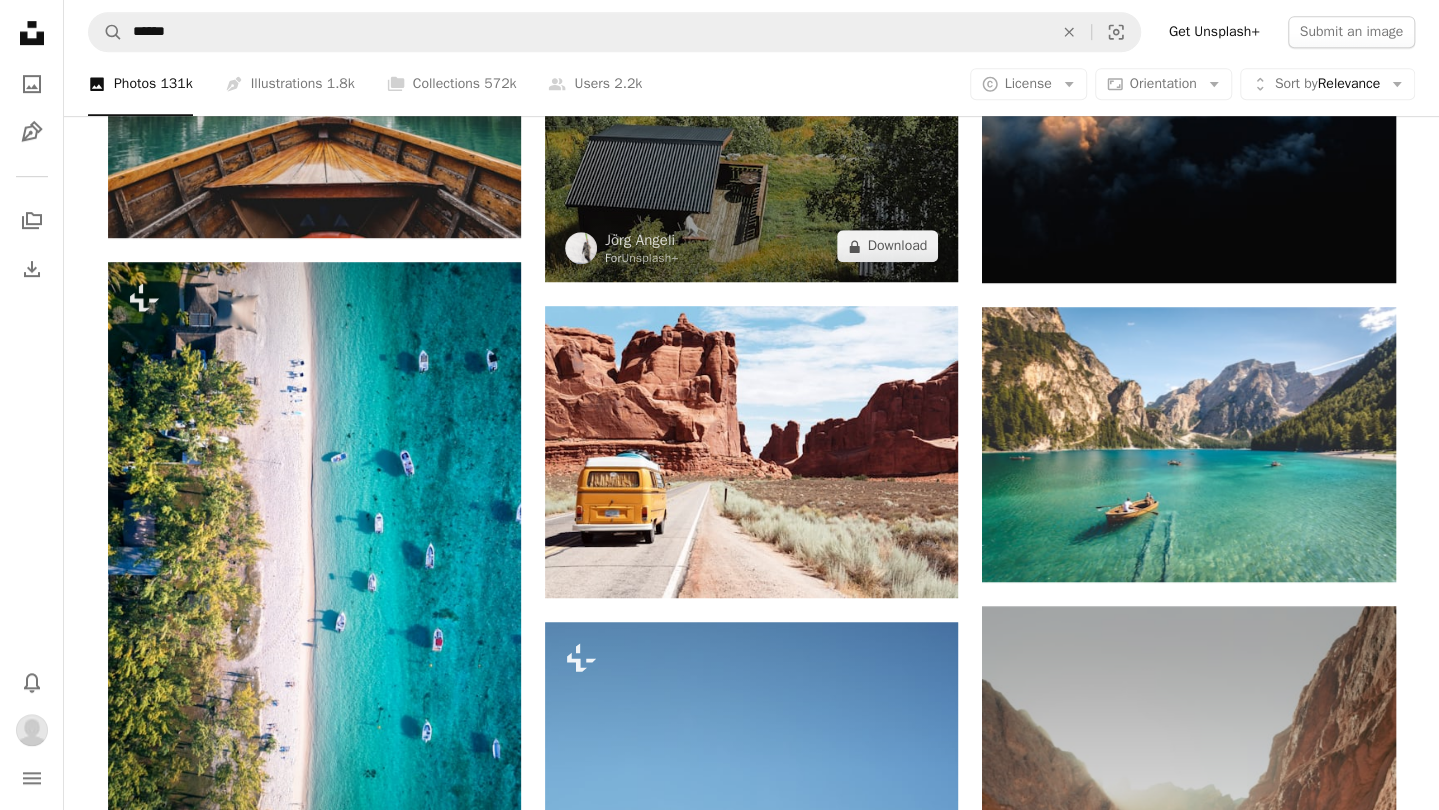scroll, scrollTop: 0, scrollLeft: 0, axis: both 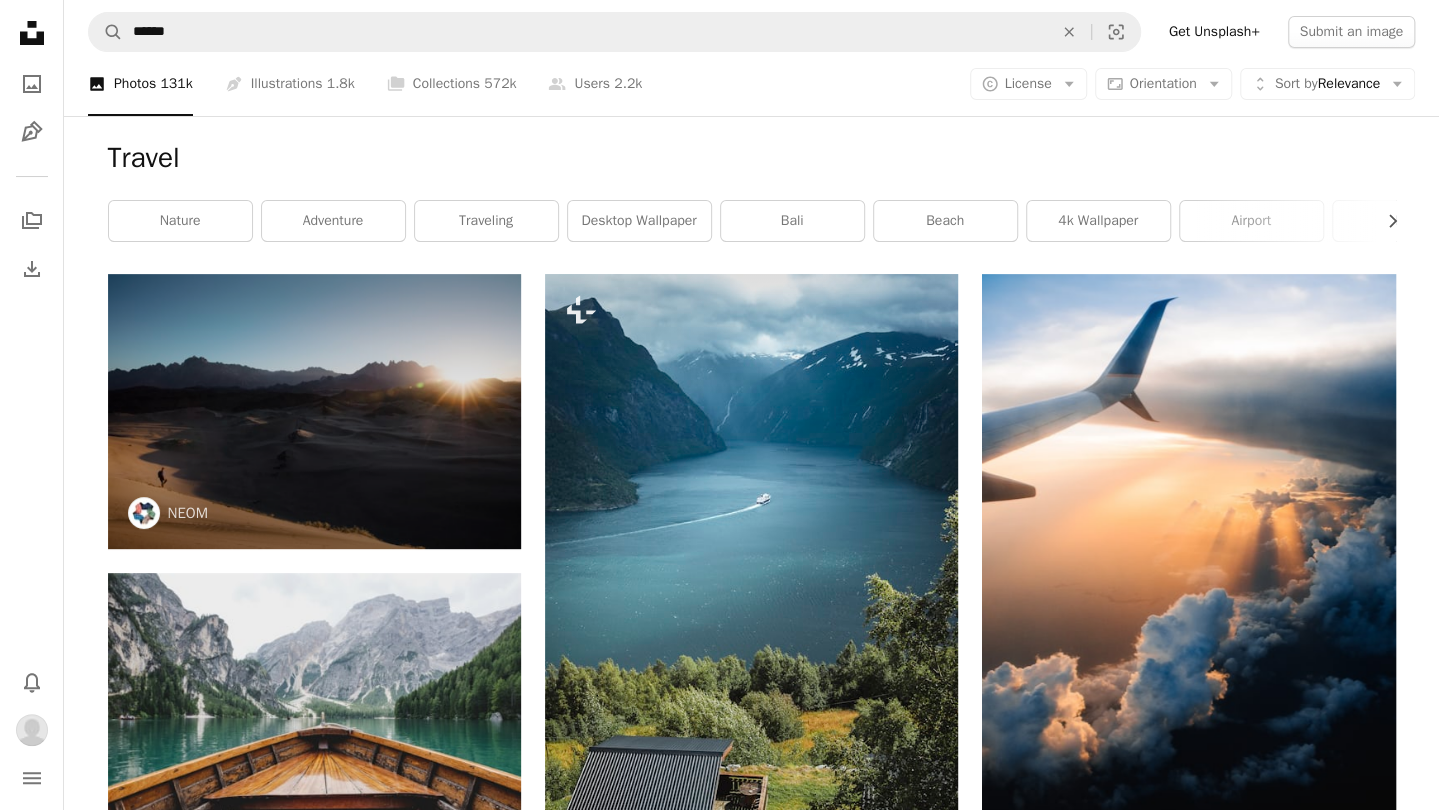 click on "A magnifying glass ****** An X shape Visual search Get Unsplash+ Submit an image" at bounding box center (751, 32) 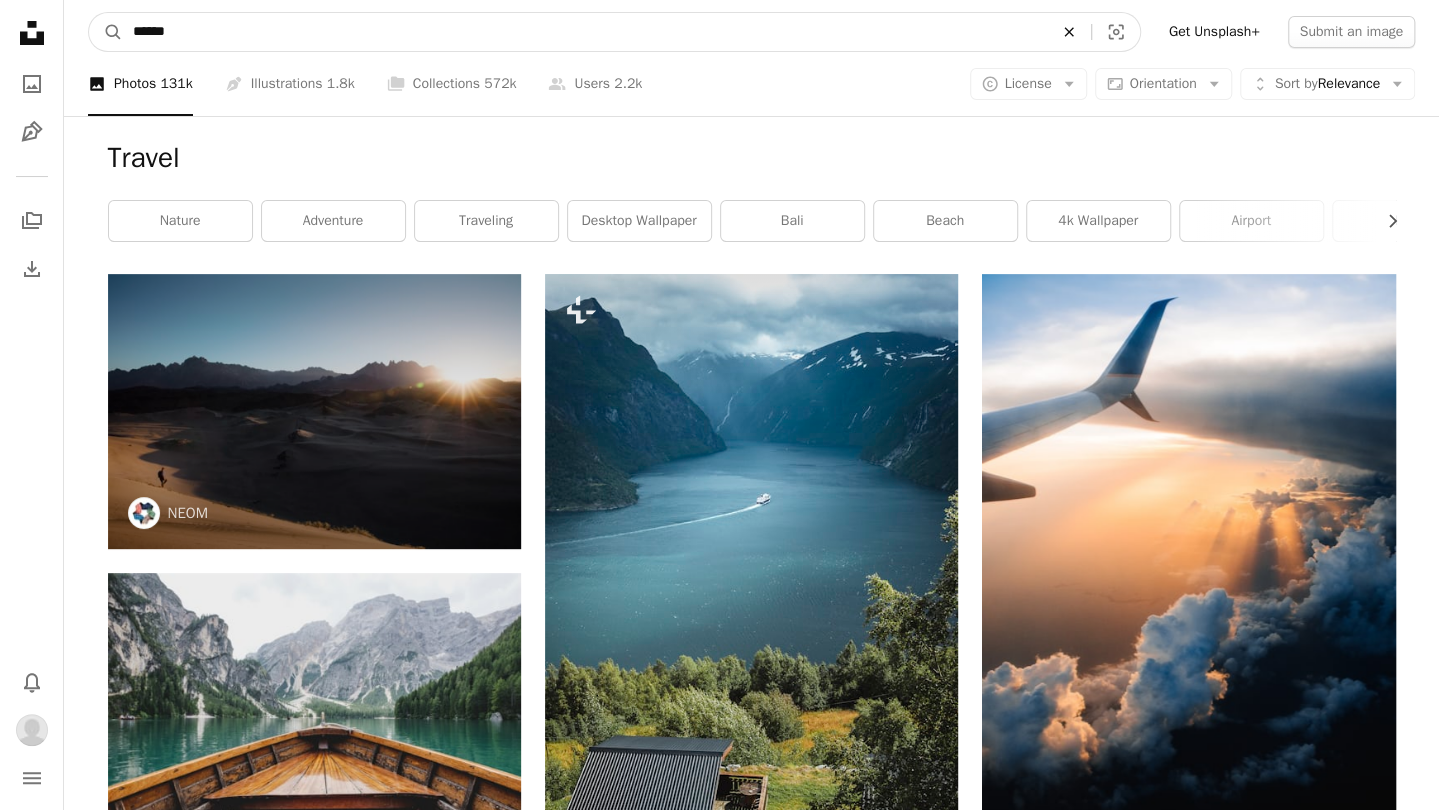 click on "An X shape" 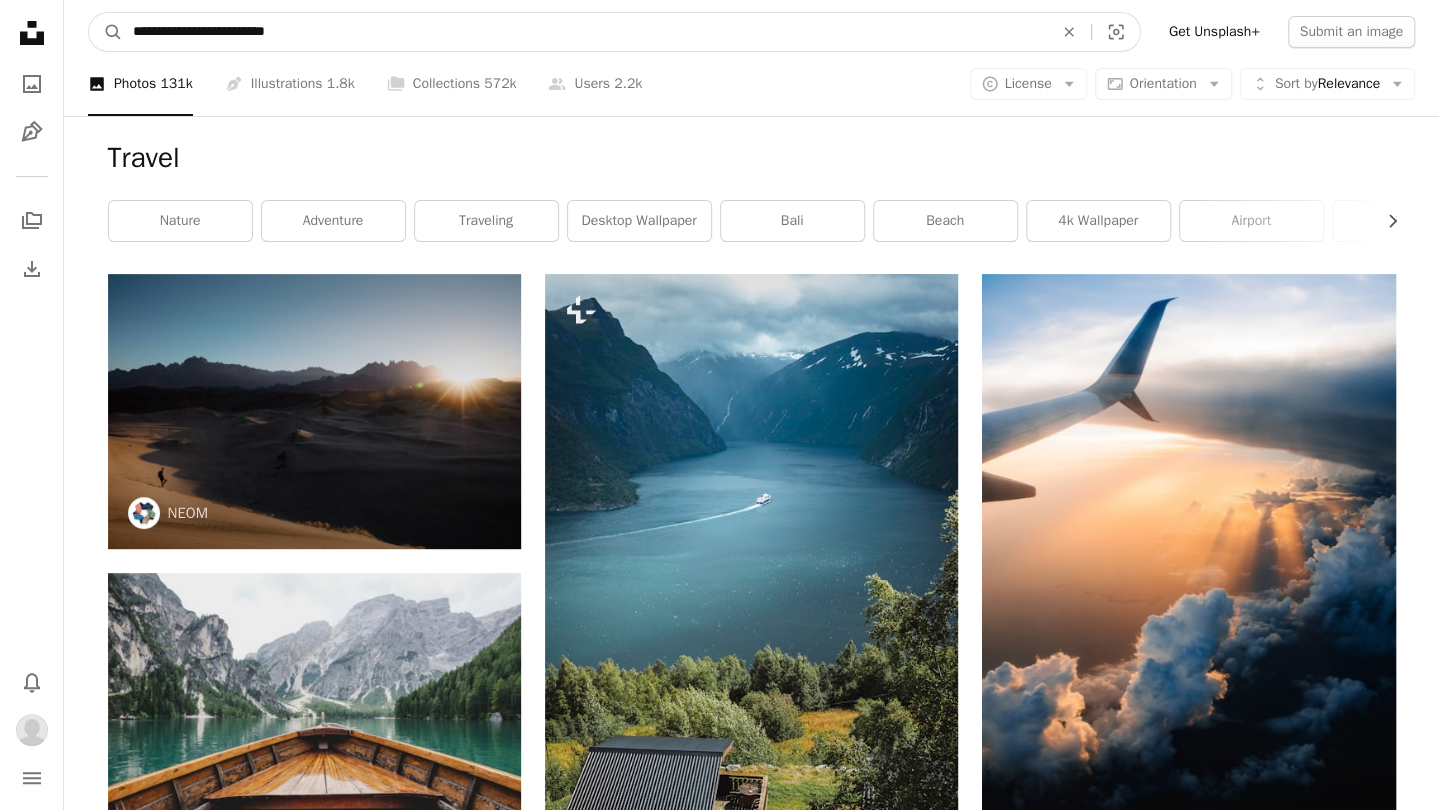 type on "**********" 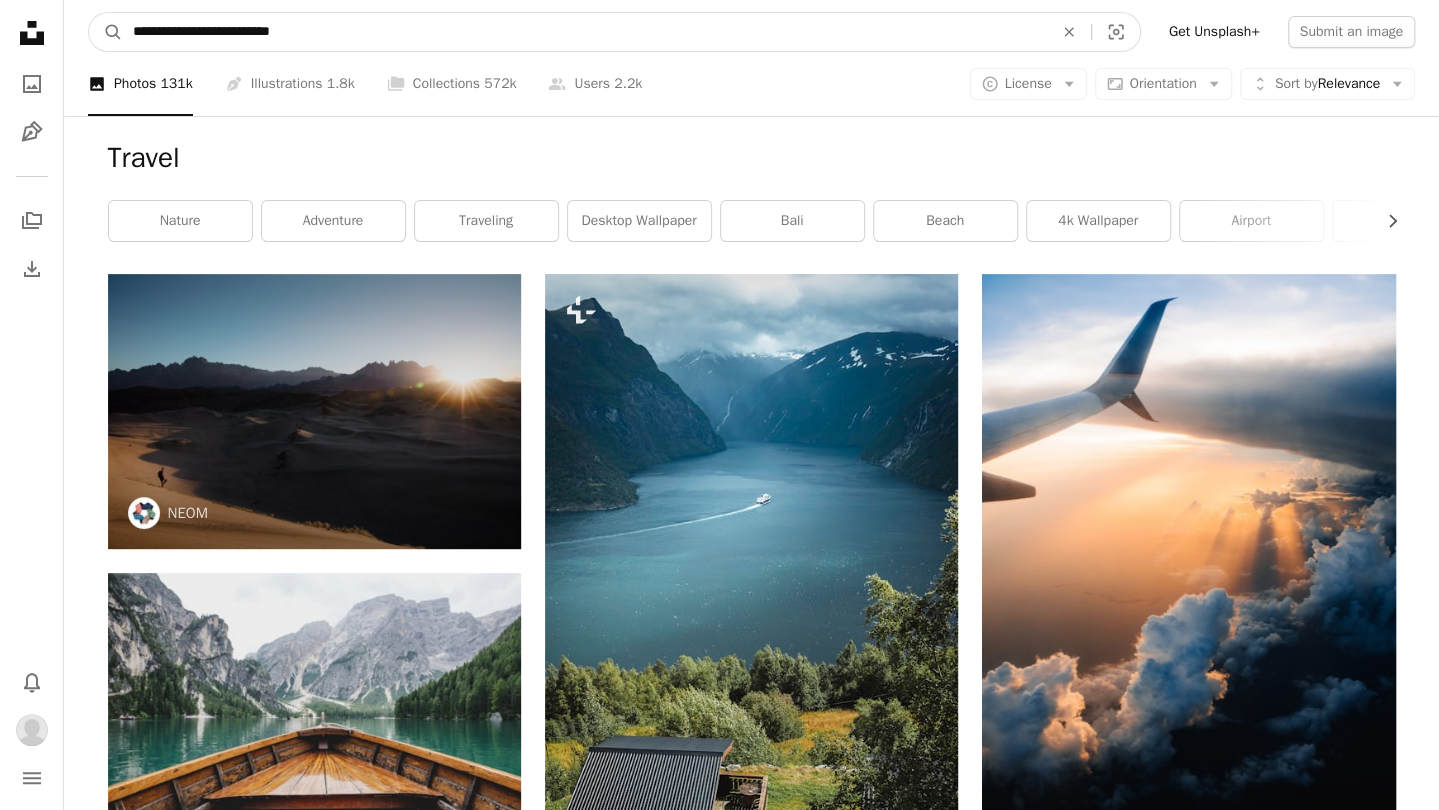 click on "A magnifying glass" at bounding box center (106, 32) 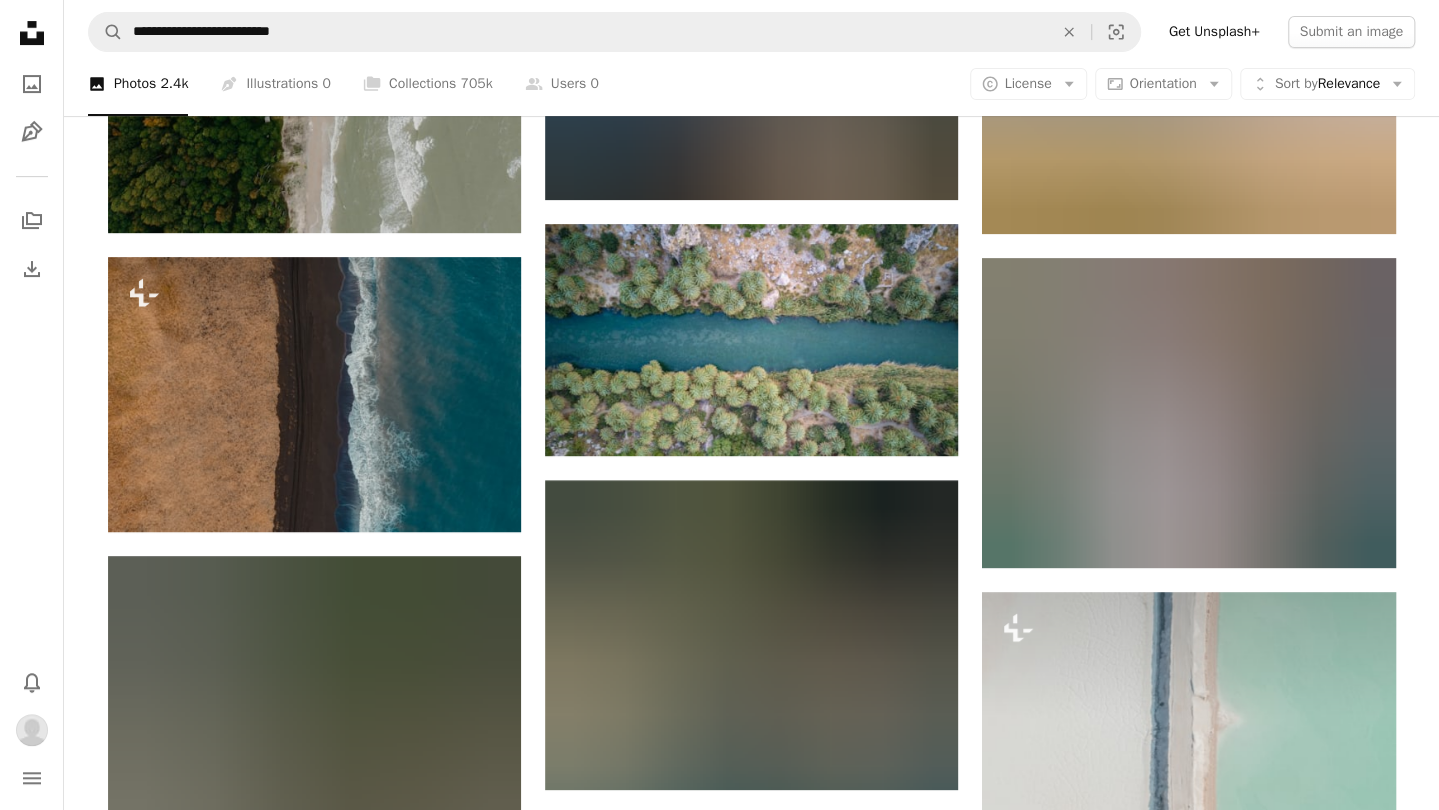 scroll, scrollTop: 0, scrollLeft: 0, axis: both 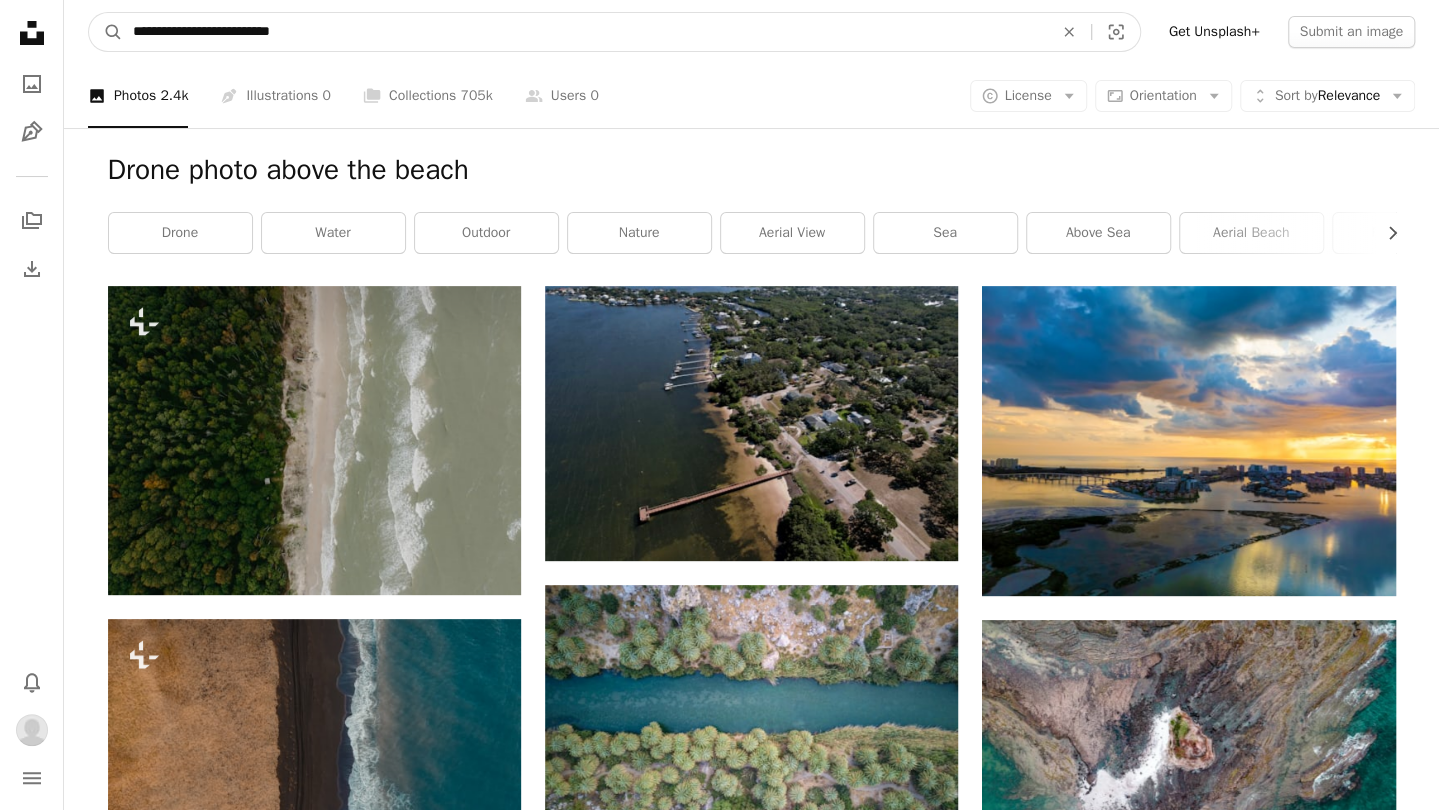 click on "**********" at bounding box center (585, 32) 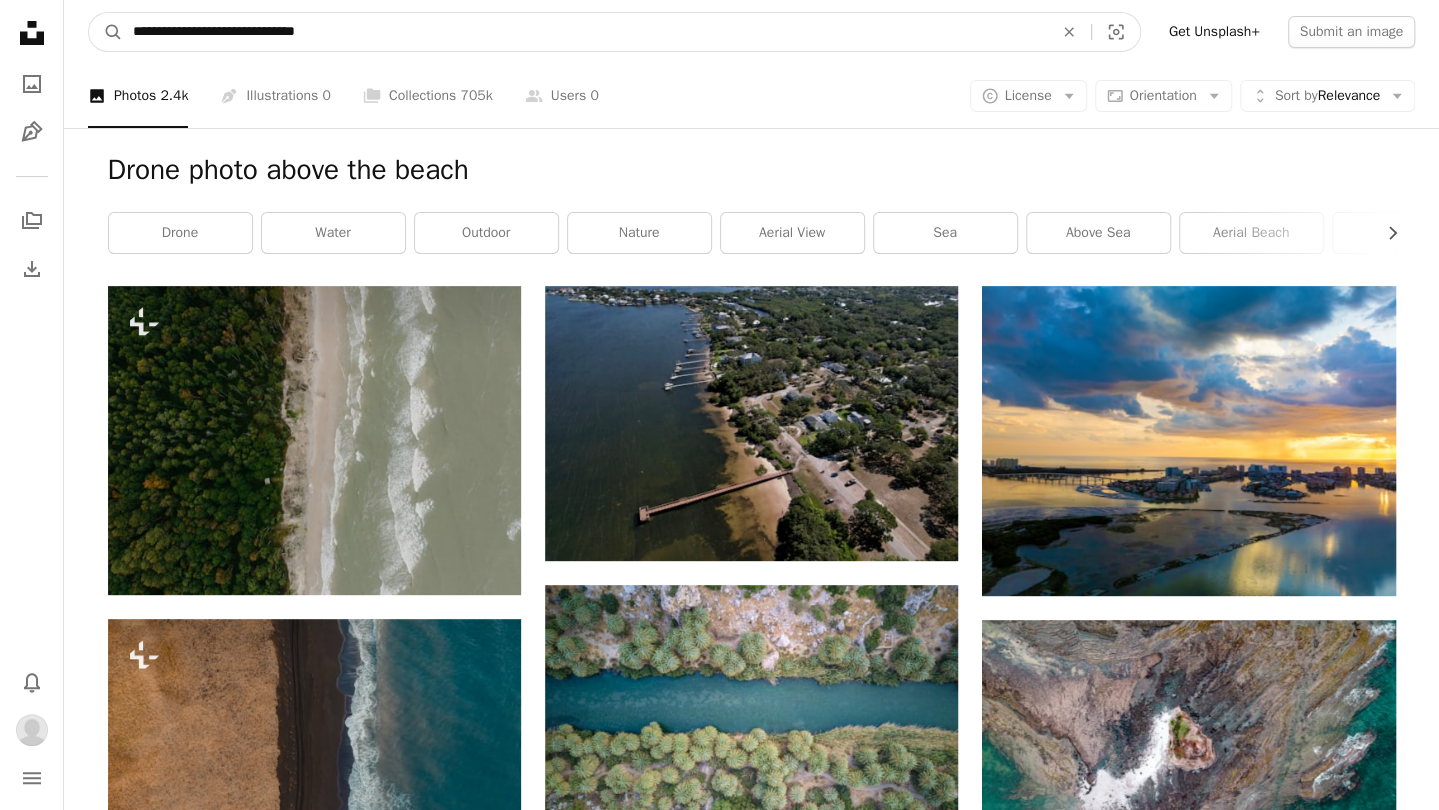 type on "**********" 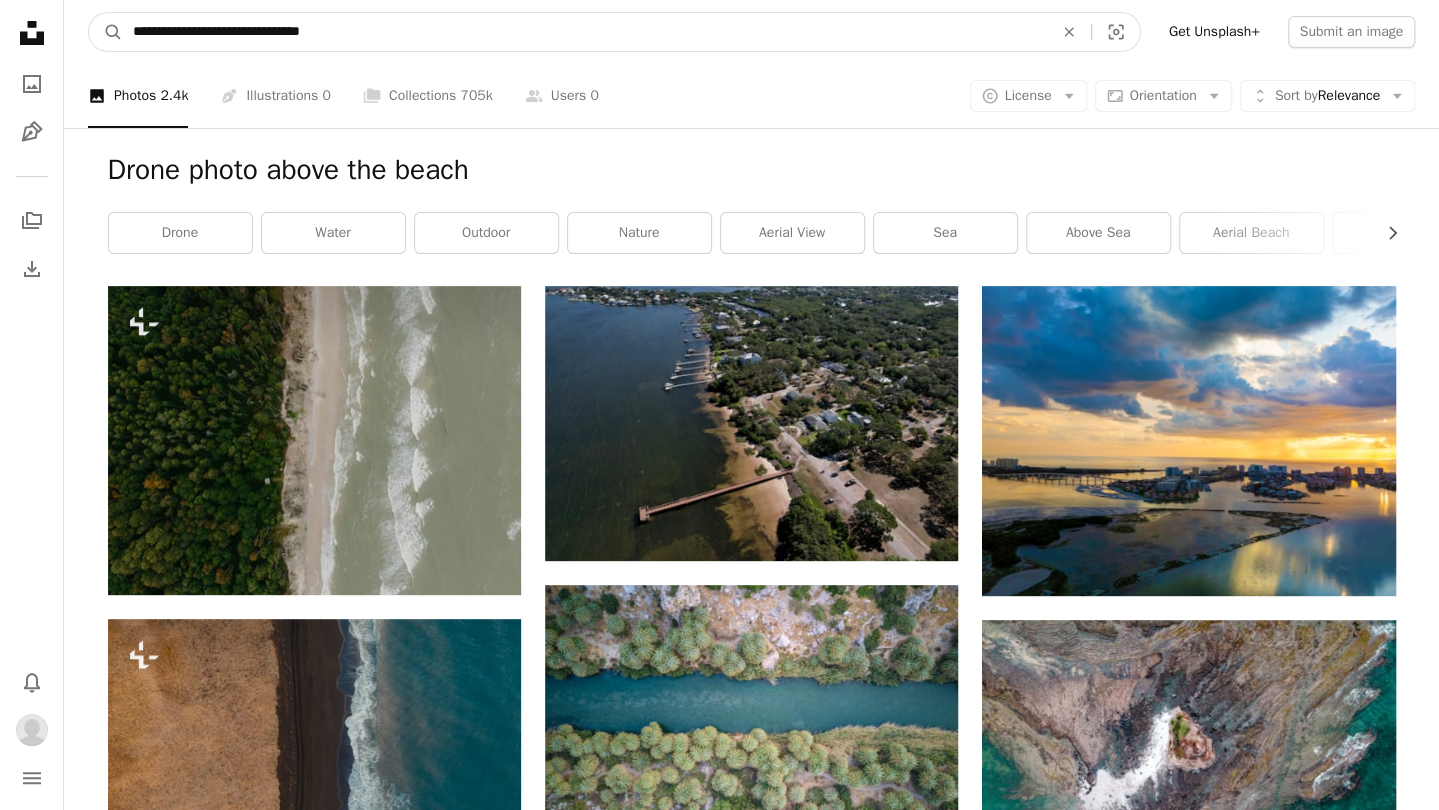 click on "A magnifying glass" at bounding box center (106, 32) 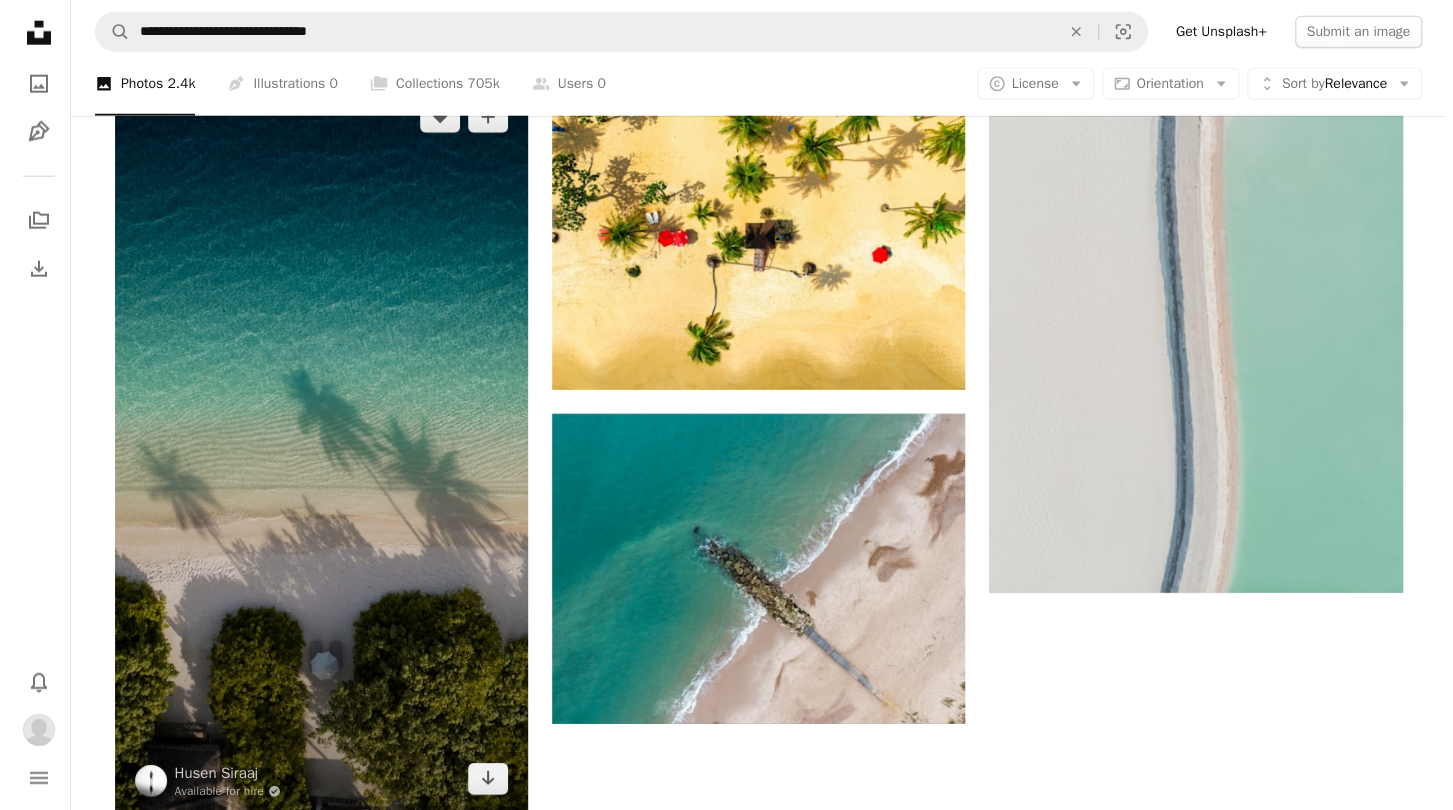 scroll, scrollTop: 2784, scrollLeft: 0, axis: vertical 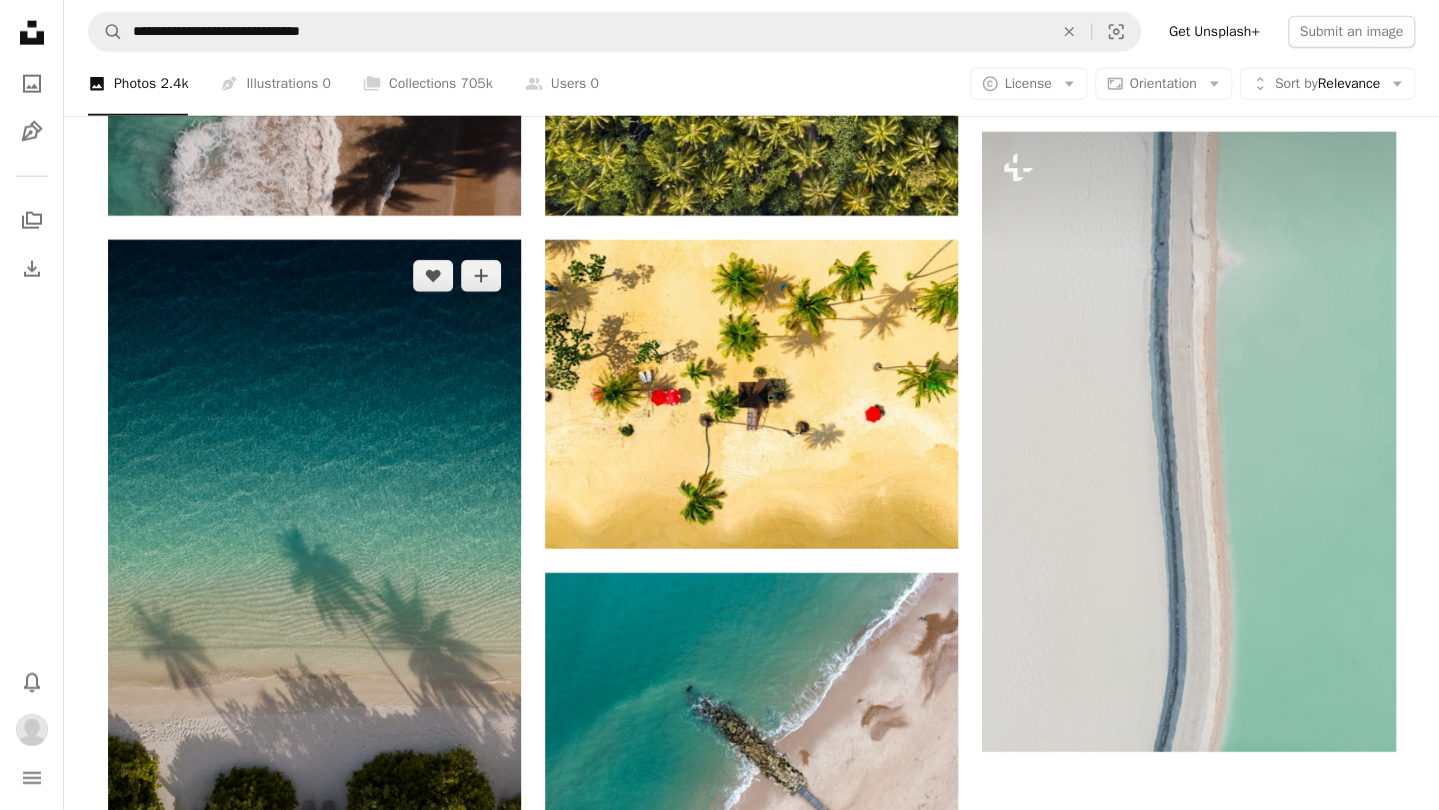 click at bounding box center (314, 607) 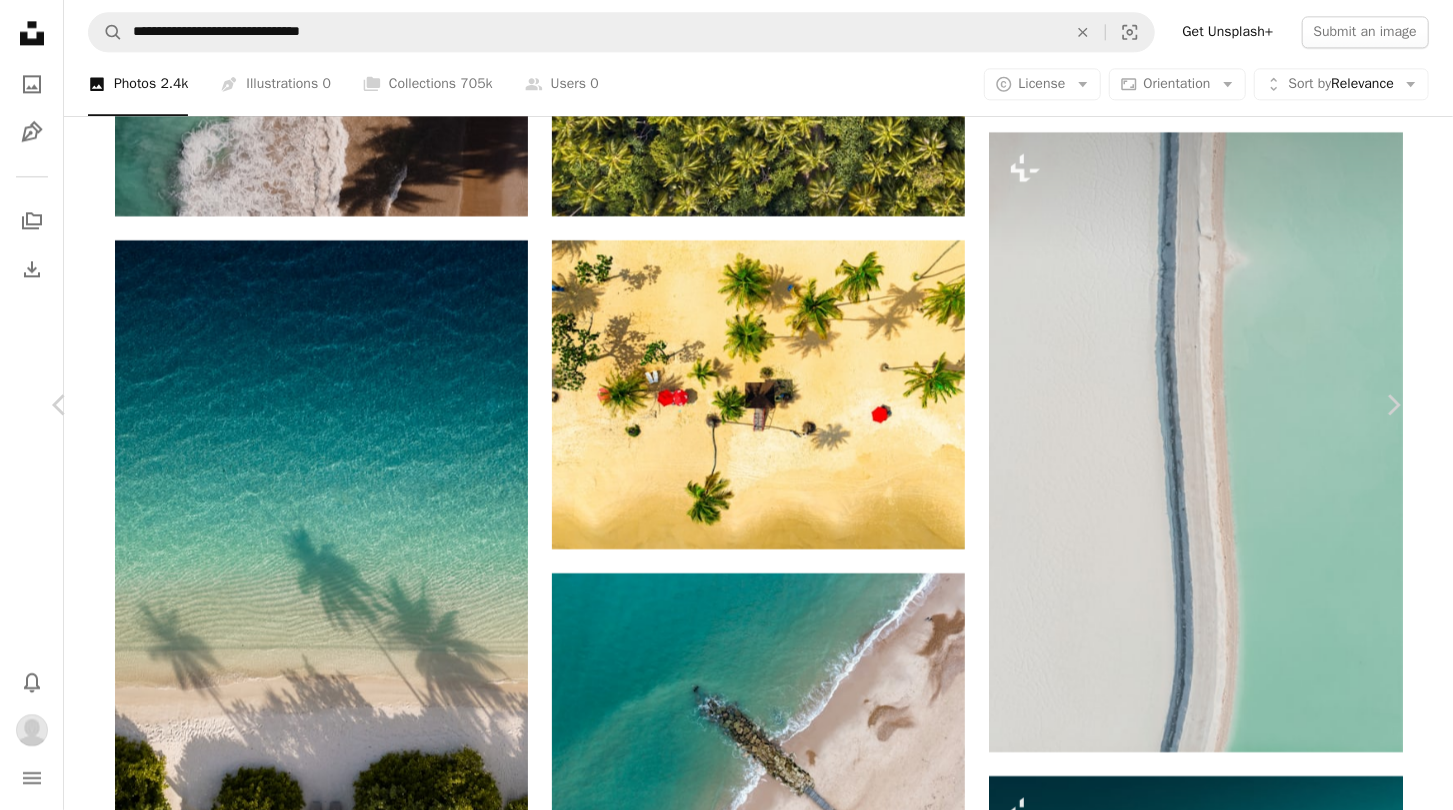 click on "Download" at bounding box center (1218, 4745) 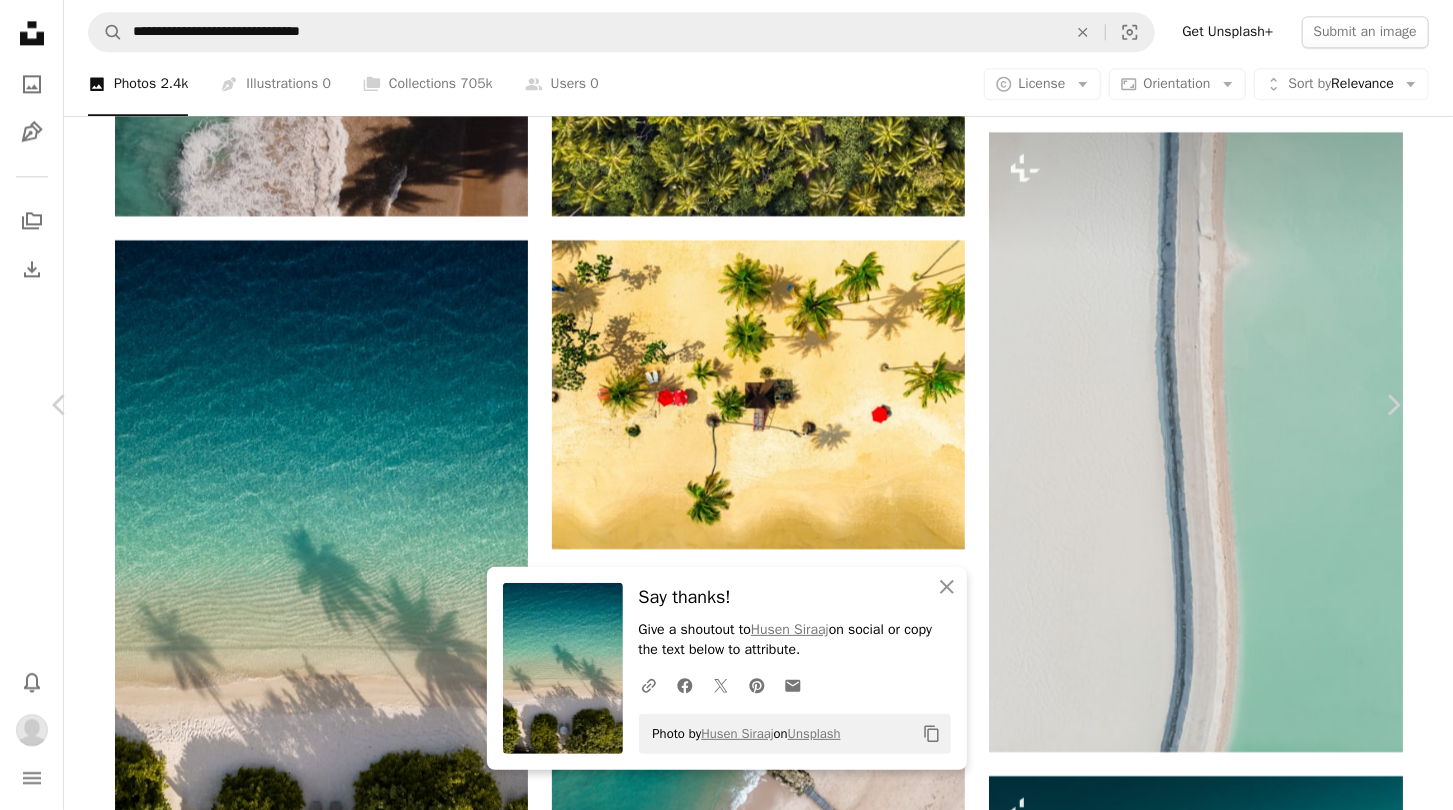 click on "Zoom in" at bounding box center [719, 5103] 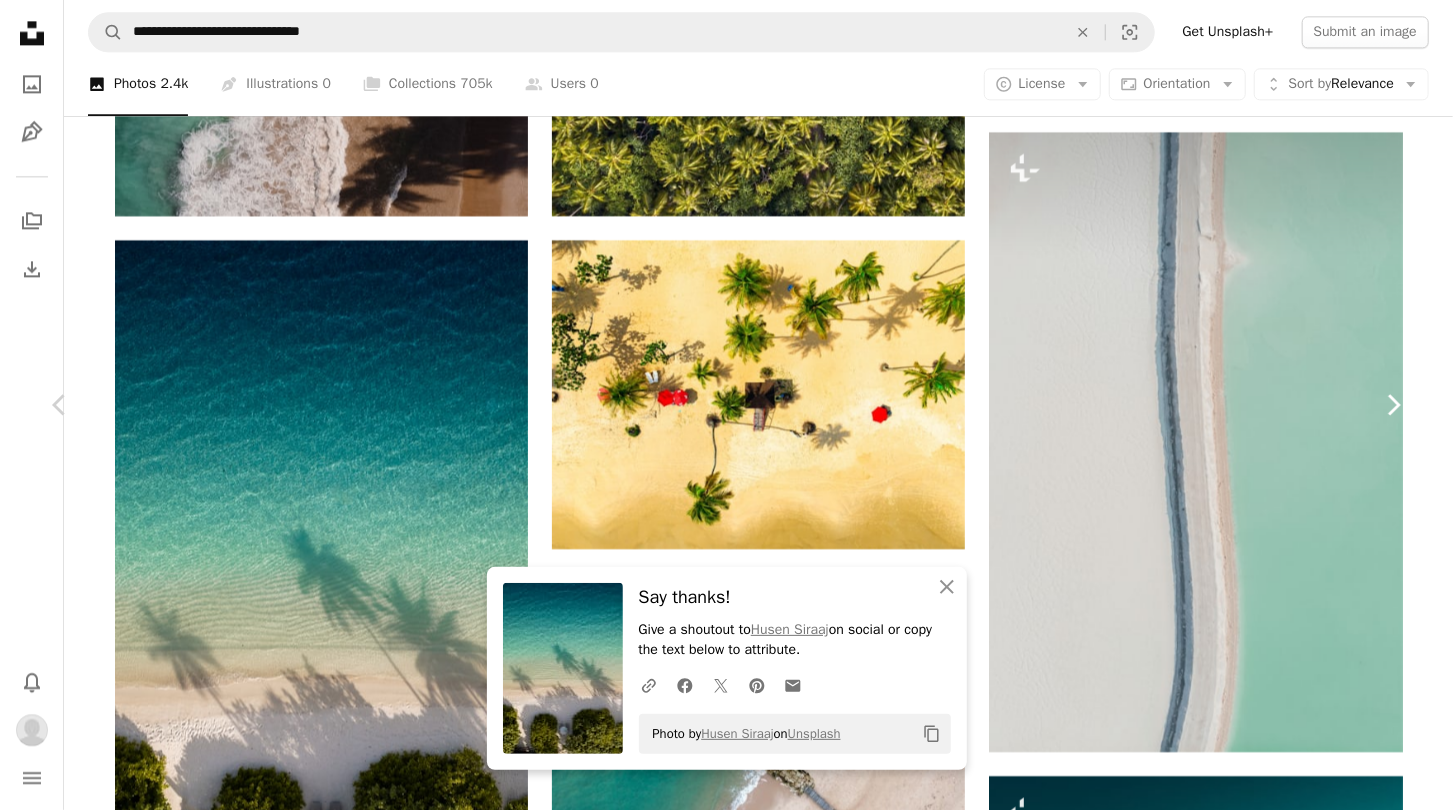 click on "Chevron right" at bounding box center (1393, 405) 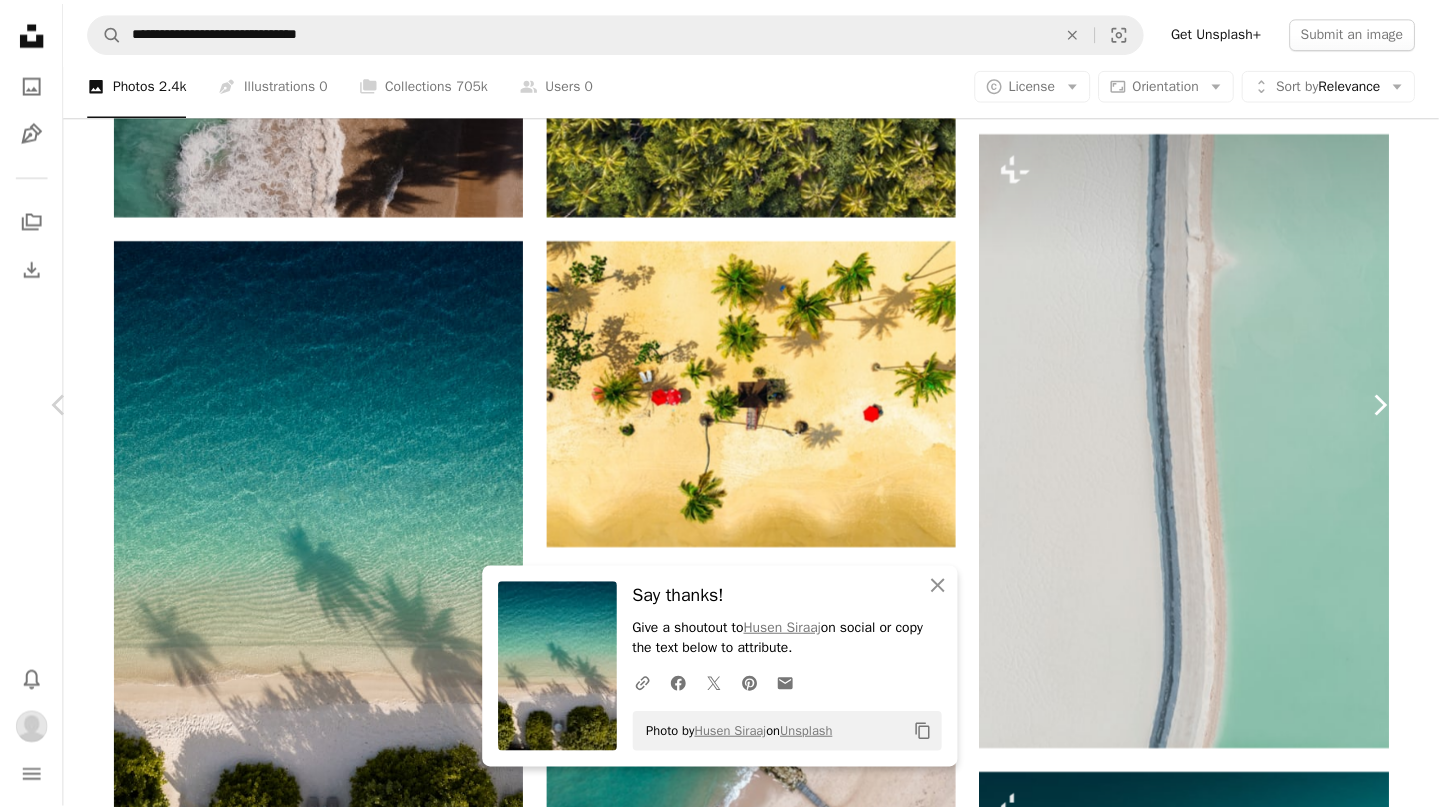 scroll, scrollTop: 0, scrollLeft: 0, axis: both 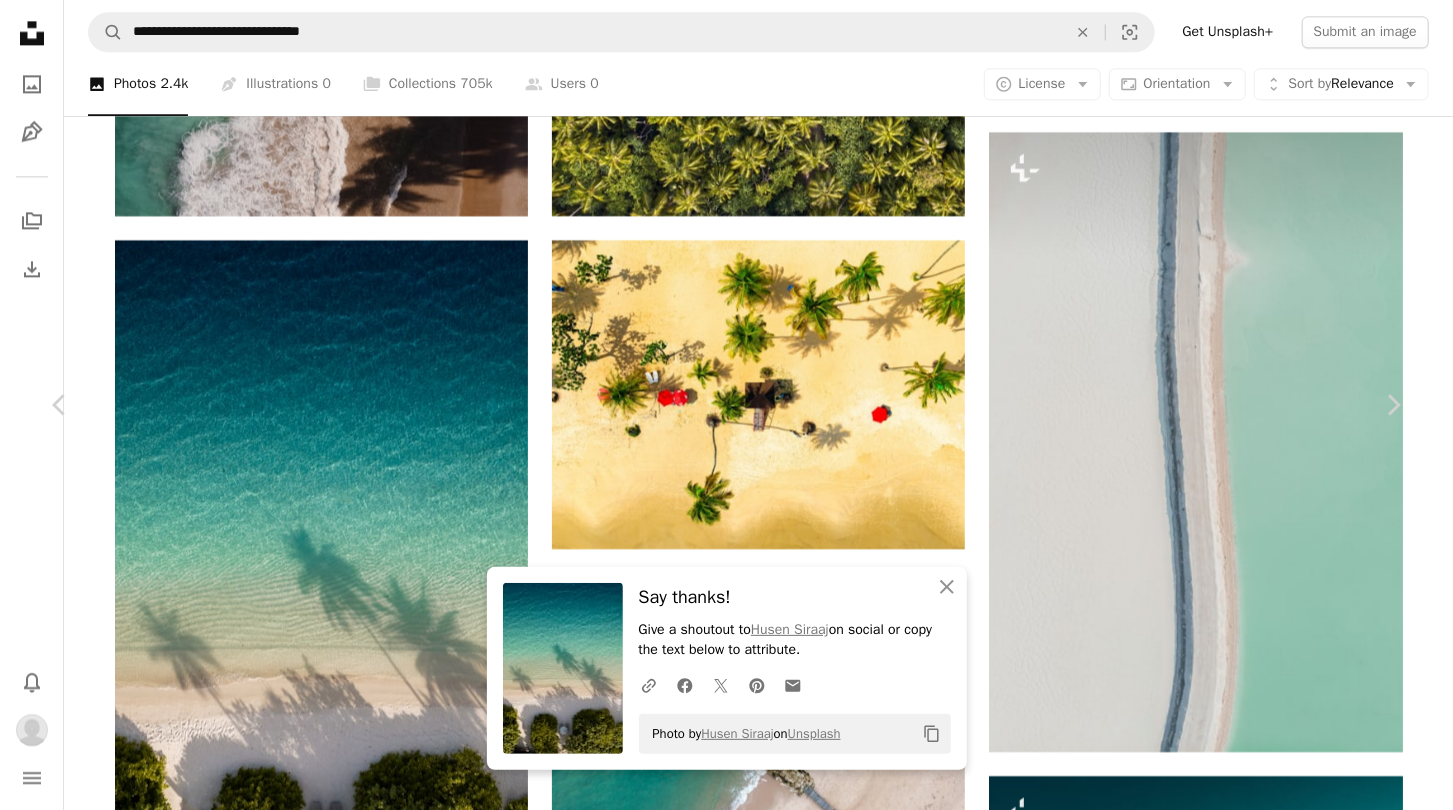 click on "An X shape" at bounding box center (20, 20) 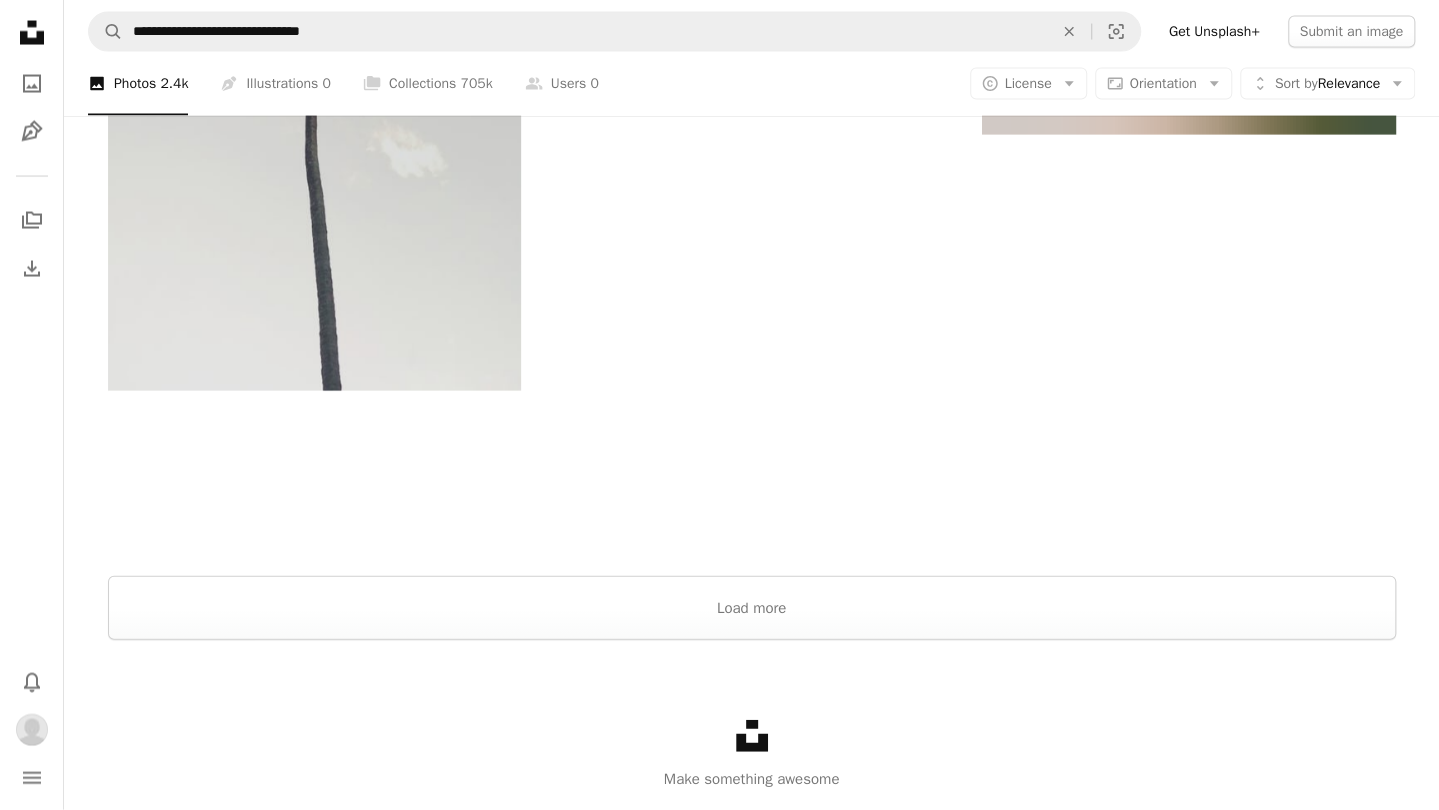scroll, scrollTop: 6669, scrollLeft: 0, axis: vertical 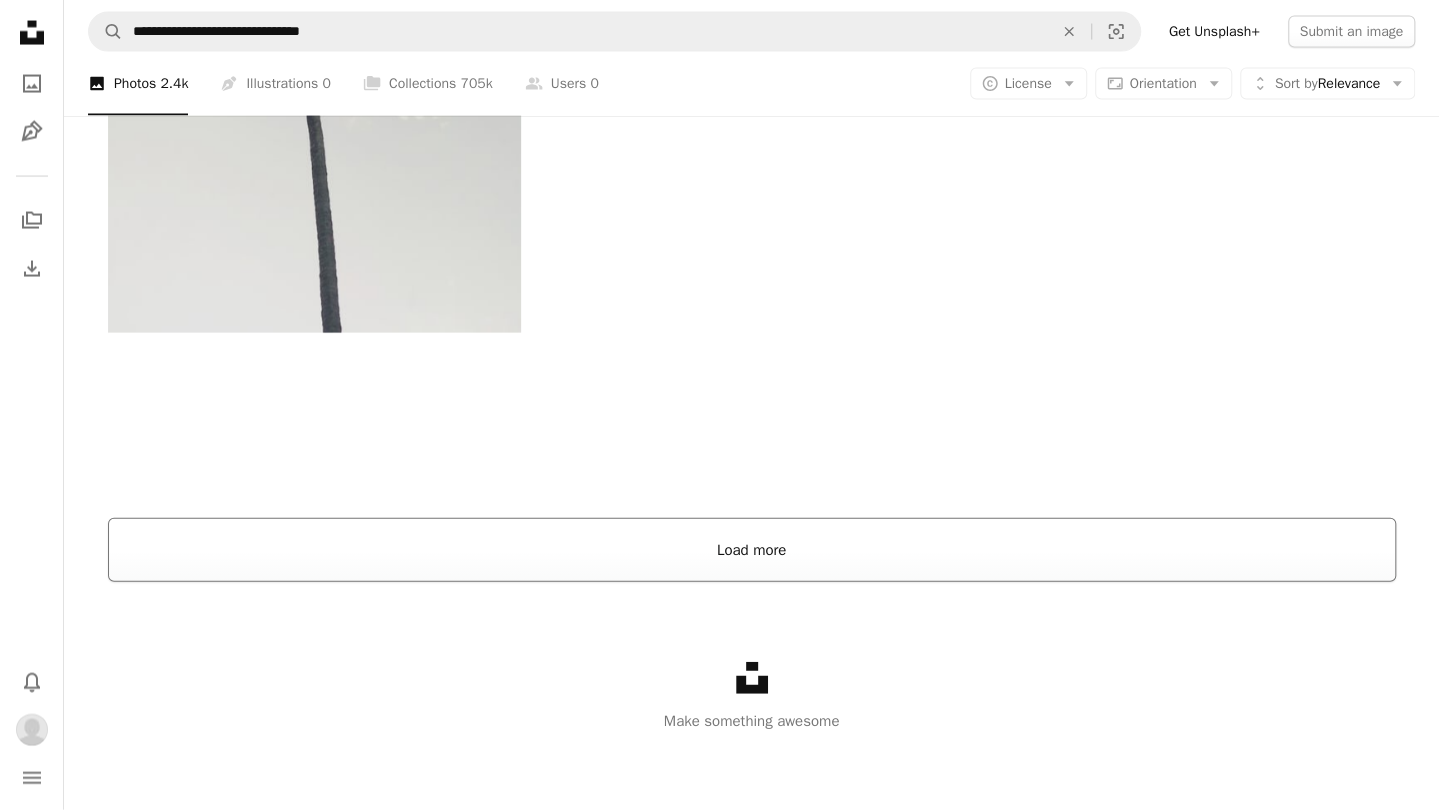 click on "Load more" at bounding box center (752, 550) 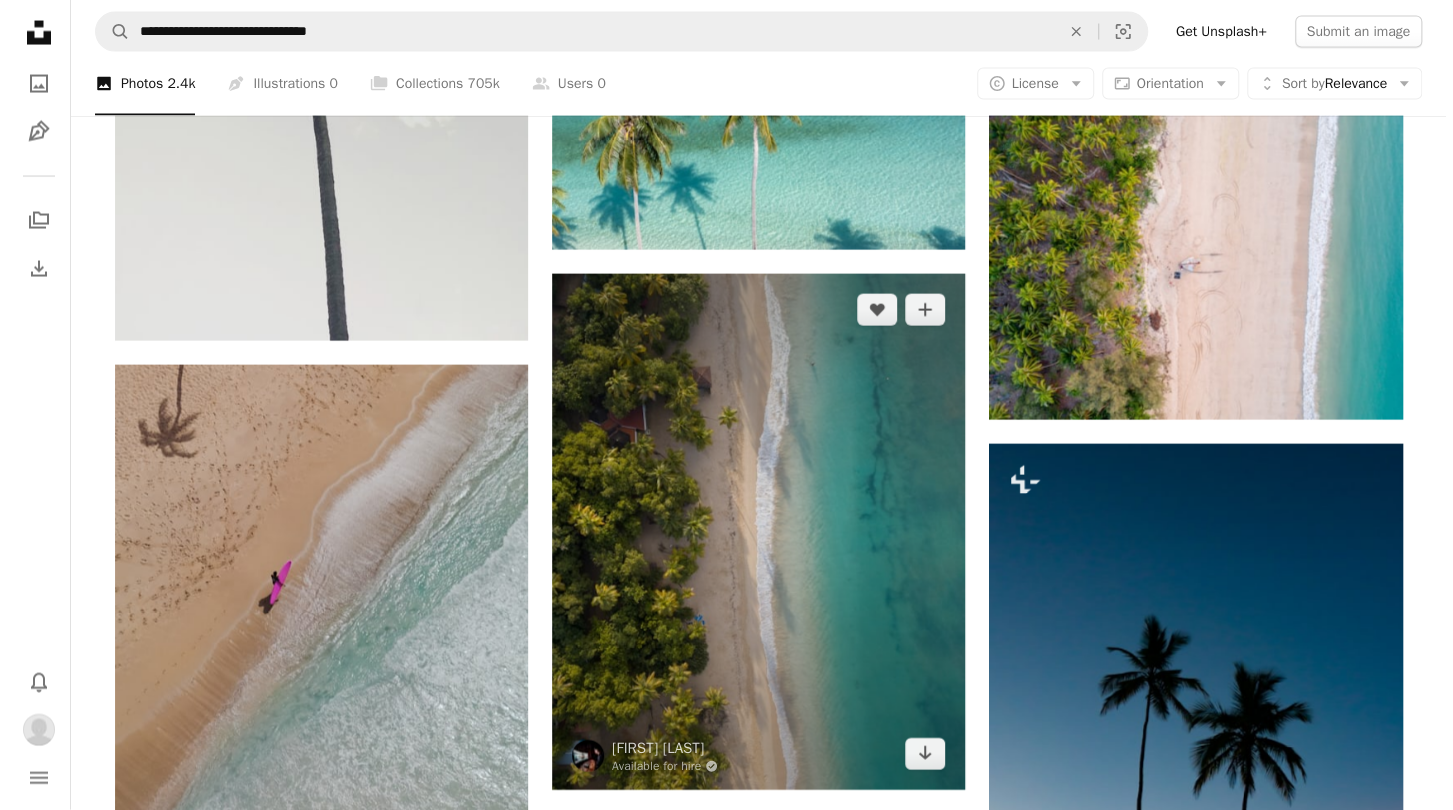 scroll, scrollTop: 6661, scrollLeft: 0, axis: vertical 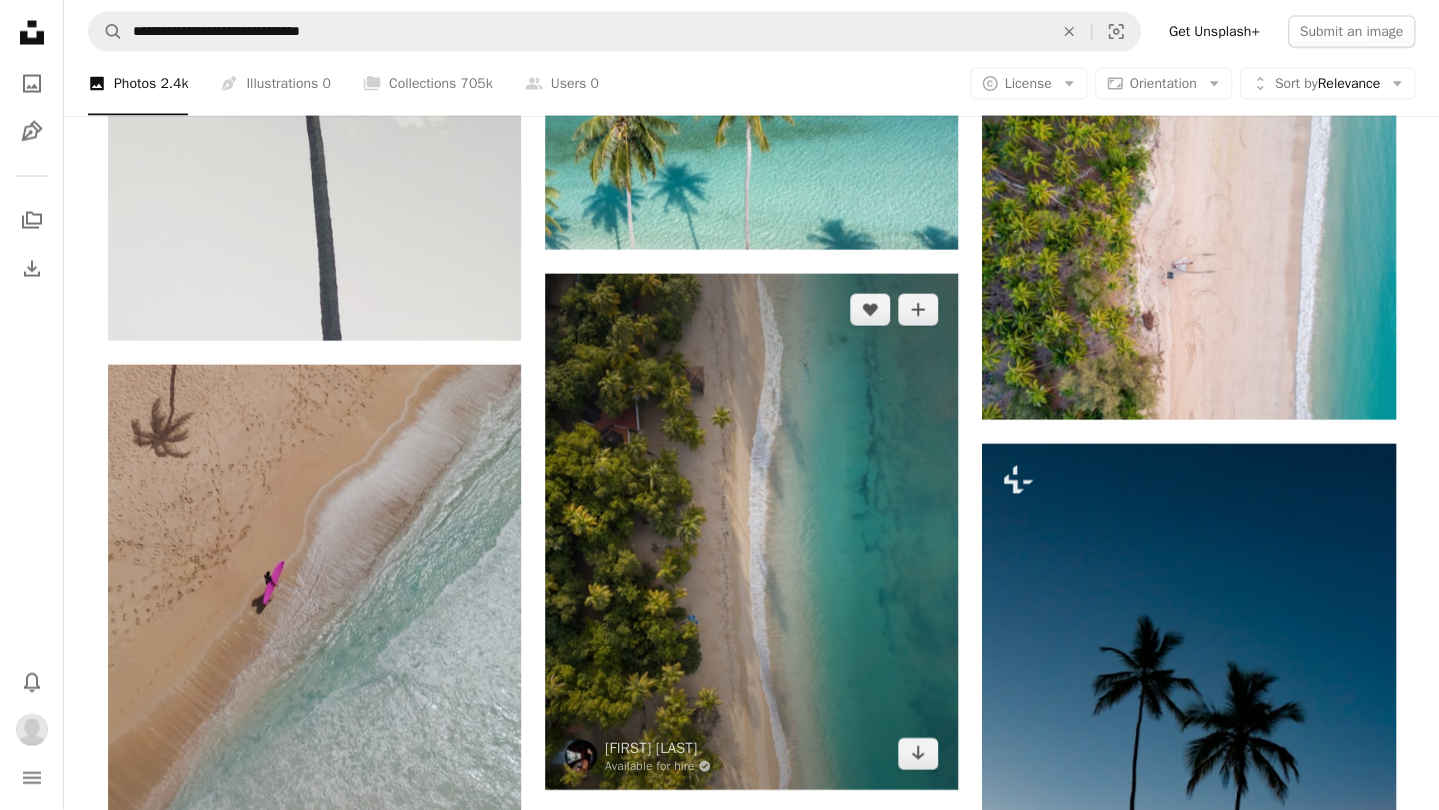 click at bounding box center (751, 532) 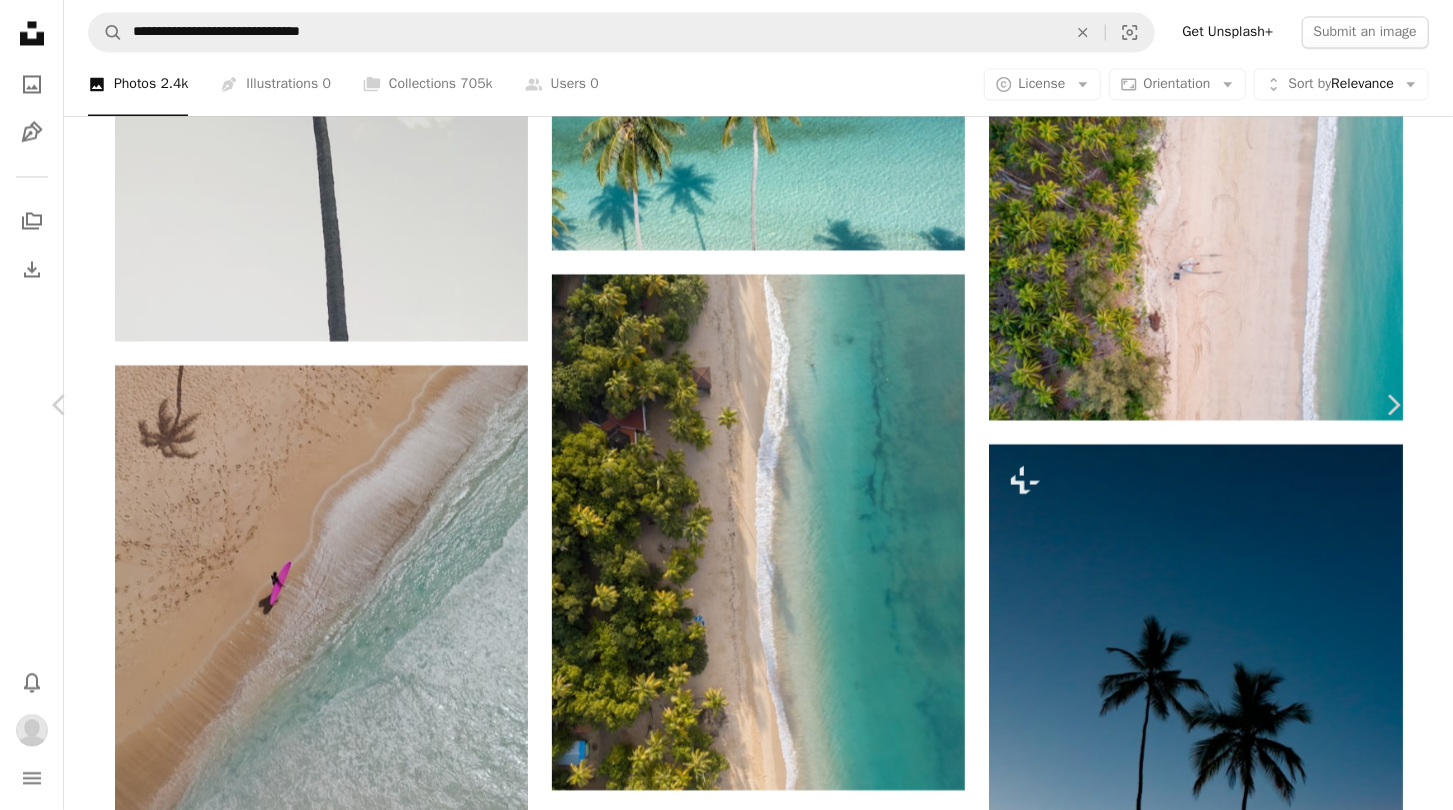 click on "A heart" 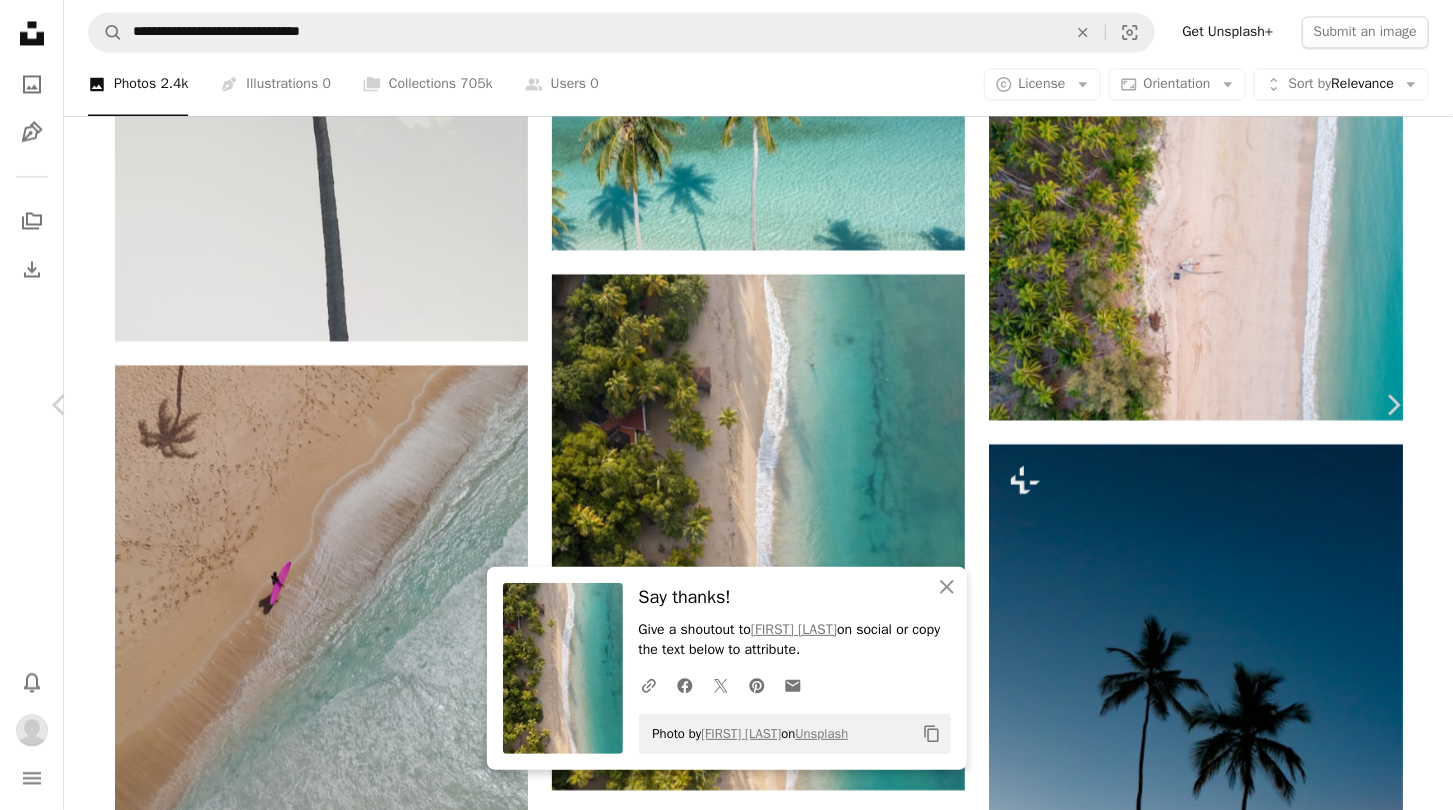 click on "Zoom in" at bounding box center (719, 4002) 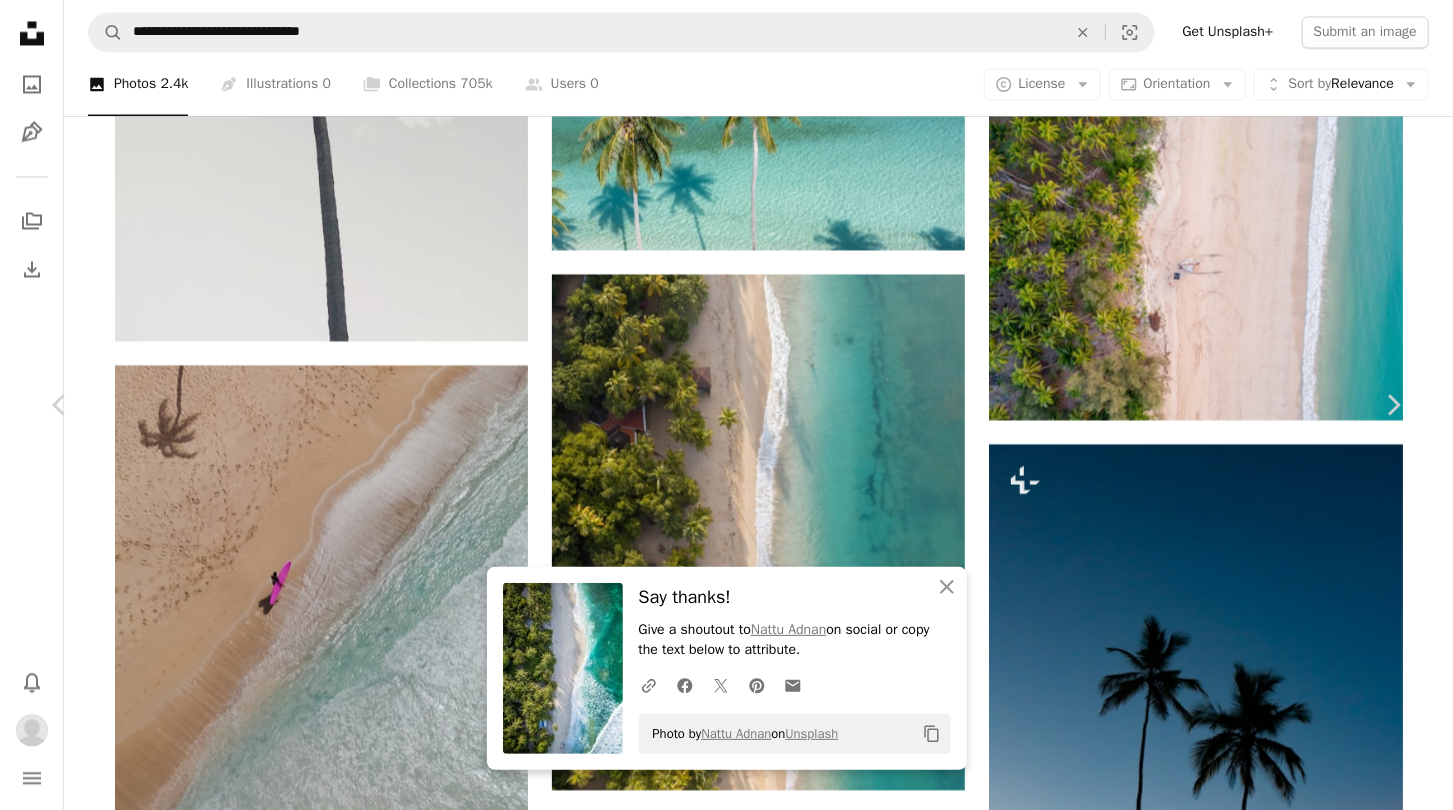 click on "Zoom in" at bounding box center (719, 3942) 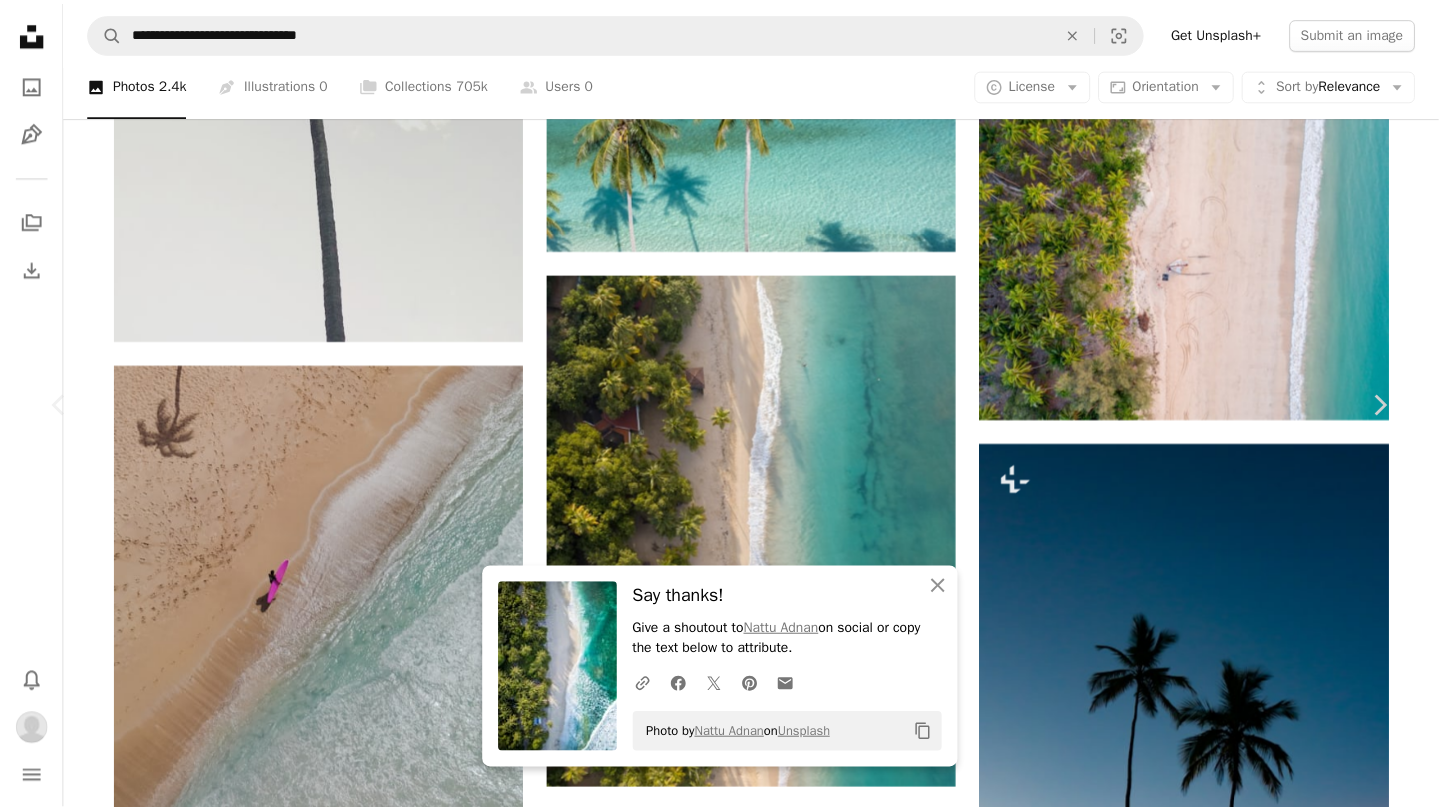 scroll, scrollTop: 0, scrollLeft: 0, axis: both 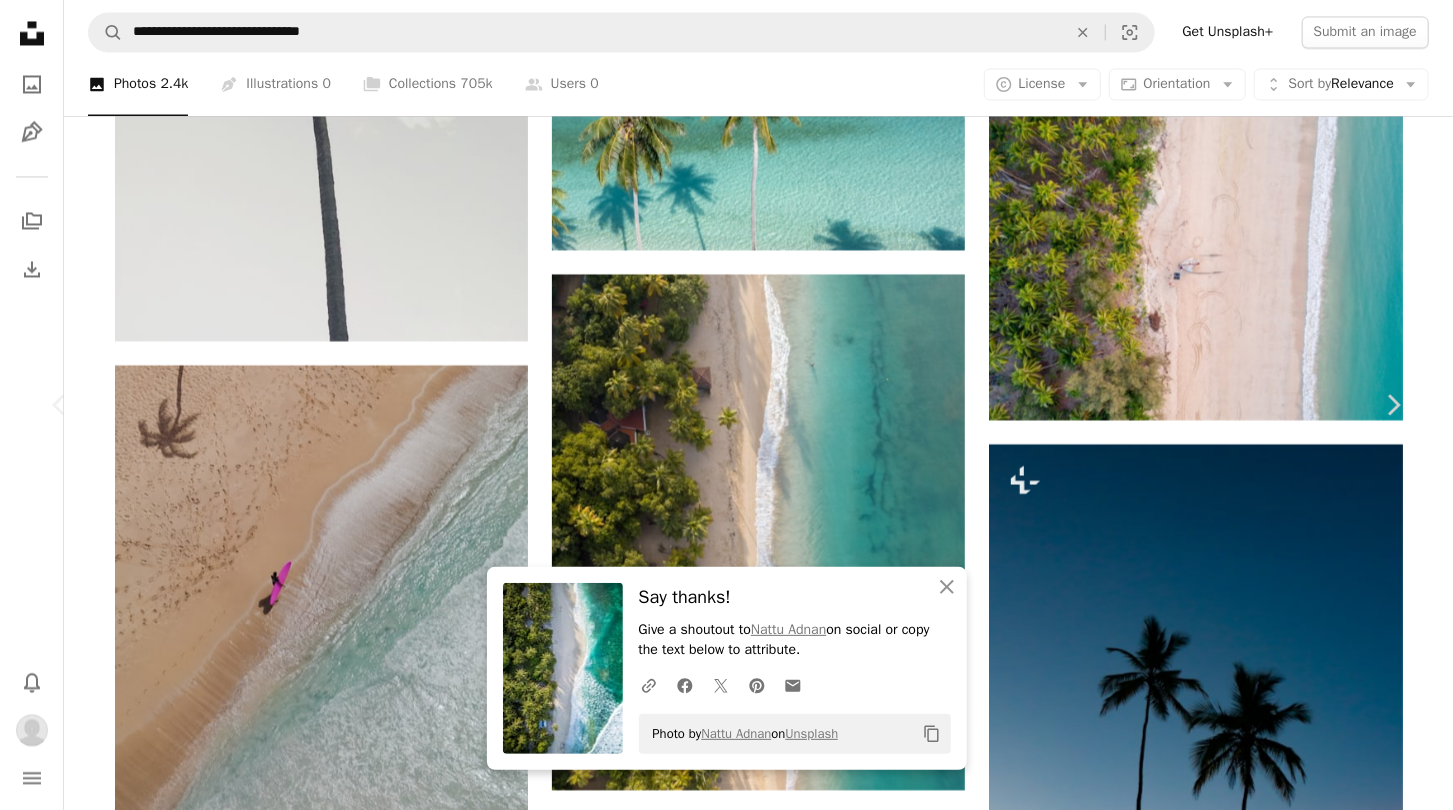 click on "Download" at bounding box center [1218, 3644] 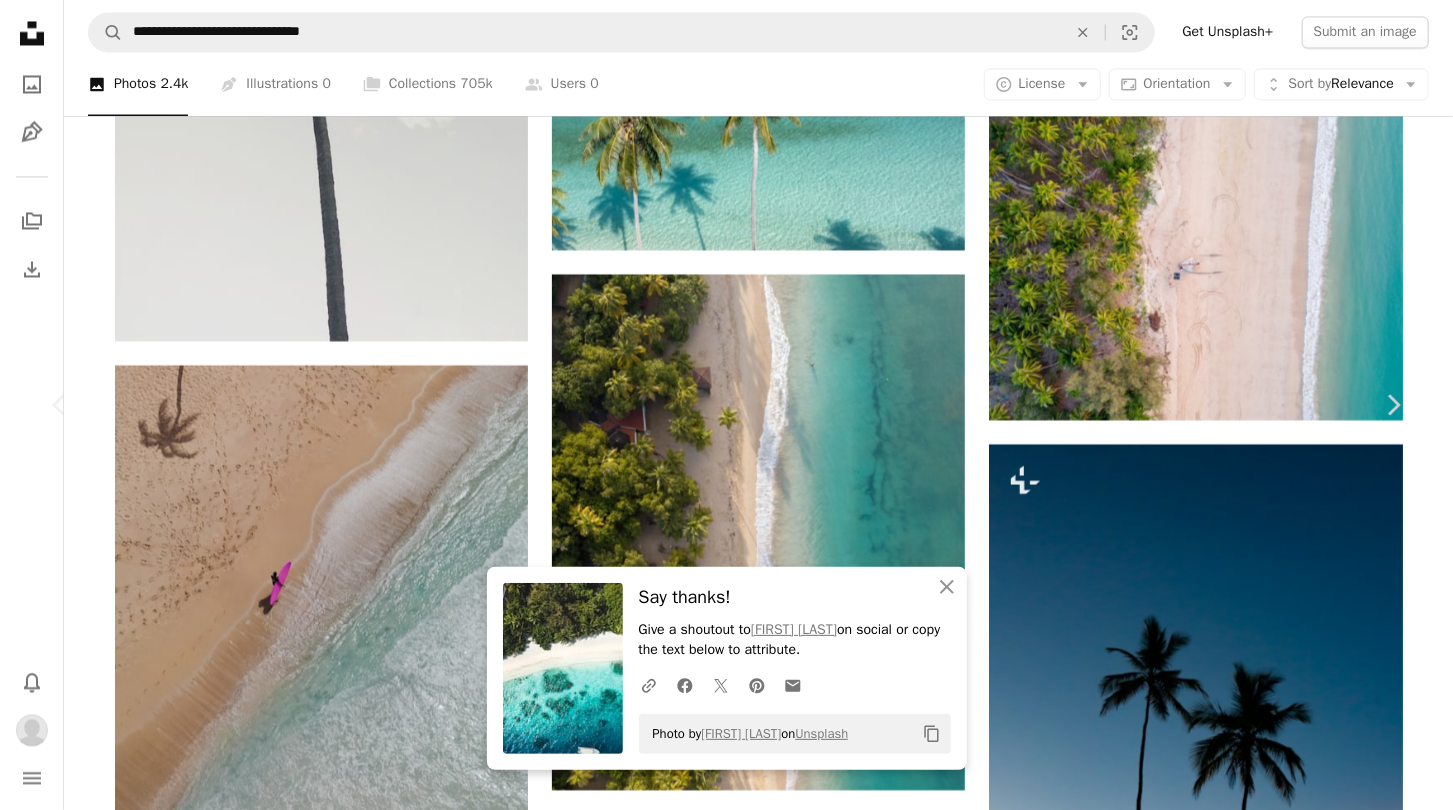 click on "An X shape Chevron left Chevron right An X shape Close Say thanks! Give a shoutout to  [USERNAME]  on social or copy the text below to attribute. A URL sharing icon (chains) Facebook icon X (formerly Twitter) icon Pinterest icon An envelope Photo by  [USERNAME]  on  Unsplash
Copy content Design an engaging website with Squarespace’s creative tools. Get started [USERNAME] handhey A heart A plus sign Edit image   Plus sign for Unsplash+ Download Chevron down Zoom in Views 406,183 Downloads 2,928 Featured in Photos A forward-right arrow Share Info icon Info More Actions [COUNTRY] Calendar outlined Published on  December 10, 2021 Camera SONY, UMC-R10C Safety Free to use under the  Unsplash License [COUNTRY] island aerial turquoise beach land sea outdoors coast shoreline atoll Browse premium related images on iStock  |  Save 20% with code UNSPLASH20 View more on iStock  ↗ Related images A heart A plus sign whosaynow Arrow pointing down A heart A plus sign Hoodh Ahmed A heart A heart" at bounding box center [726, 4002] 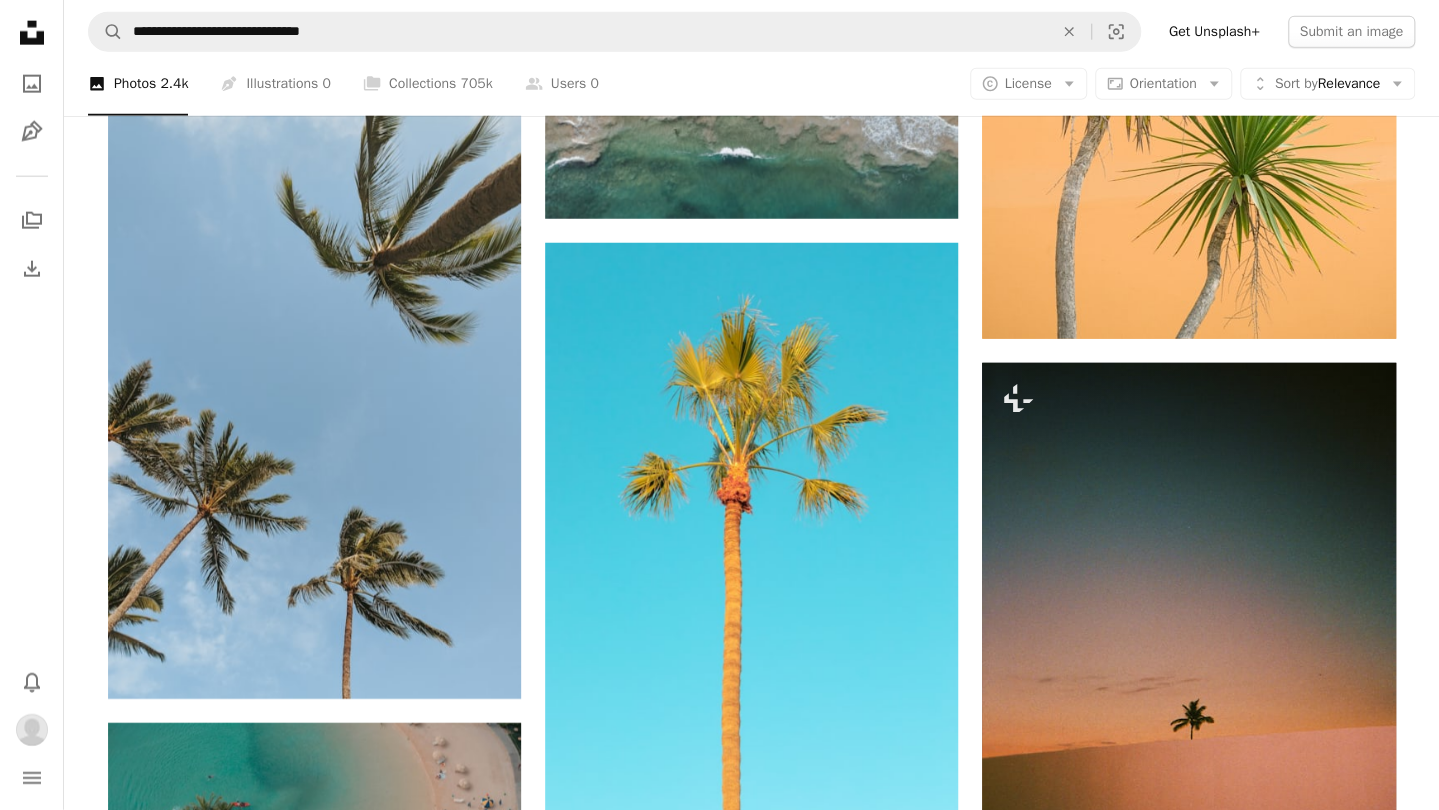 scroll, scrollTop: 12088, scrollLeft: 0, axis: vertical 